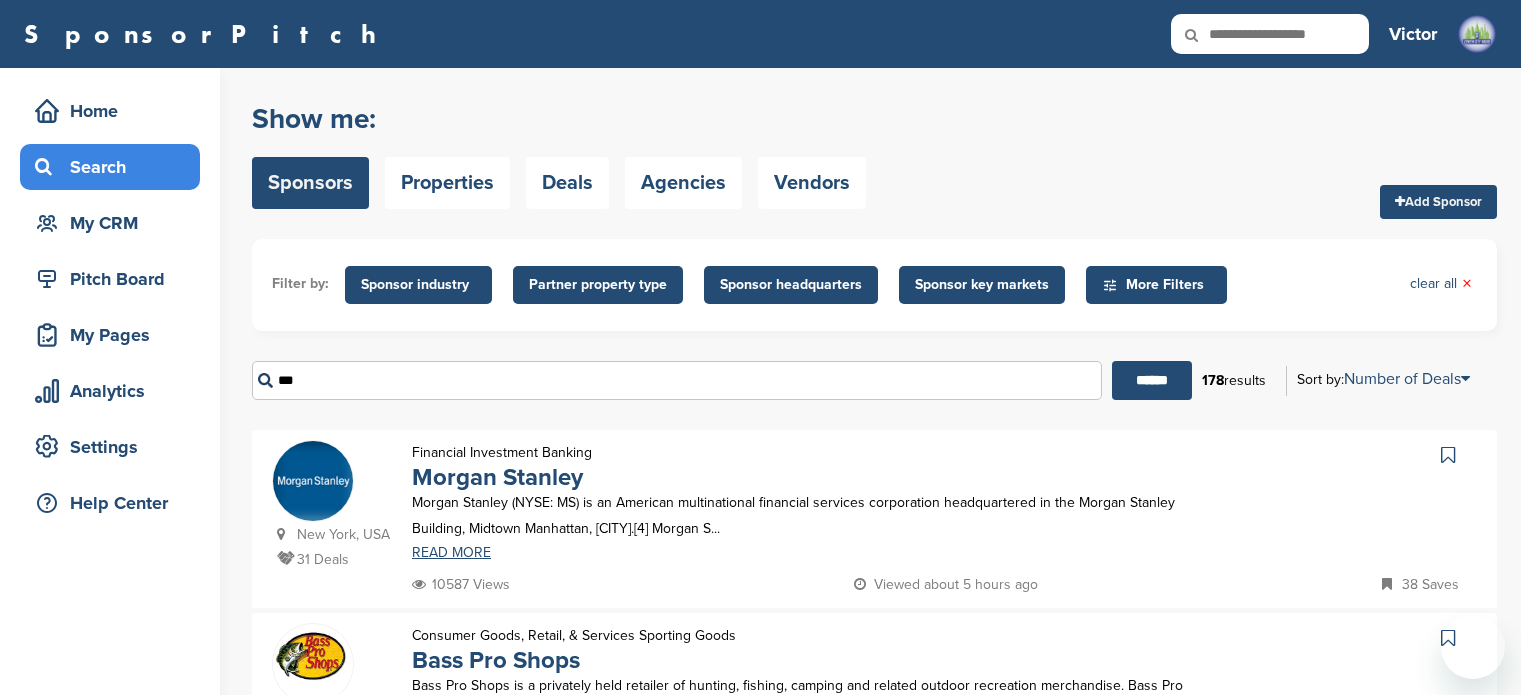 scroll, scrollTop: 117, scrollLeft: 0, axis: vertical 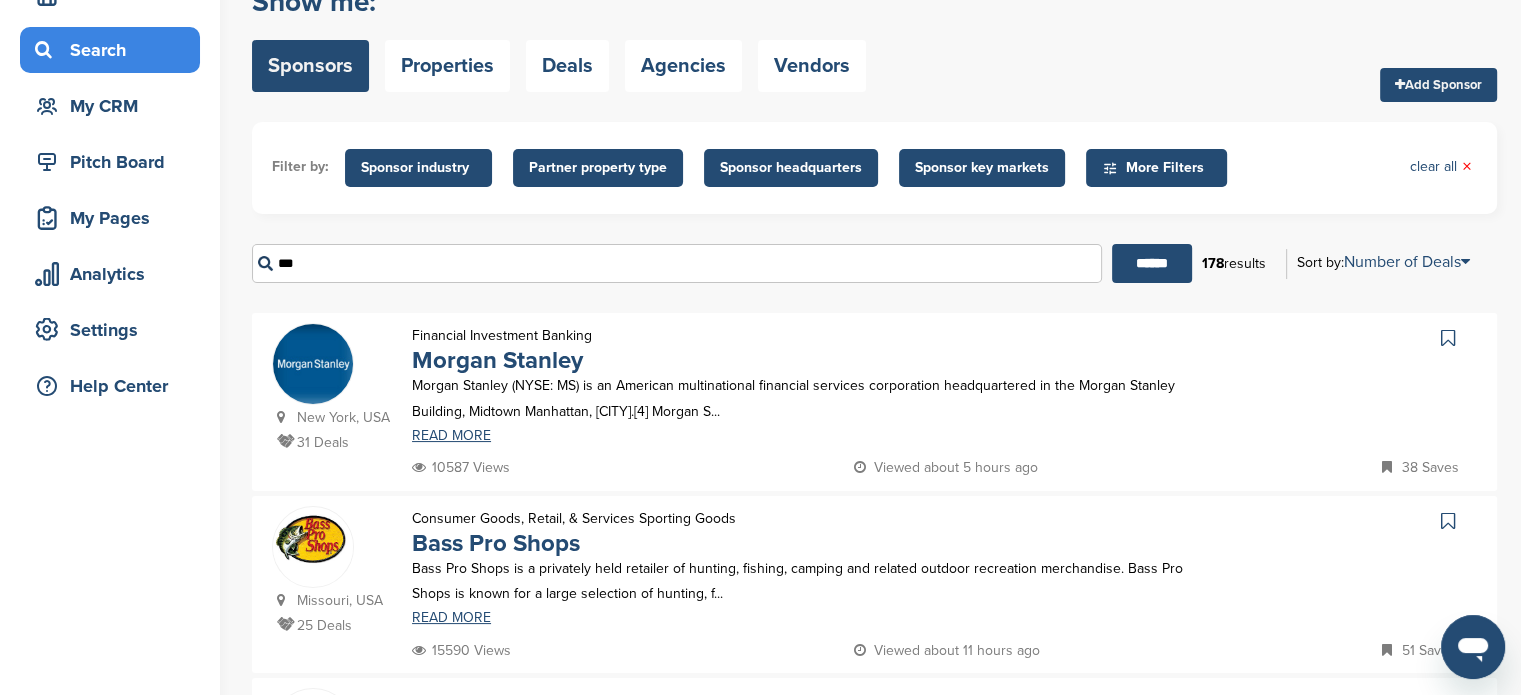 drag, startPoint x: 416, startPoint y: 267, endPoint x: 271, endPoint y: 265, distance: 145.0138 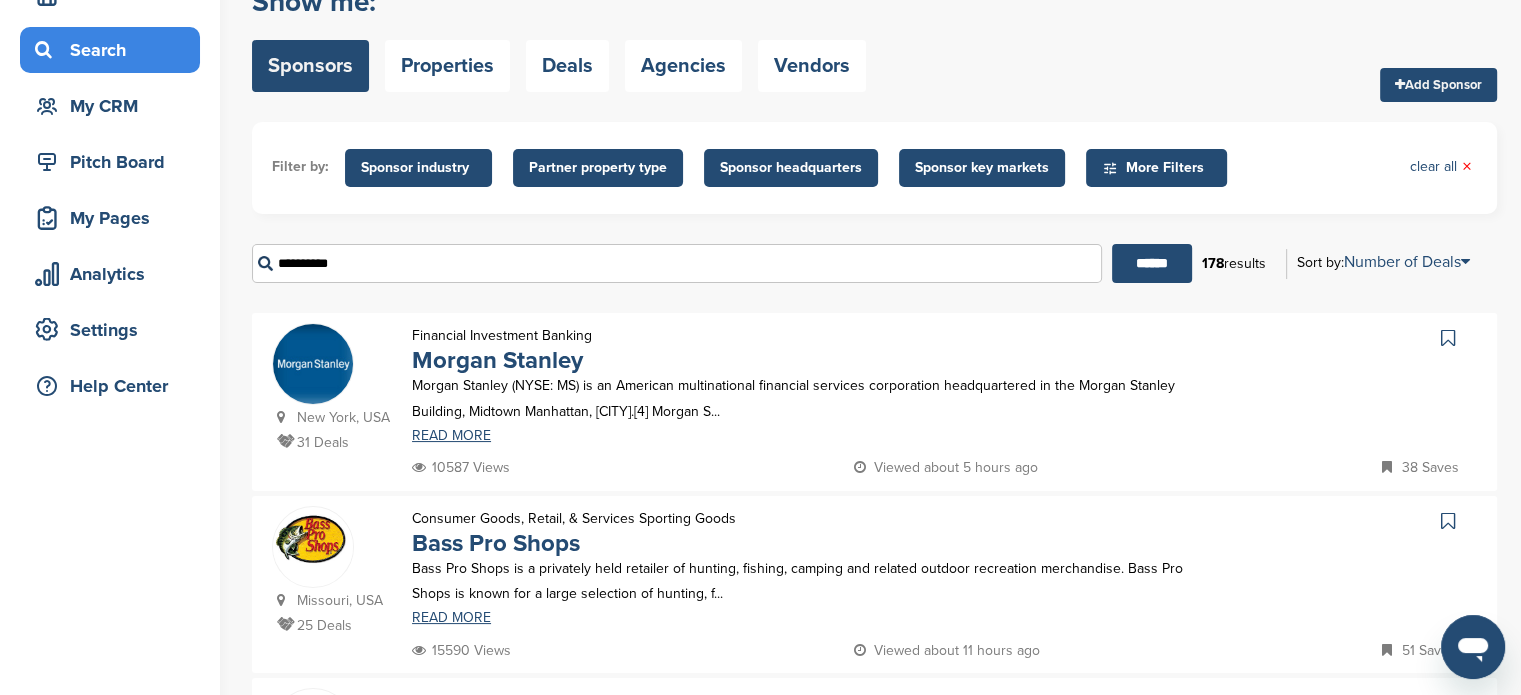 type on "**********" 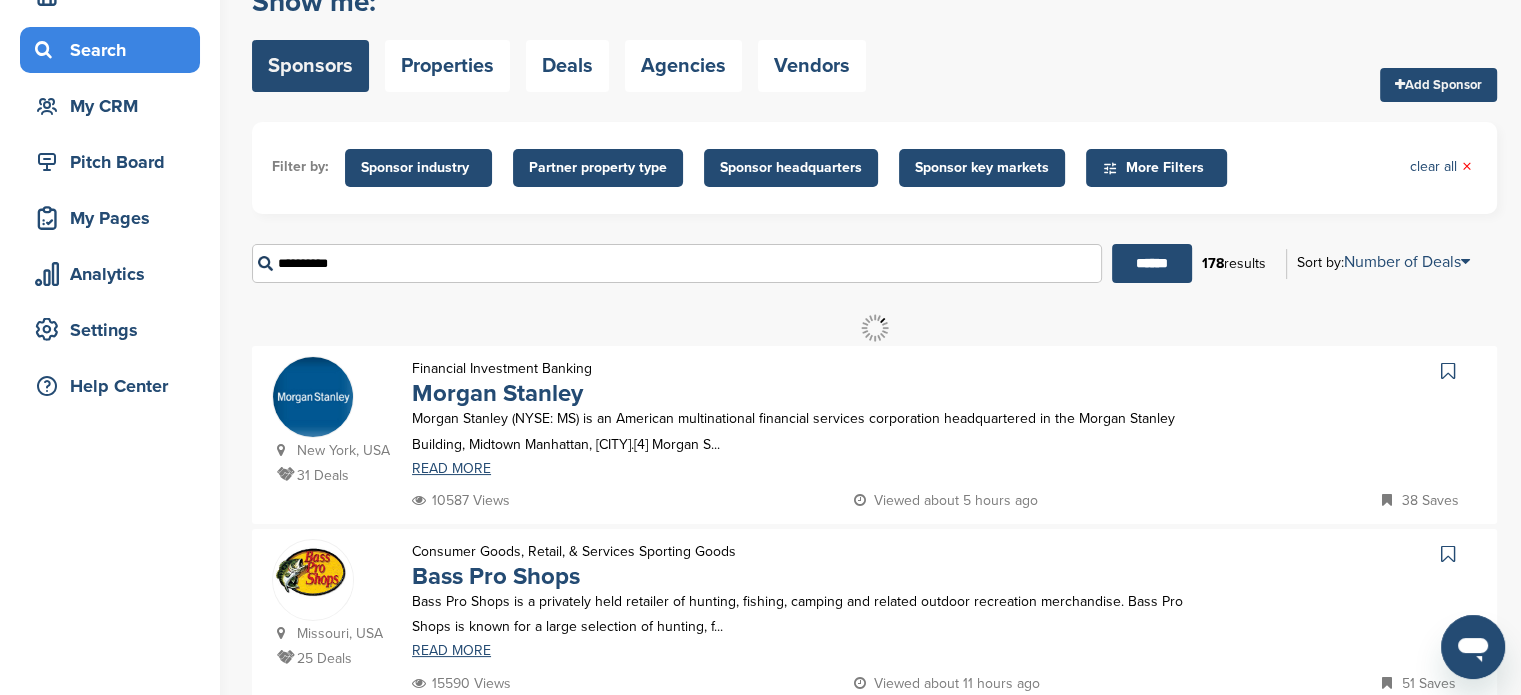 scroll, scrollTop: 0, scrollLeft: 0, axis: both 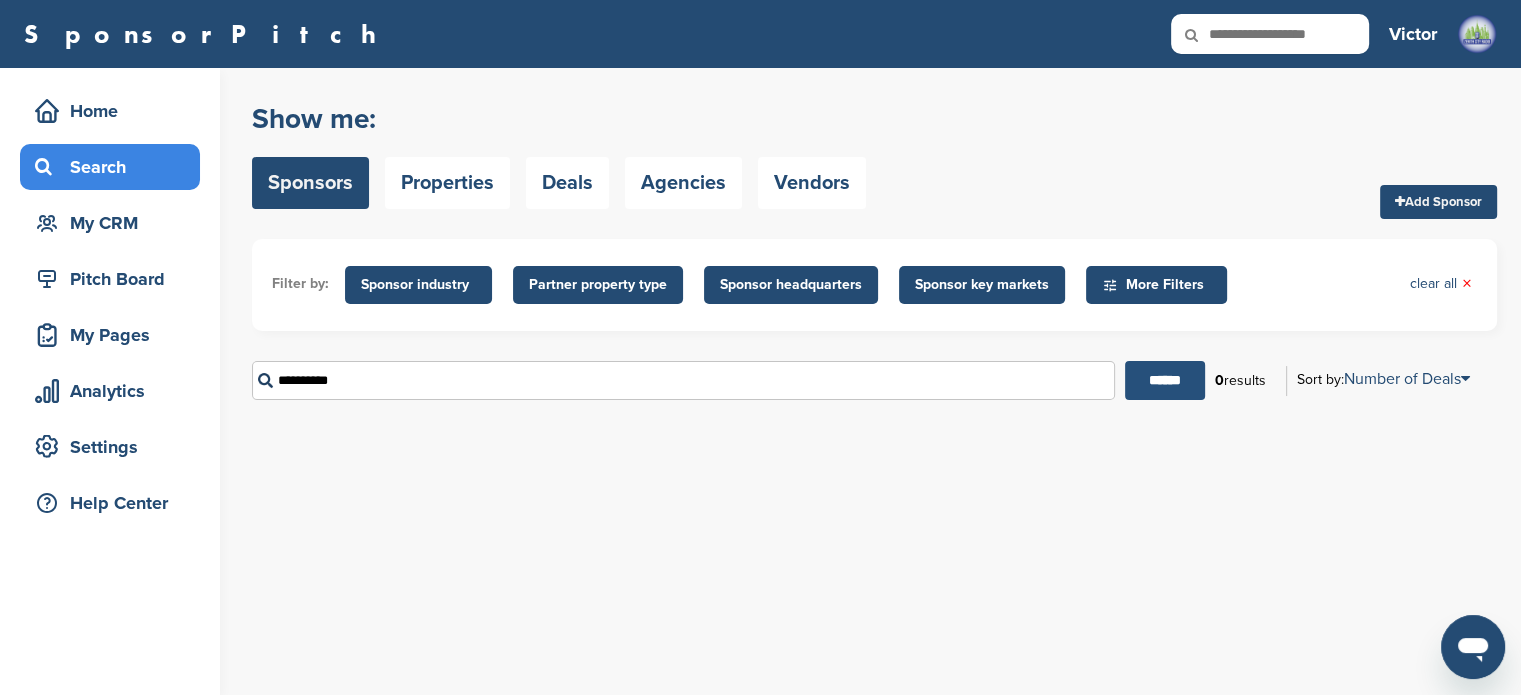 click on "******" at bounding box center [1165, 380] 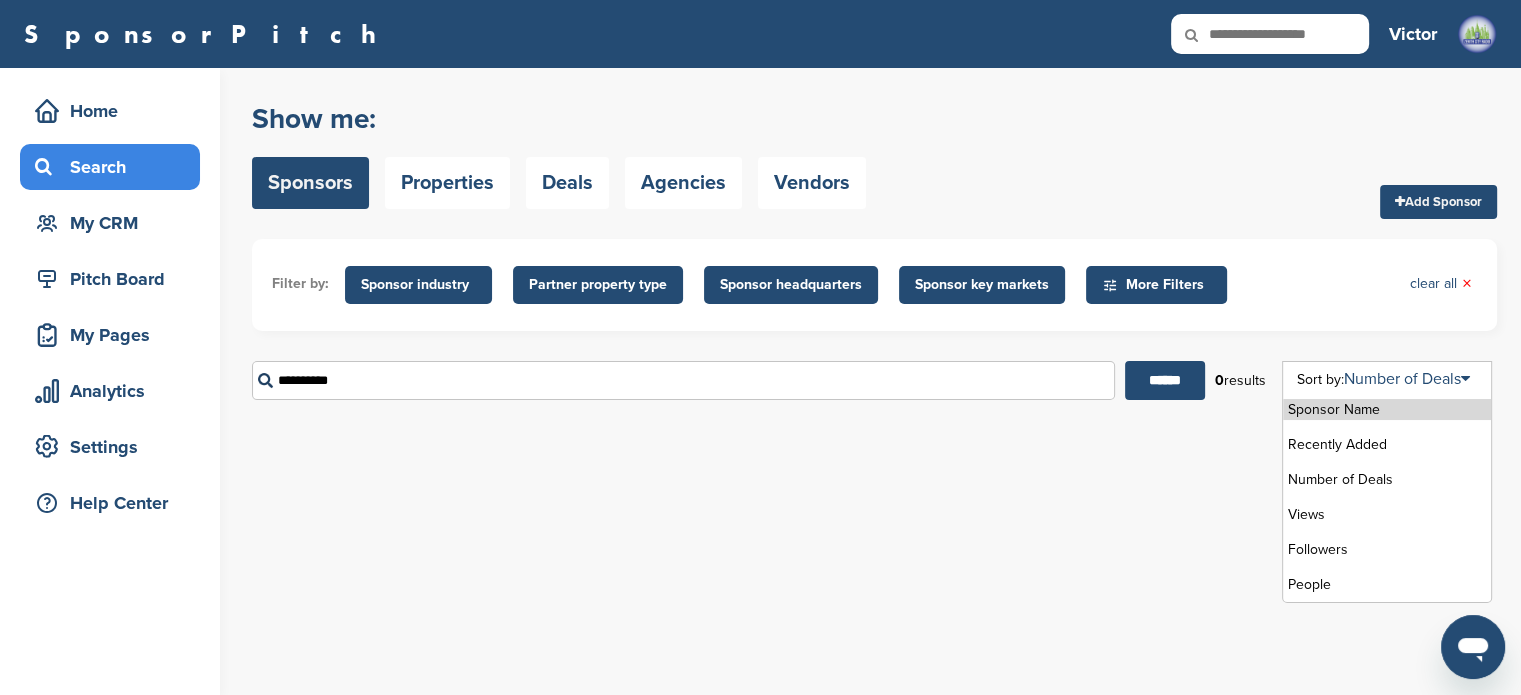 click on "Sponsor Name" at bounding box center (1387, 409) 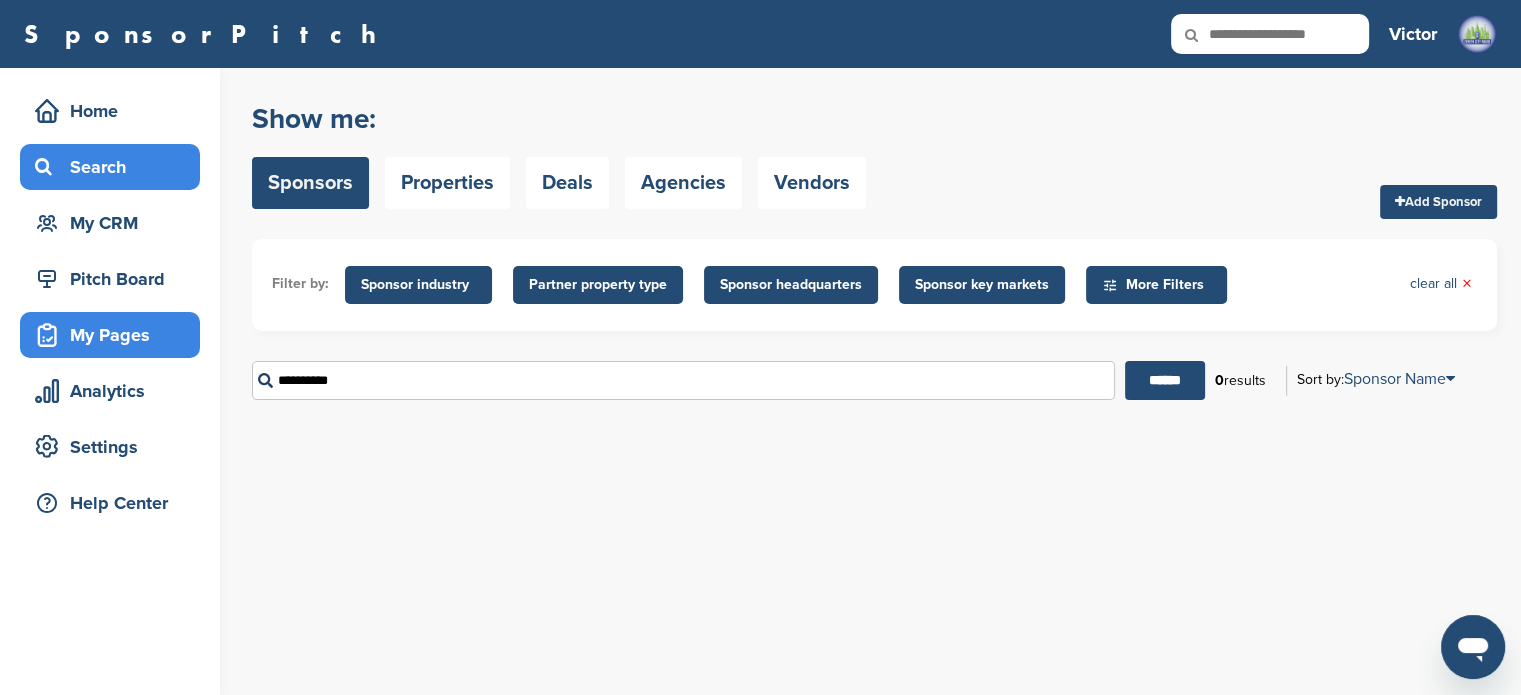 drag, startPoint x: 541, startPoint y: 391, endPoint x: 140, endPoint y: 357, distance: 402.4388 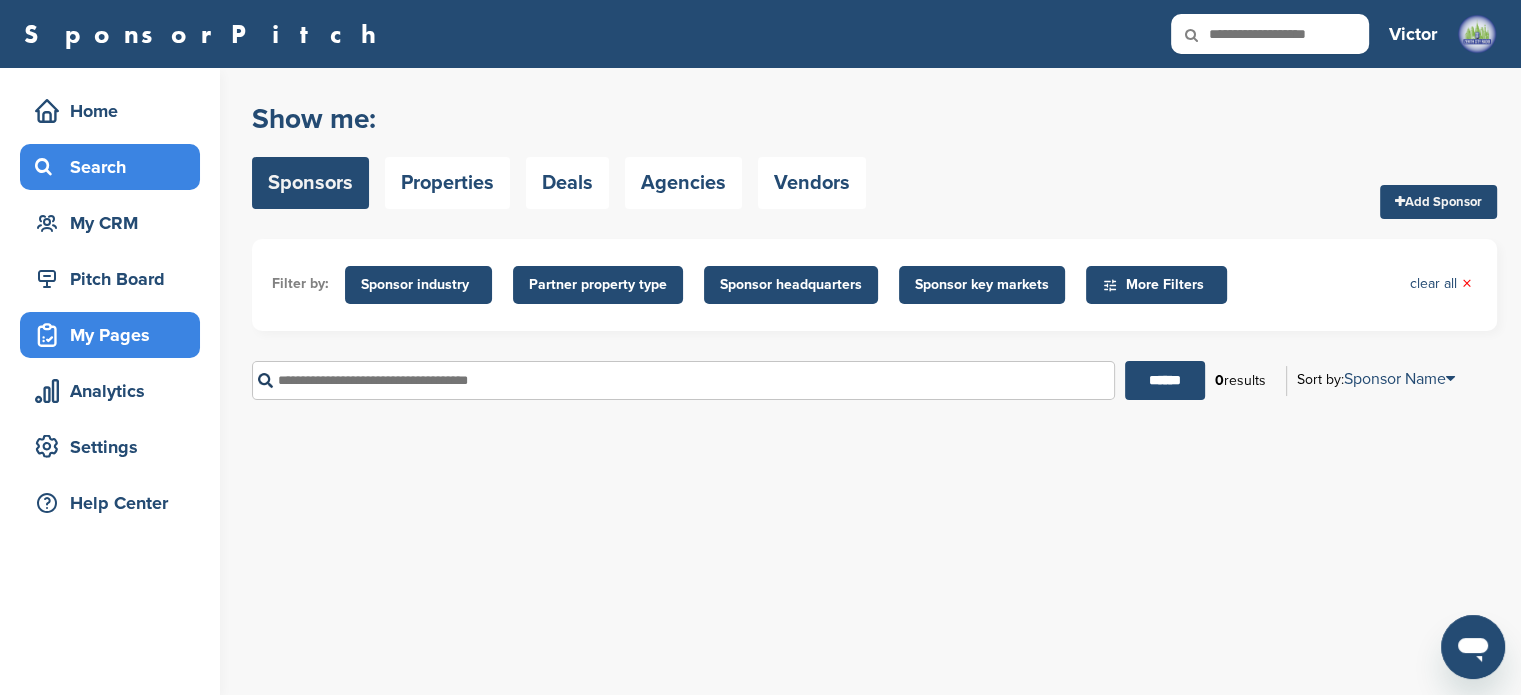 paste on "**********" 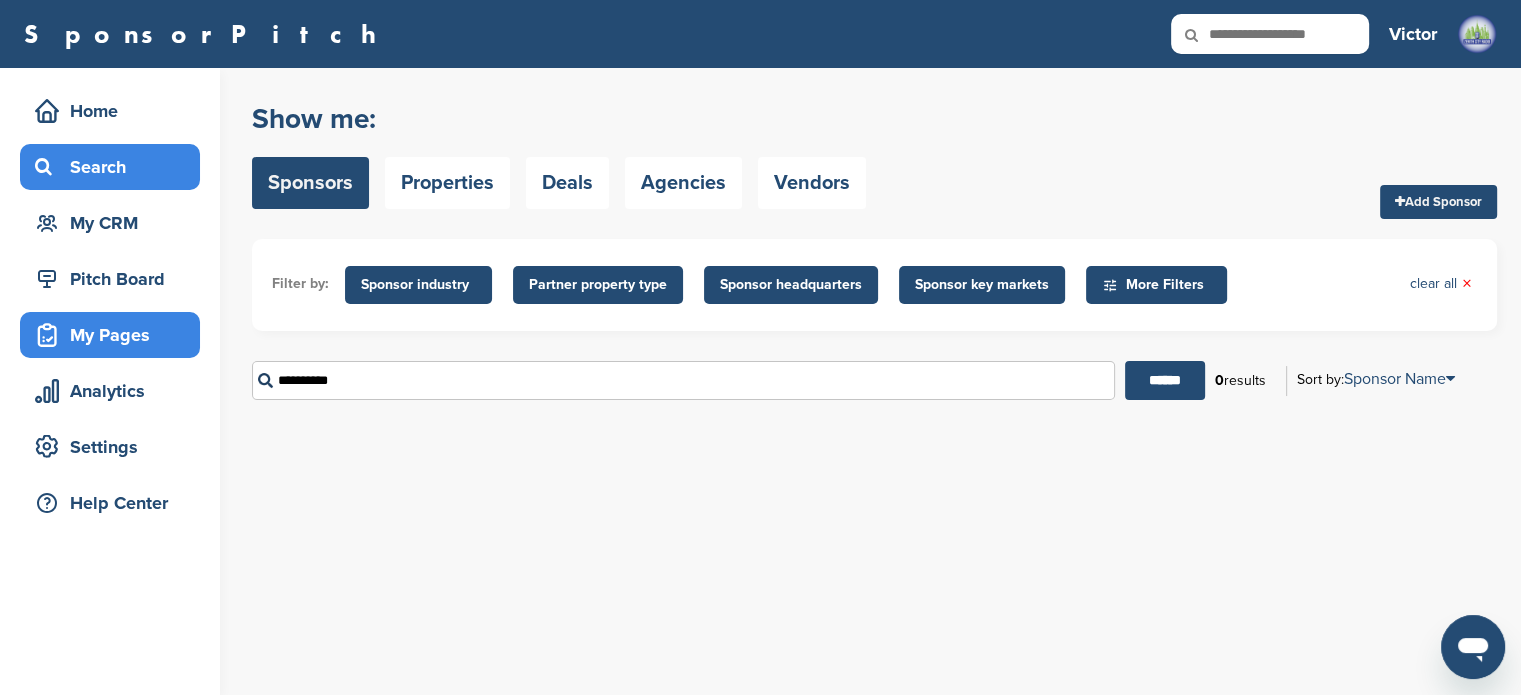 click on "******" at bounding box center [1165, 380] 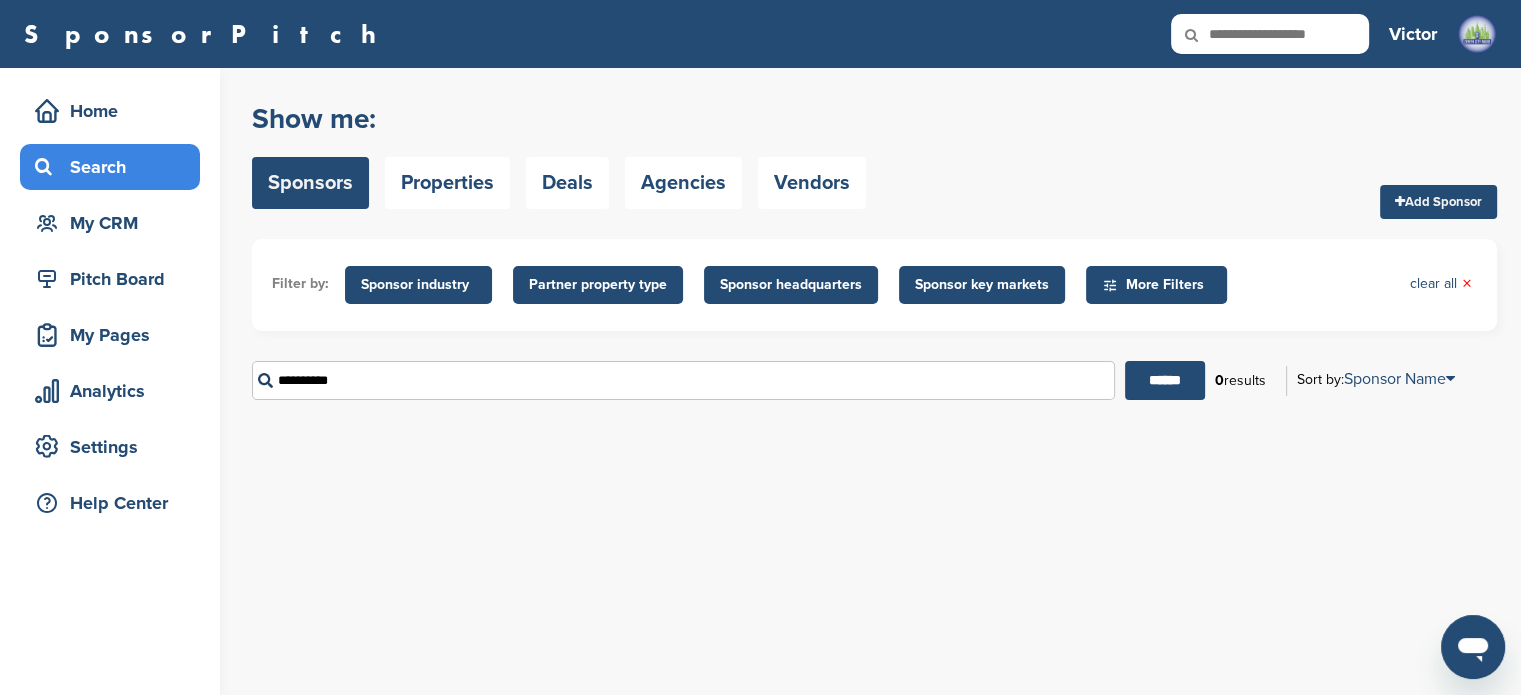 click on "**********" at bounding box center (683, 380) 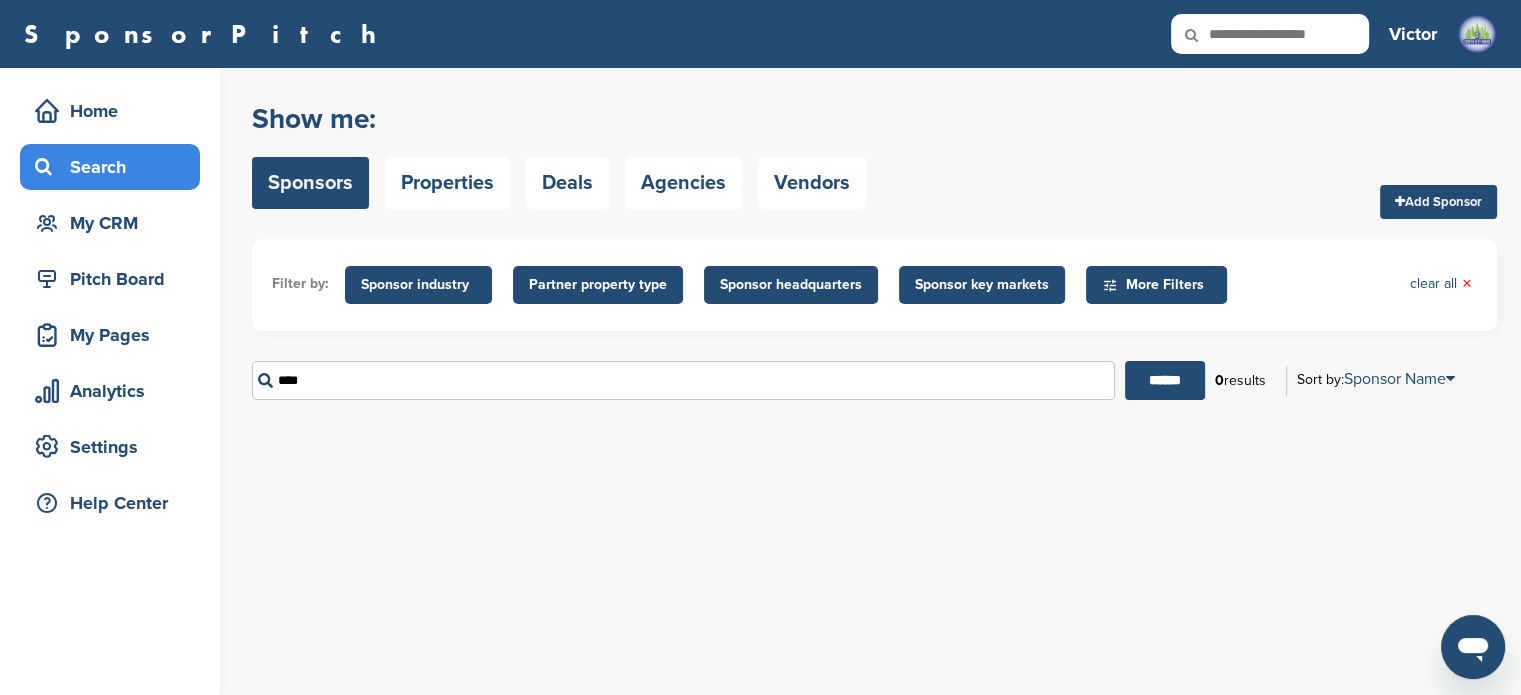 click on "******" at bounding box center (1165, 380) 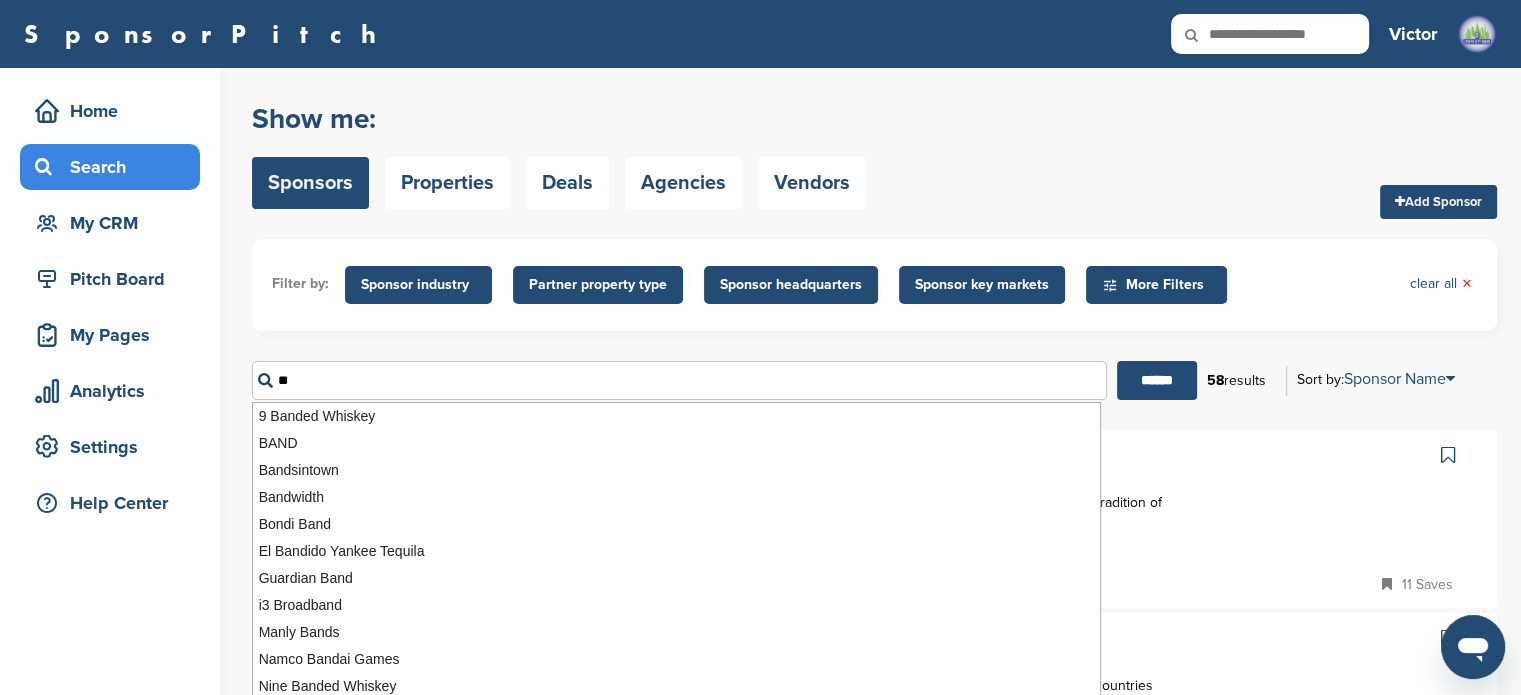 type on "*" 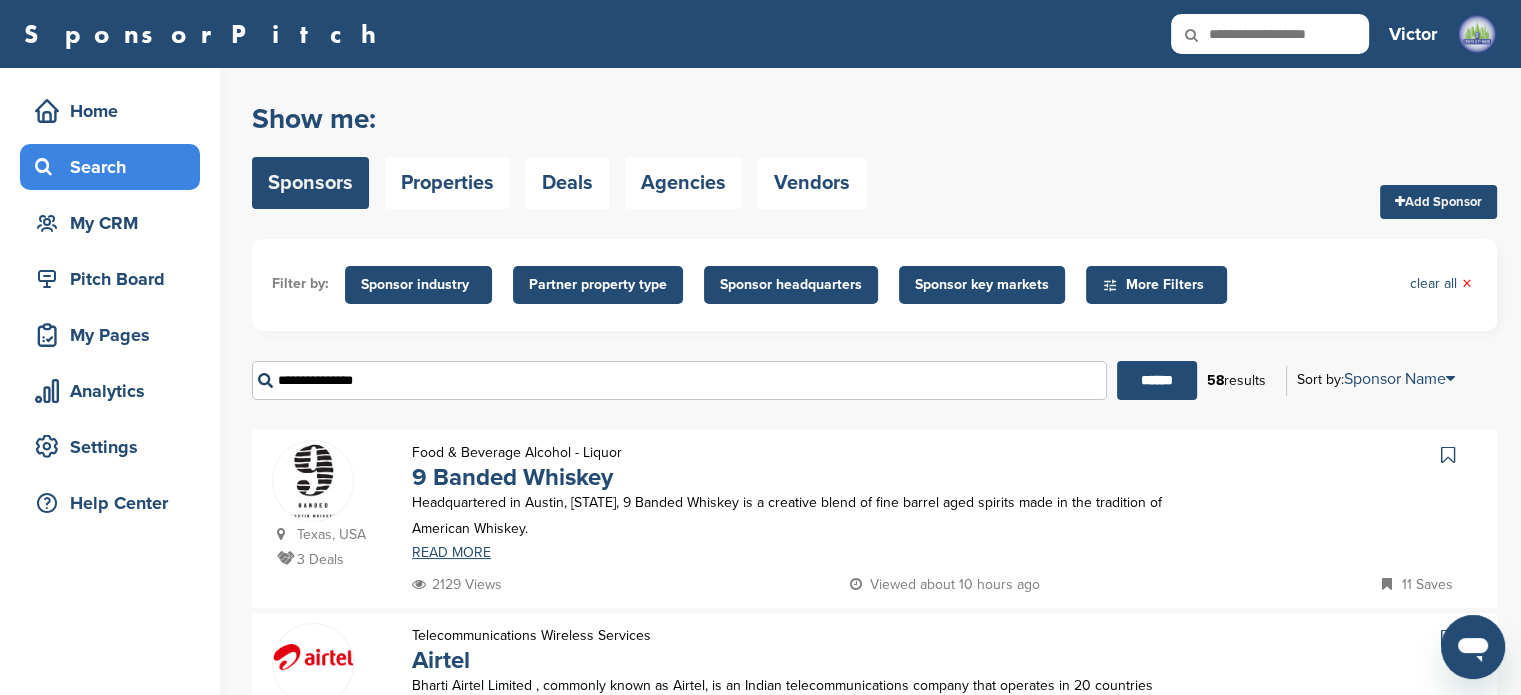 click on "******" at bounding box center (1157, 380) 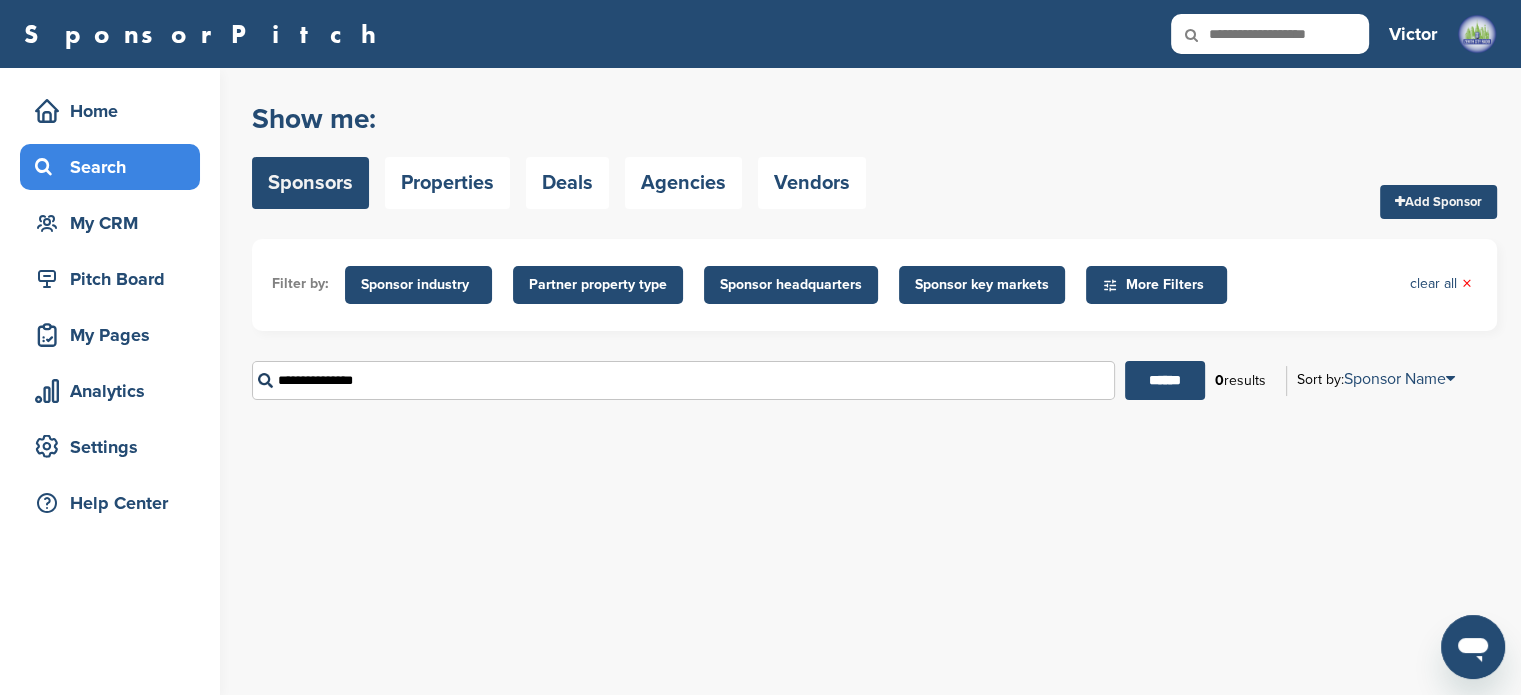 click on "**********" at bounding box center (683, 380) 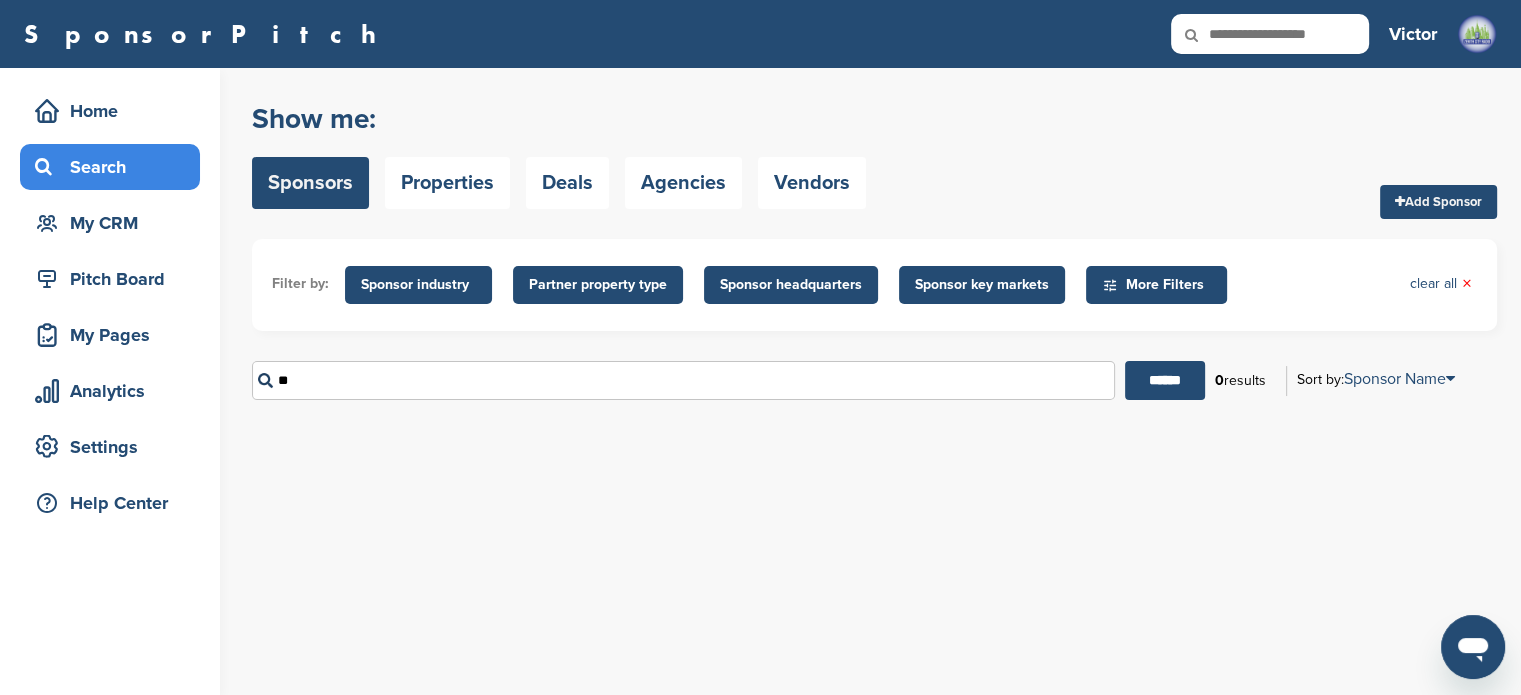 type on "*" 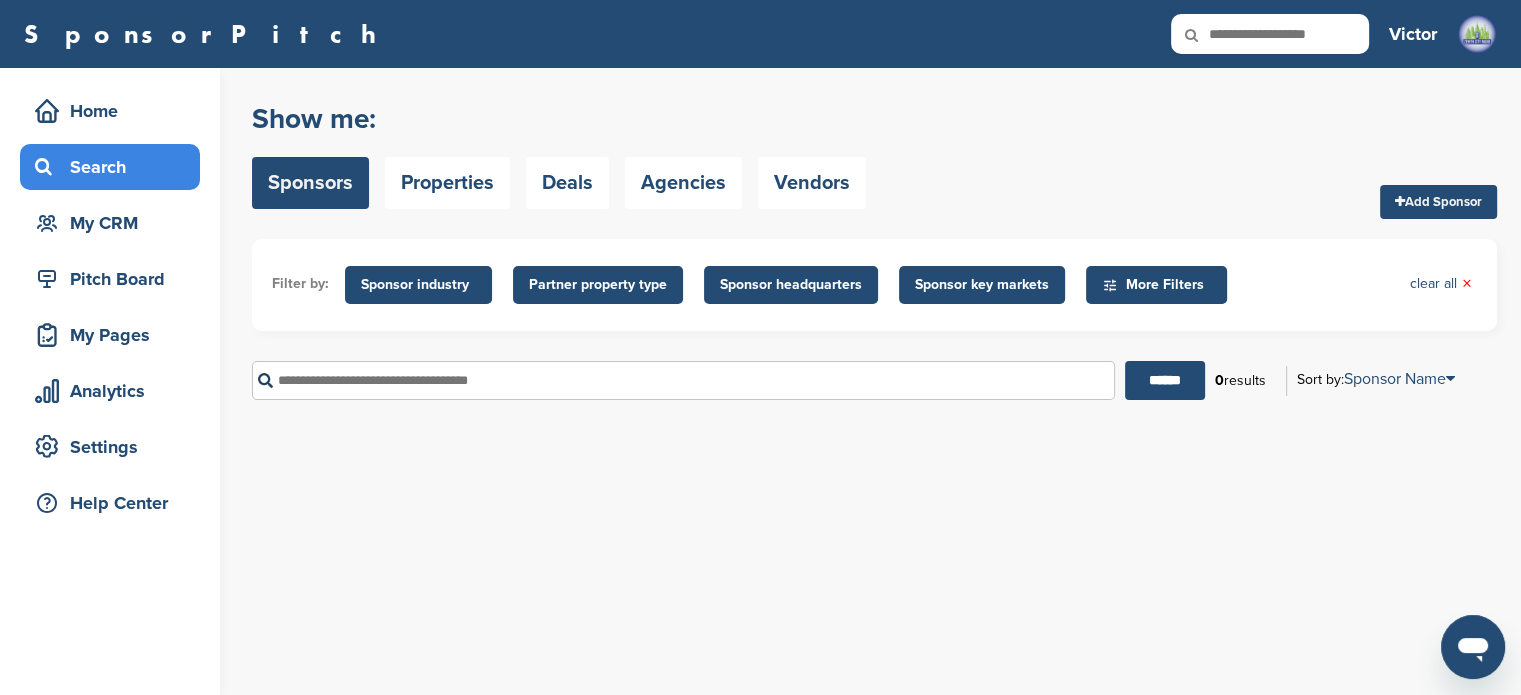 type on "*" 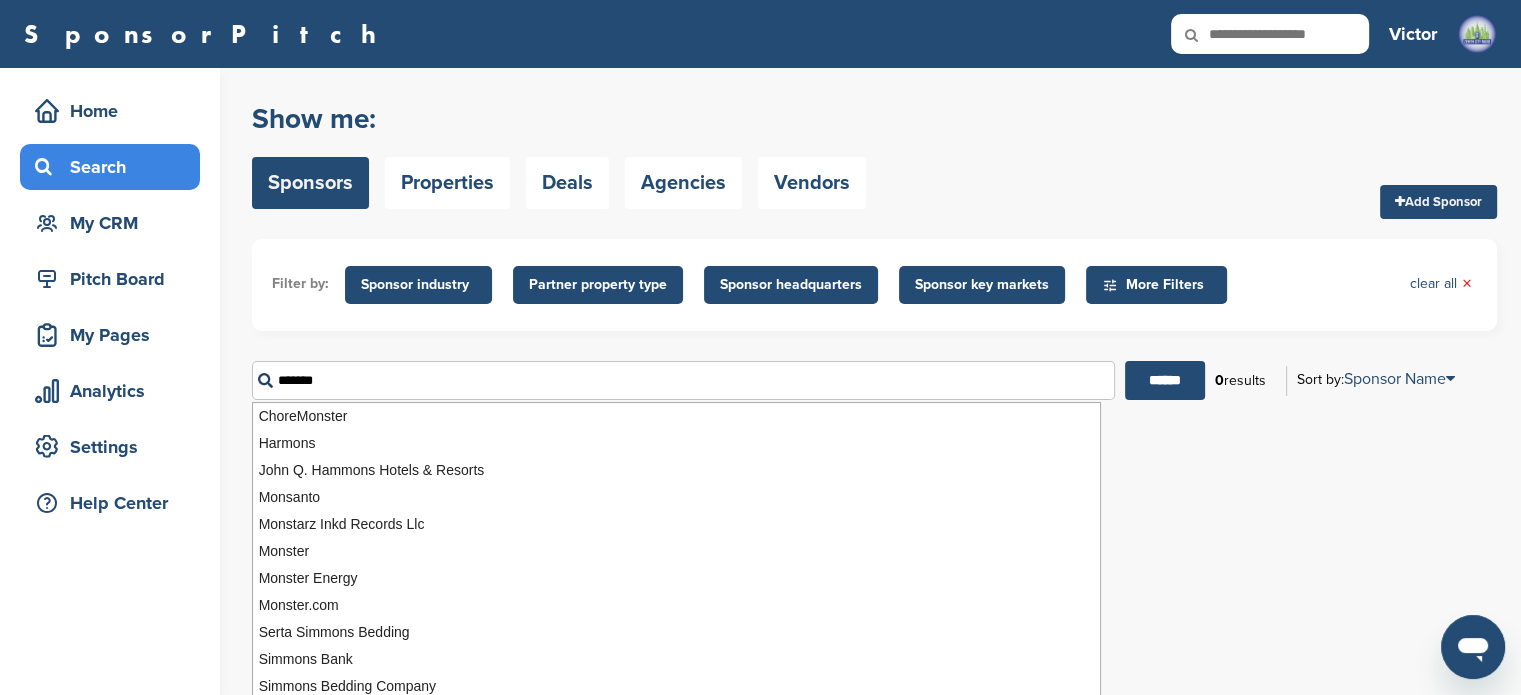 click on "******" at bounding box center (1165, 380) 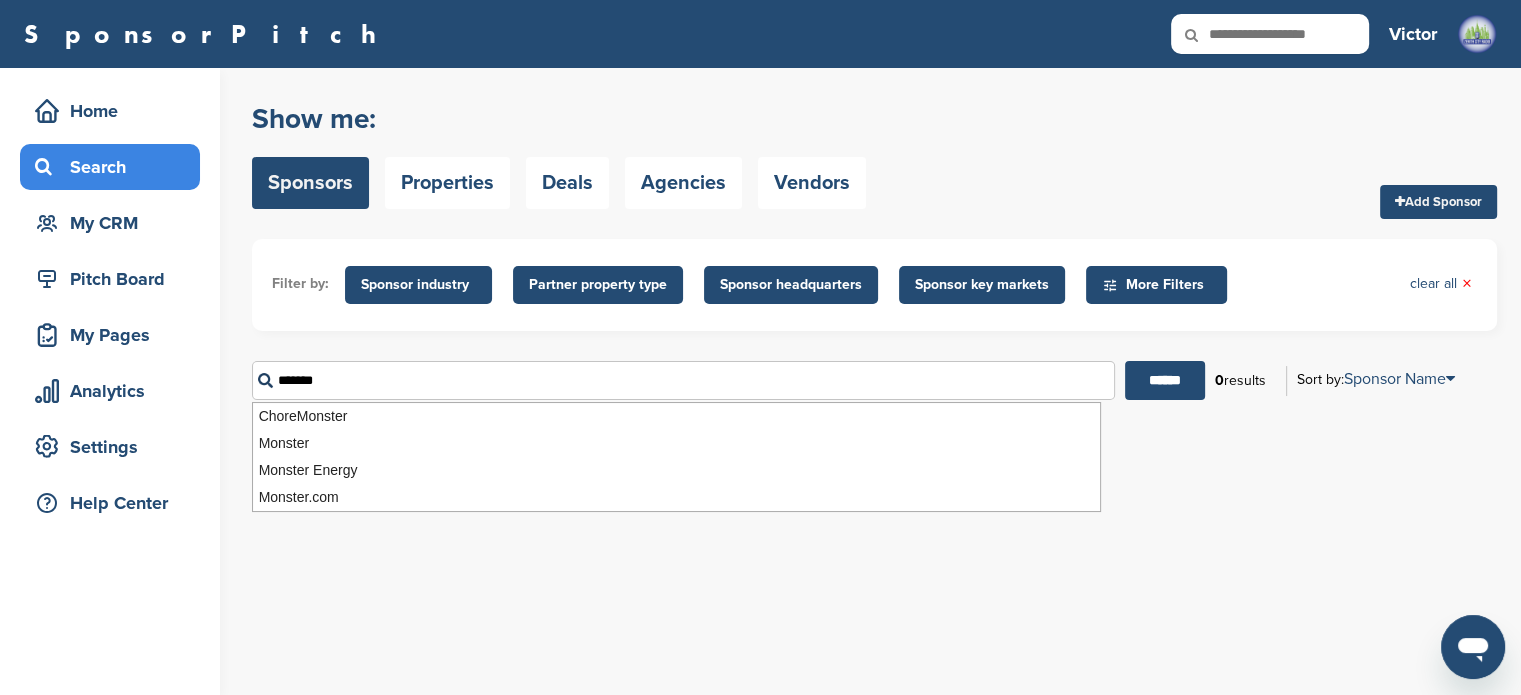 type on "*******" 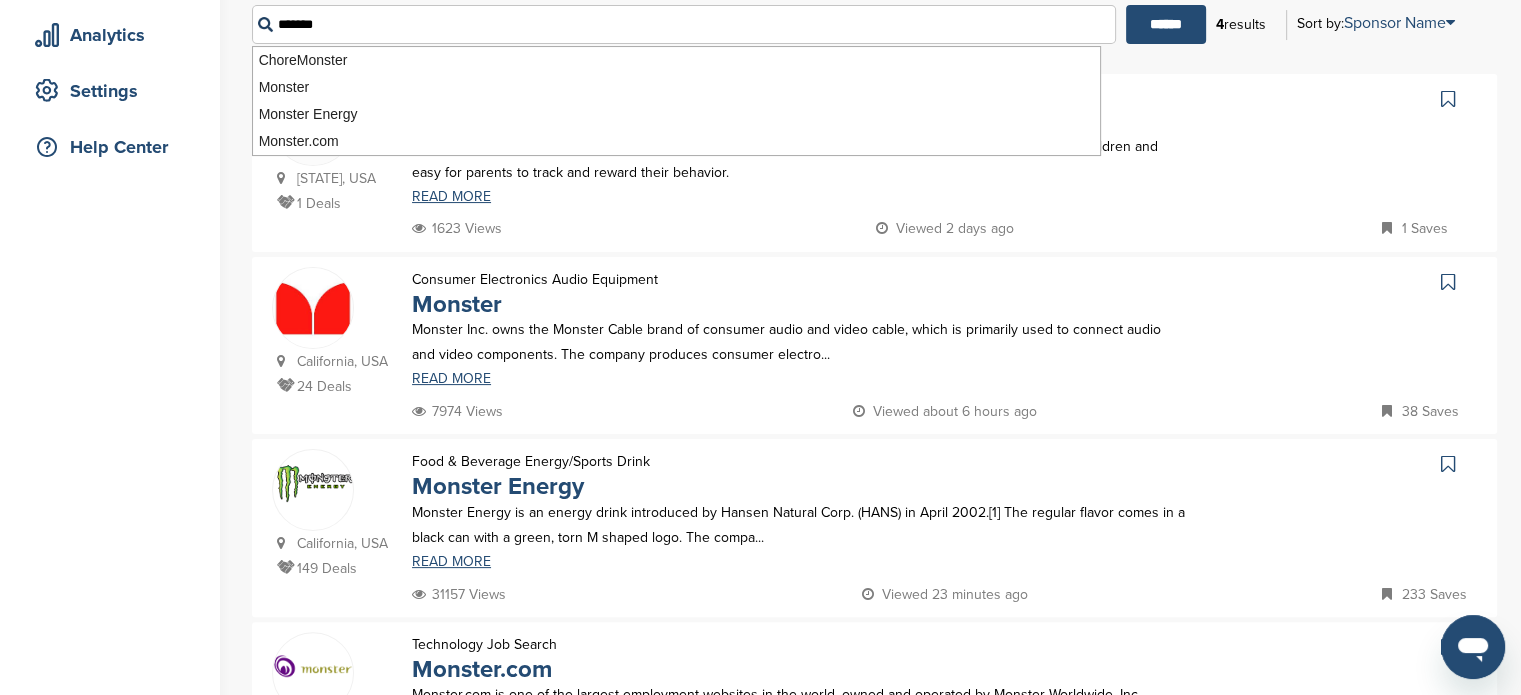 scroll, scrollTop: 364, scrollLeft: 0, axis: vertical 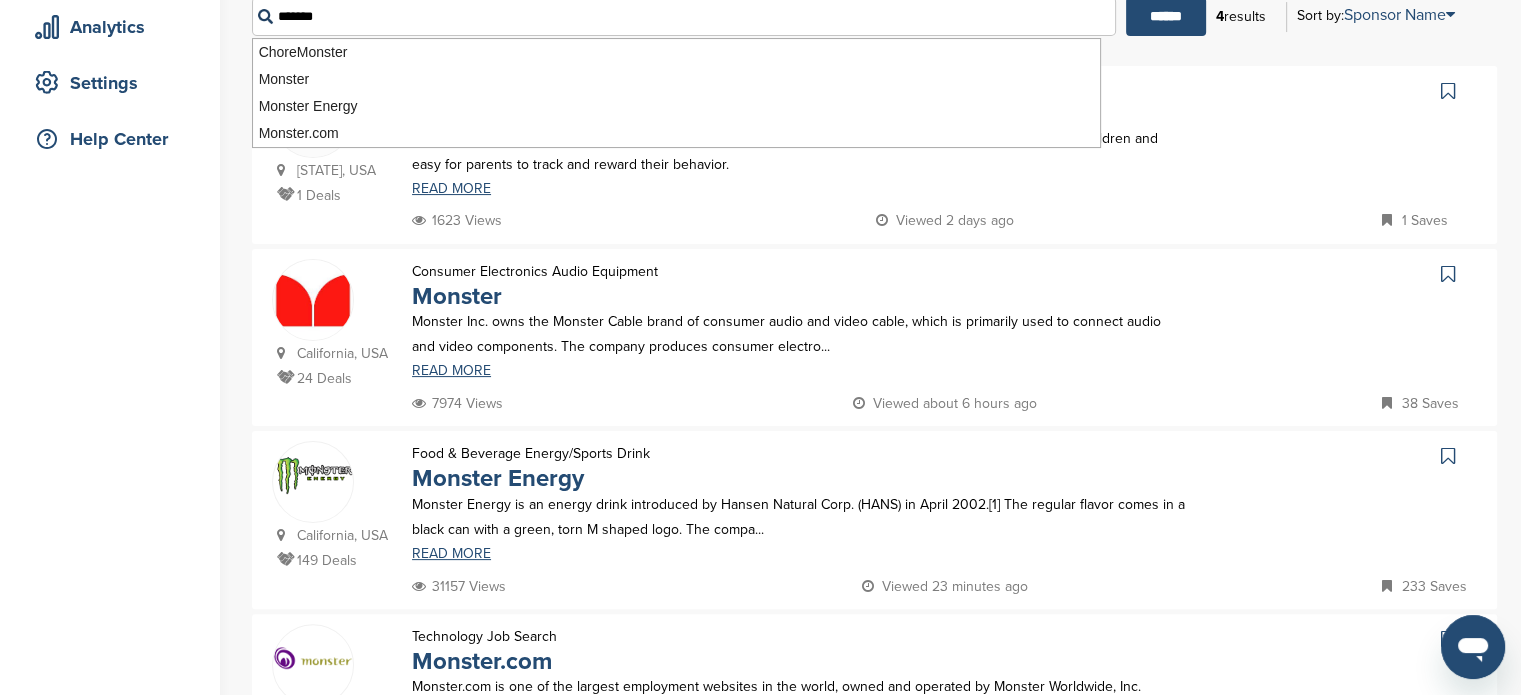 click at bounding box center [313, 300] 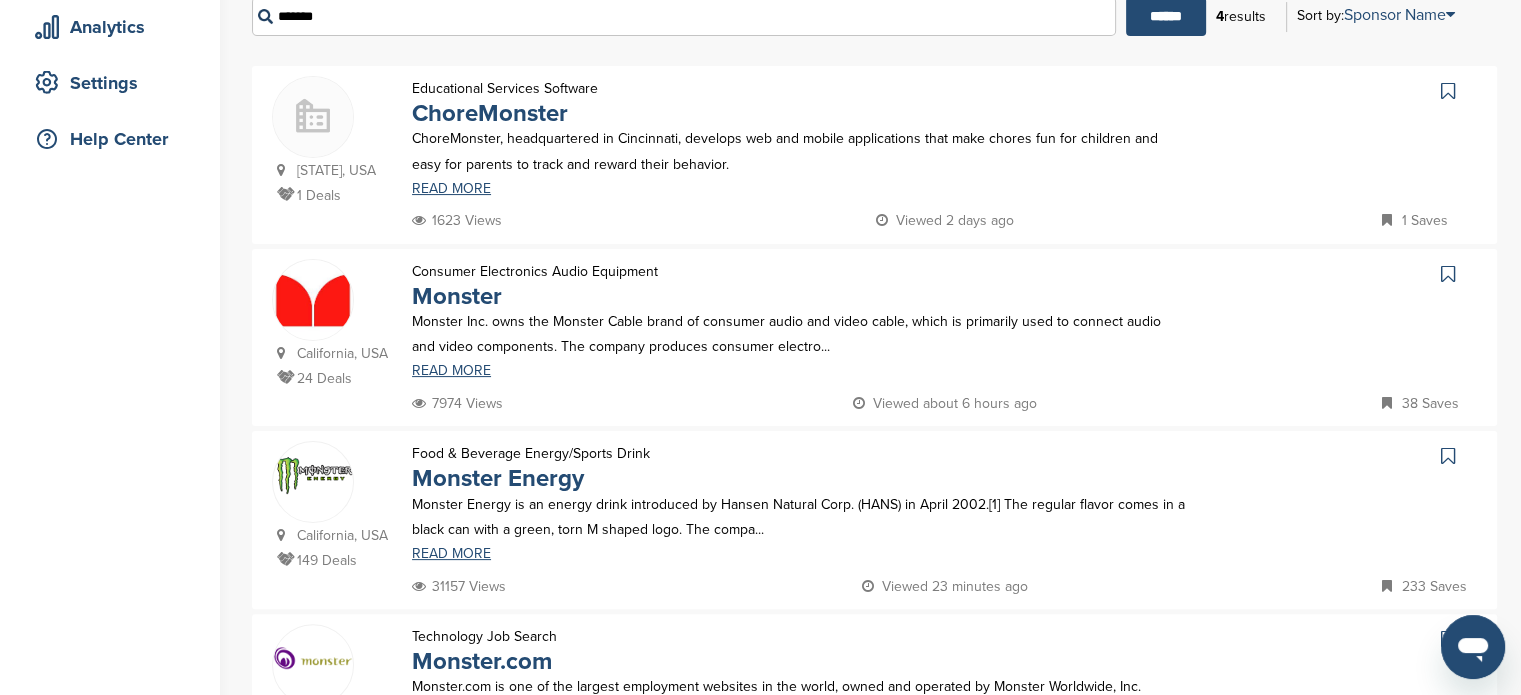 scroll, scrollTop: 0, scrollLeft: 0, axis: both 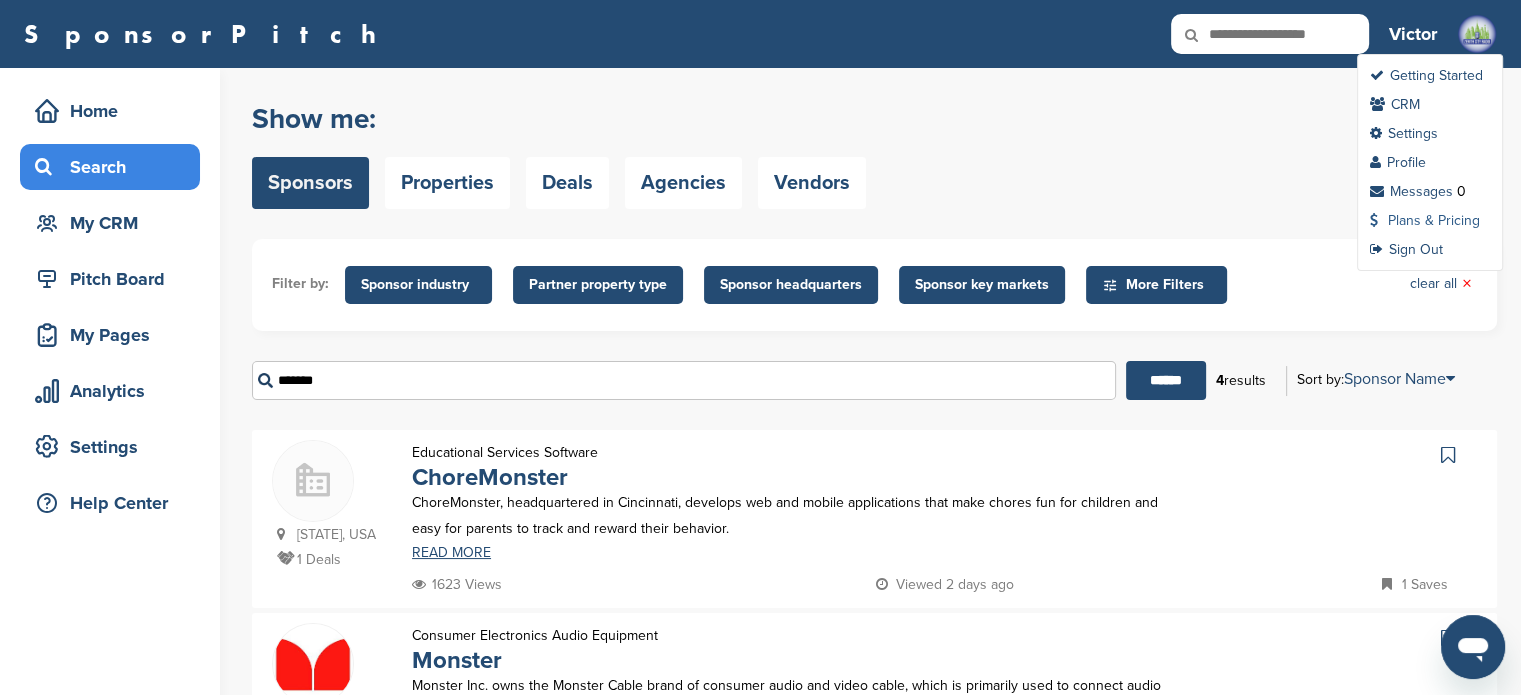 click on "Plans & Pricing" at bounding box center (1425, 220) 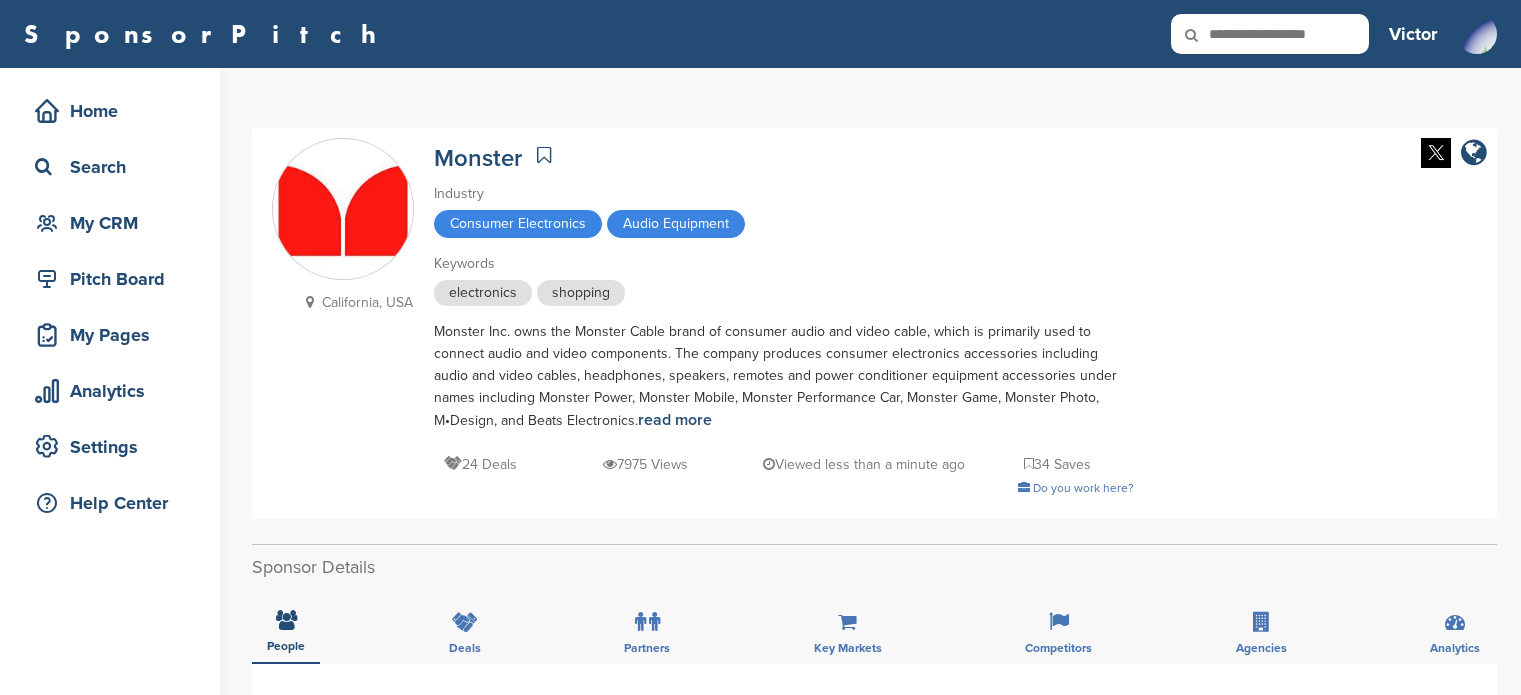 scroll, scrollTop: 0, scrollLeft: 0, axis: both 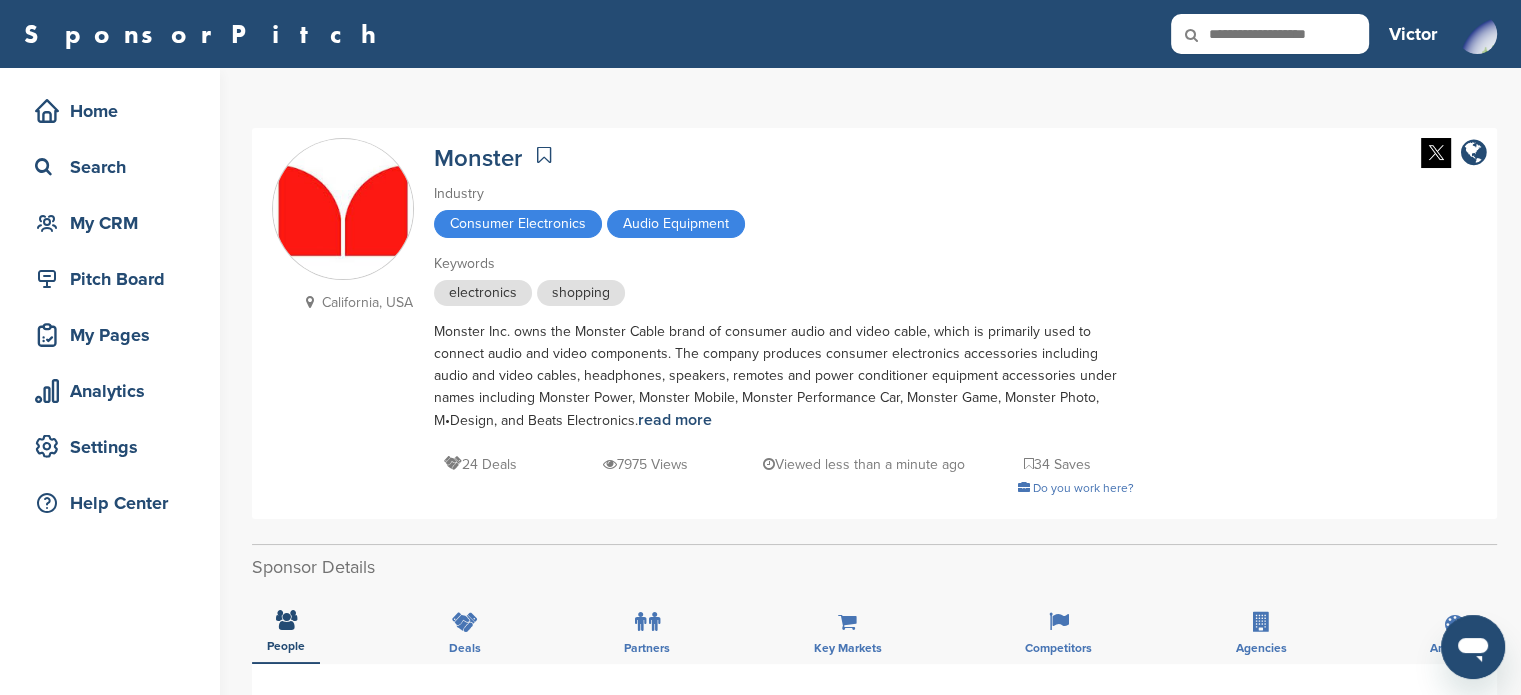 click on "Audio Equipment" at bounding box center [676, 224] 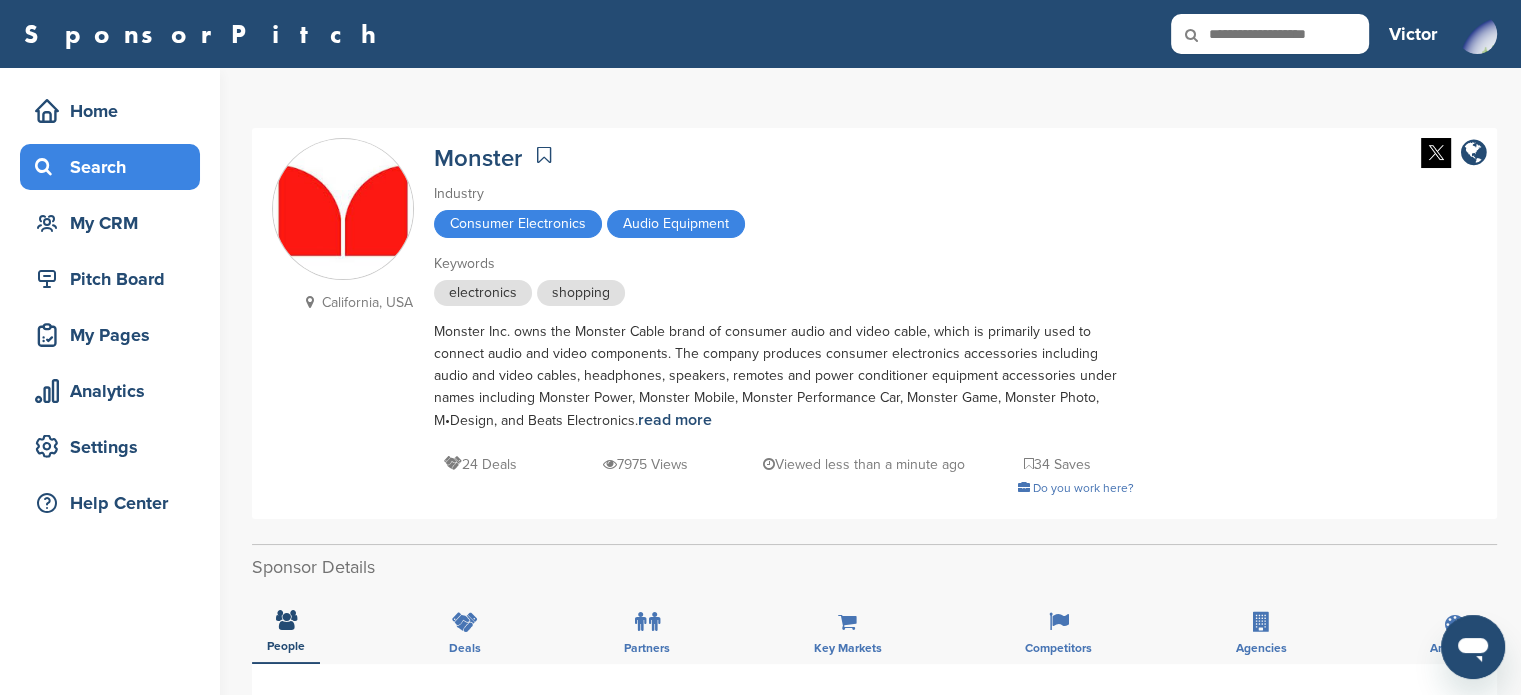 click on "Search" at bounding box center [115, 167] 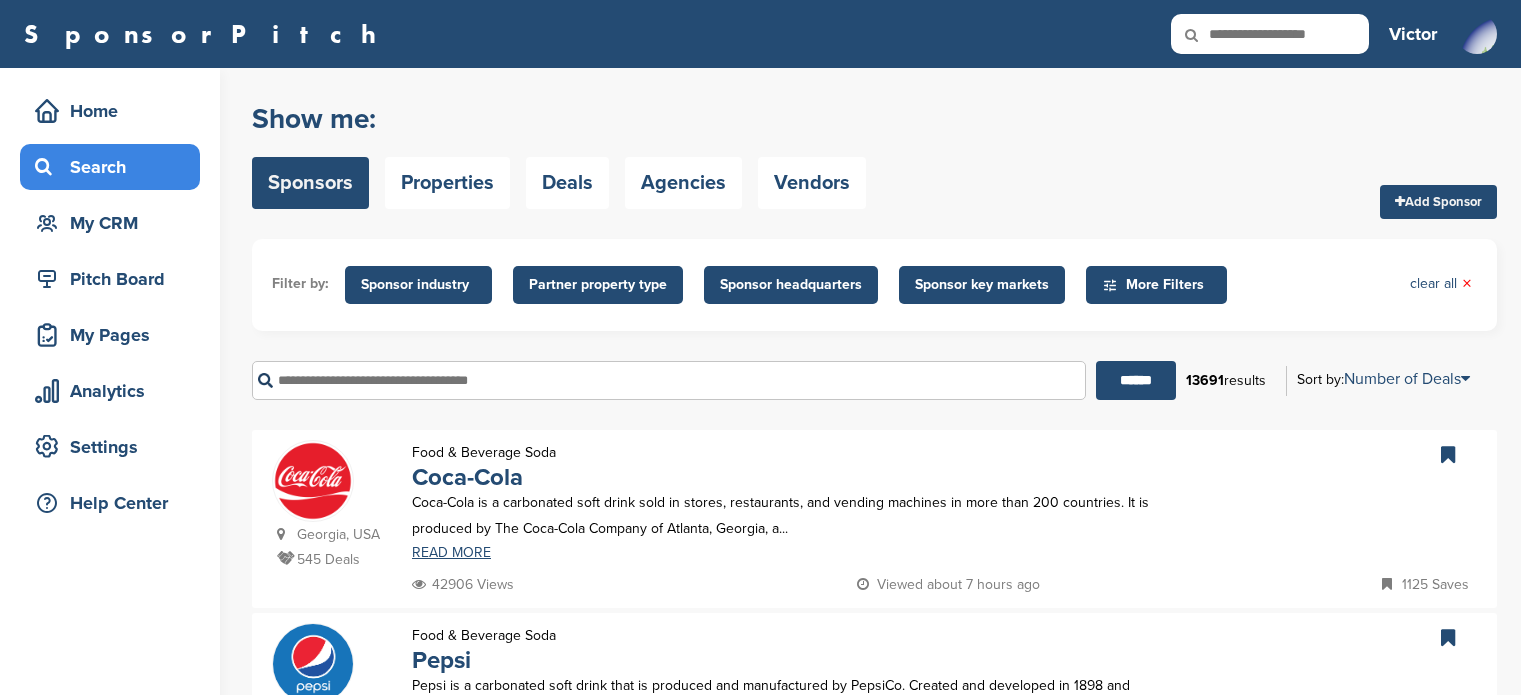 click at bounding box center (669, 380) 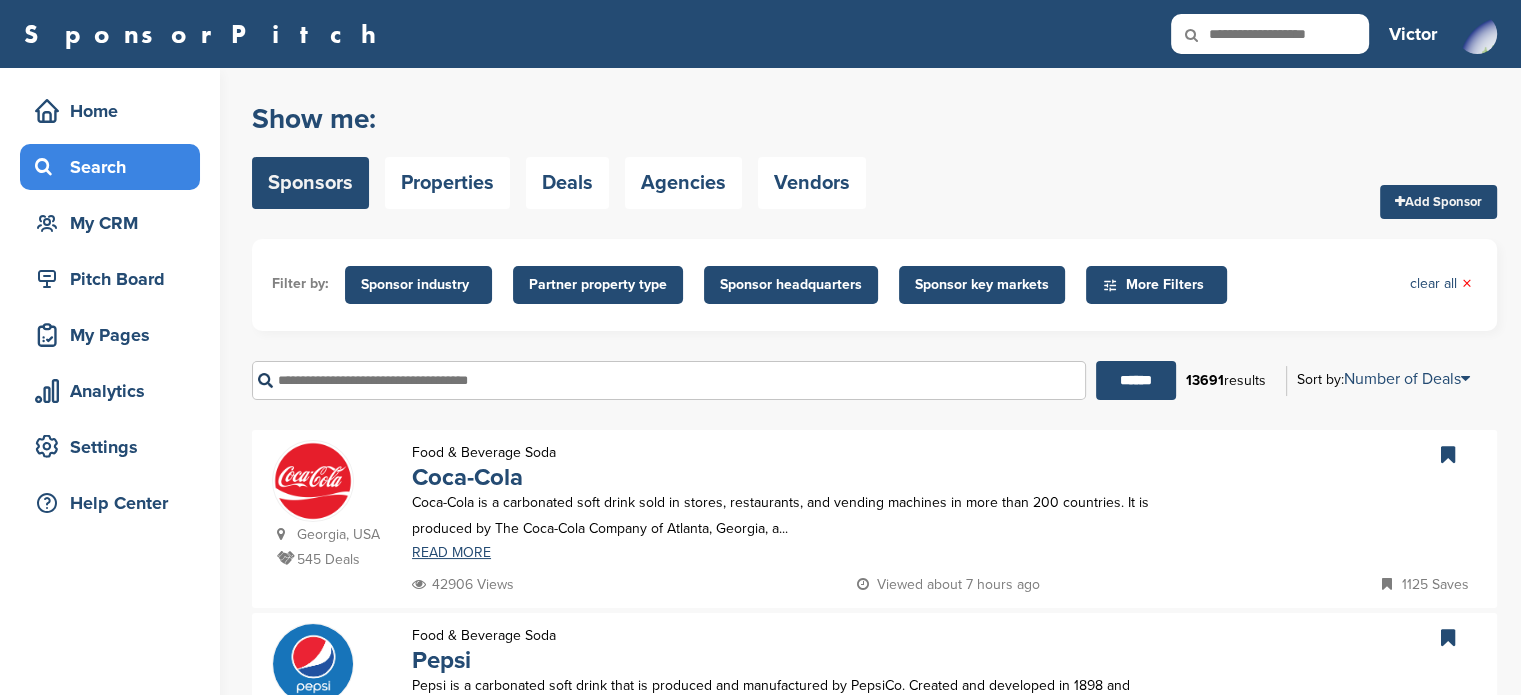scroll, scrollTop: 0, scrollLeft: 0, axis: both 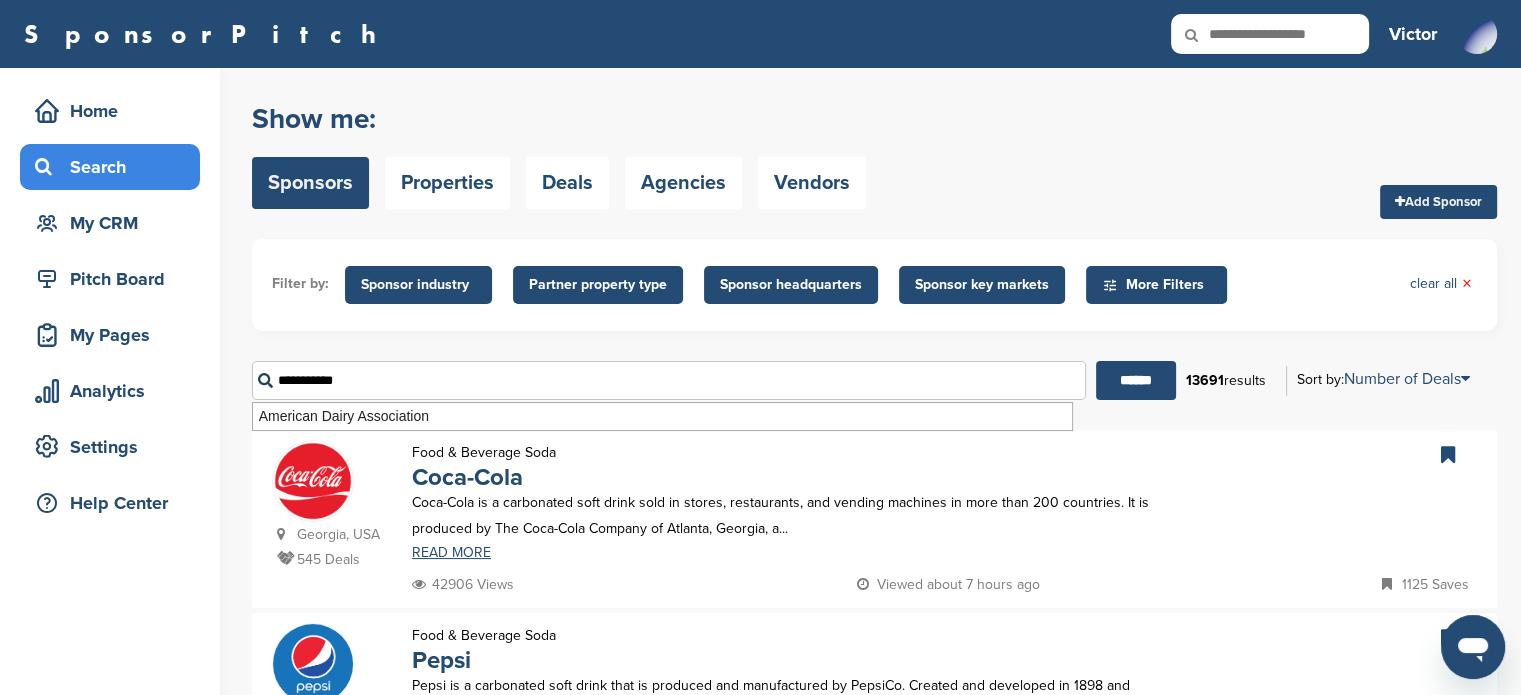 type on "**********" 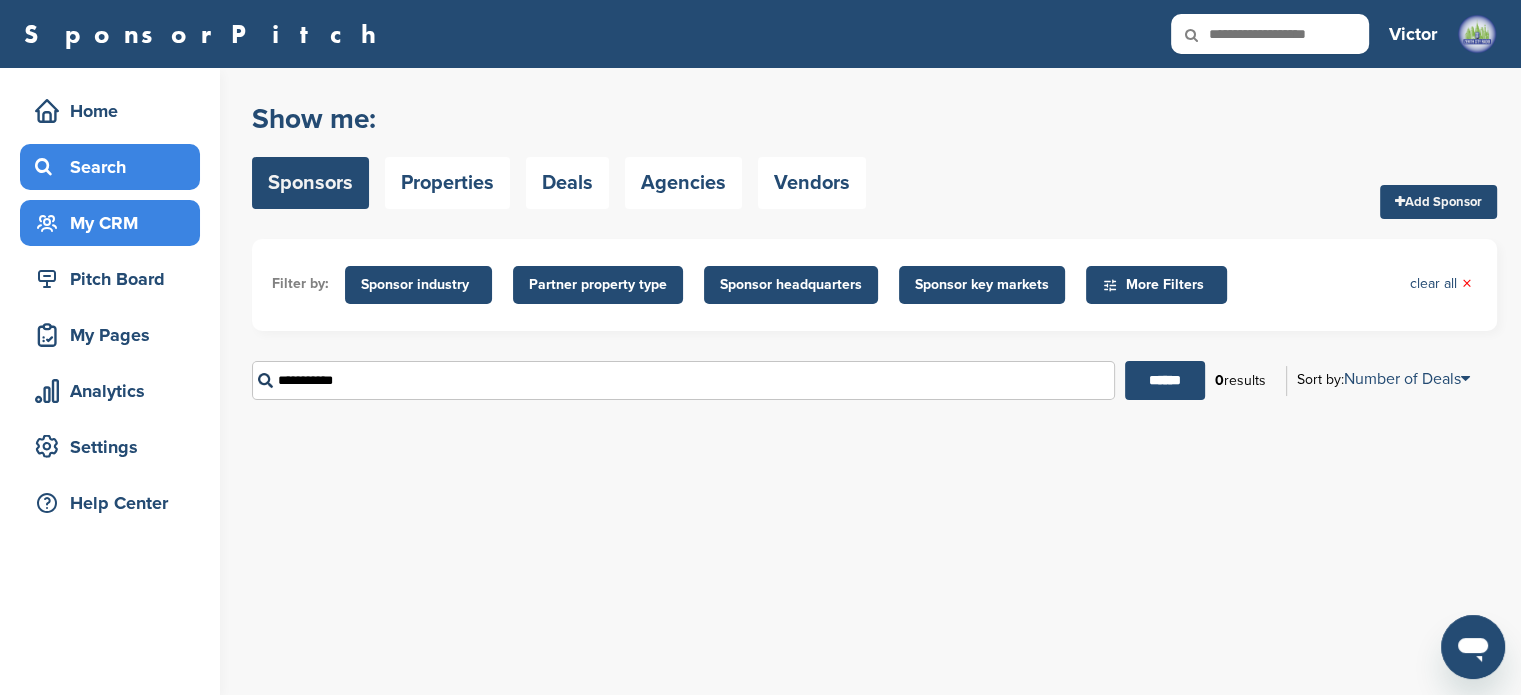 click on "My CRM" at bounding box center (115, 223) 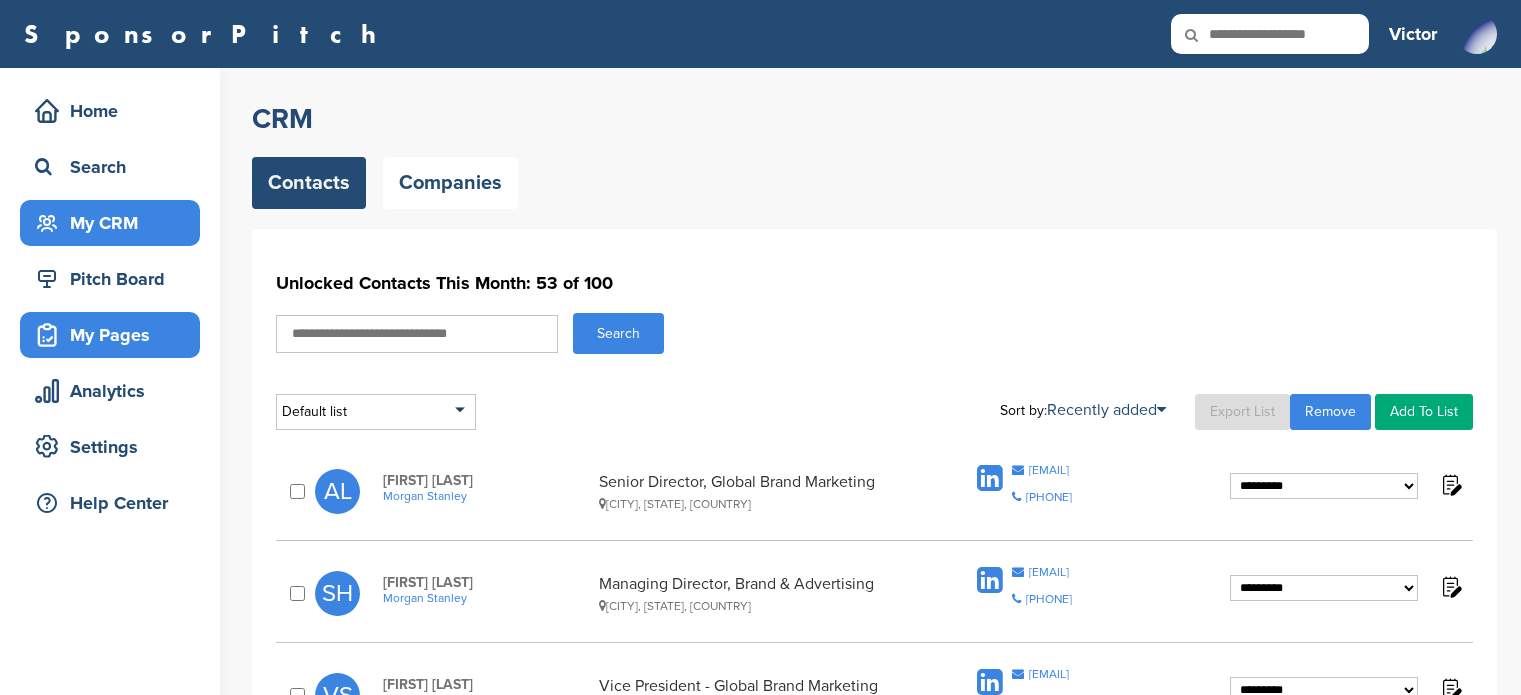 scroll, scrollTop: 0, scrollLeft: 0, axis: both 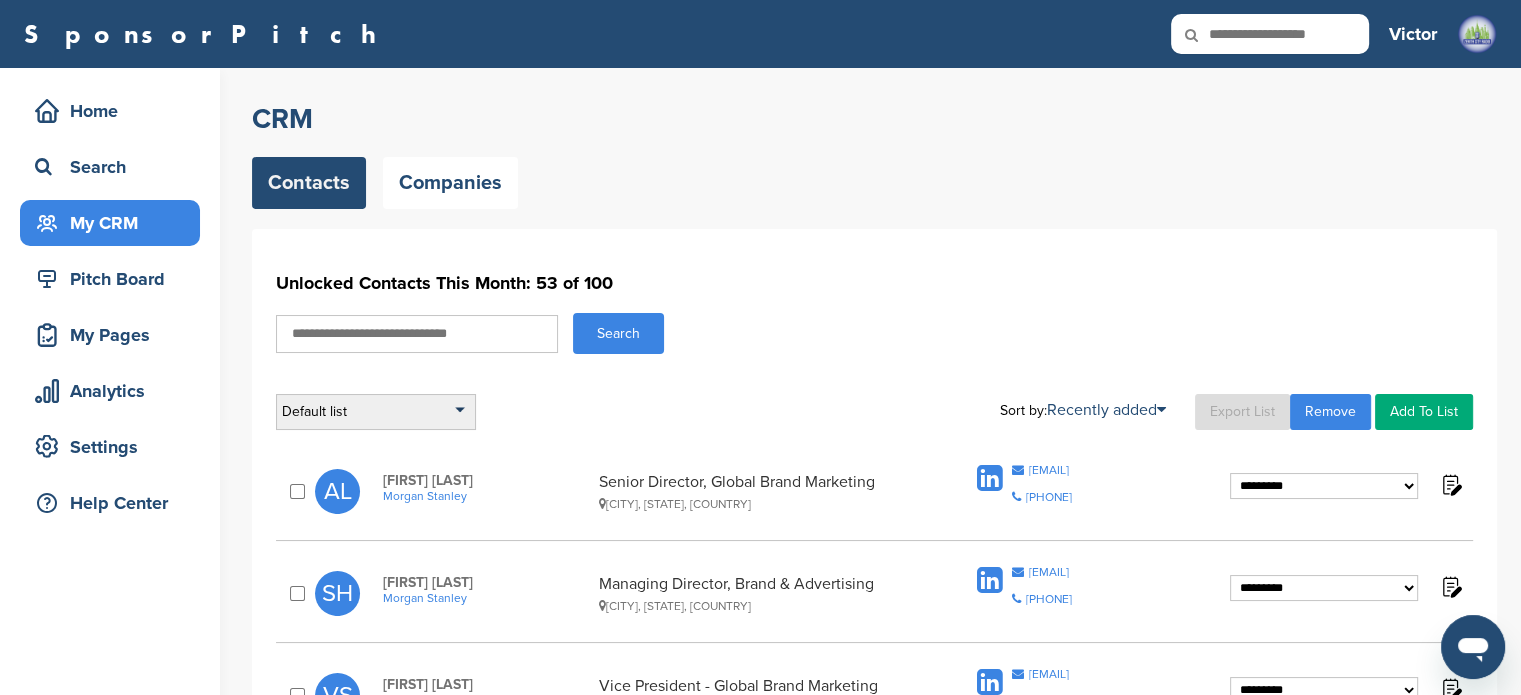 click on "Default list" at bounding box center [376, 412] 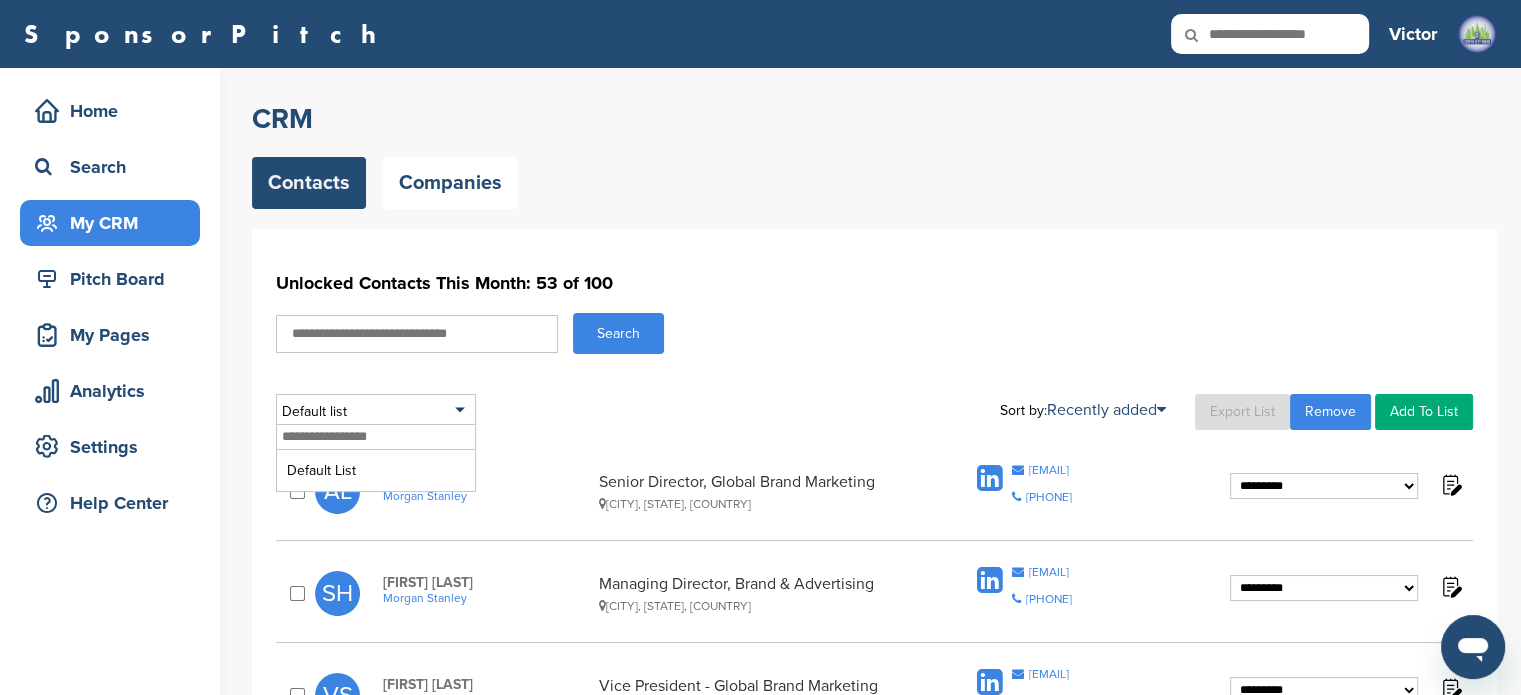 click on "Default list
Default List
Sort by:
Recently added
Last Viewed
Company Name
Stage
Recently added
Export List
Remove
Add To List" at bounding box center [874, 412] 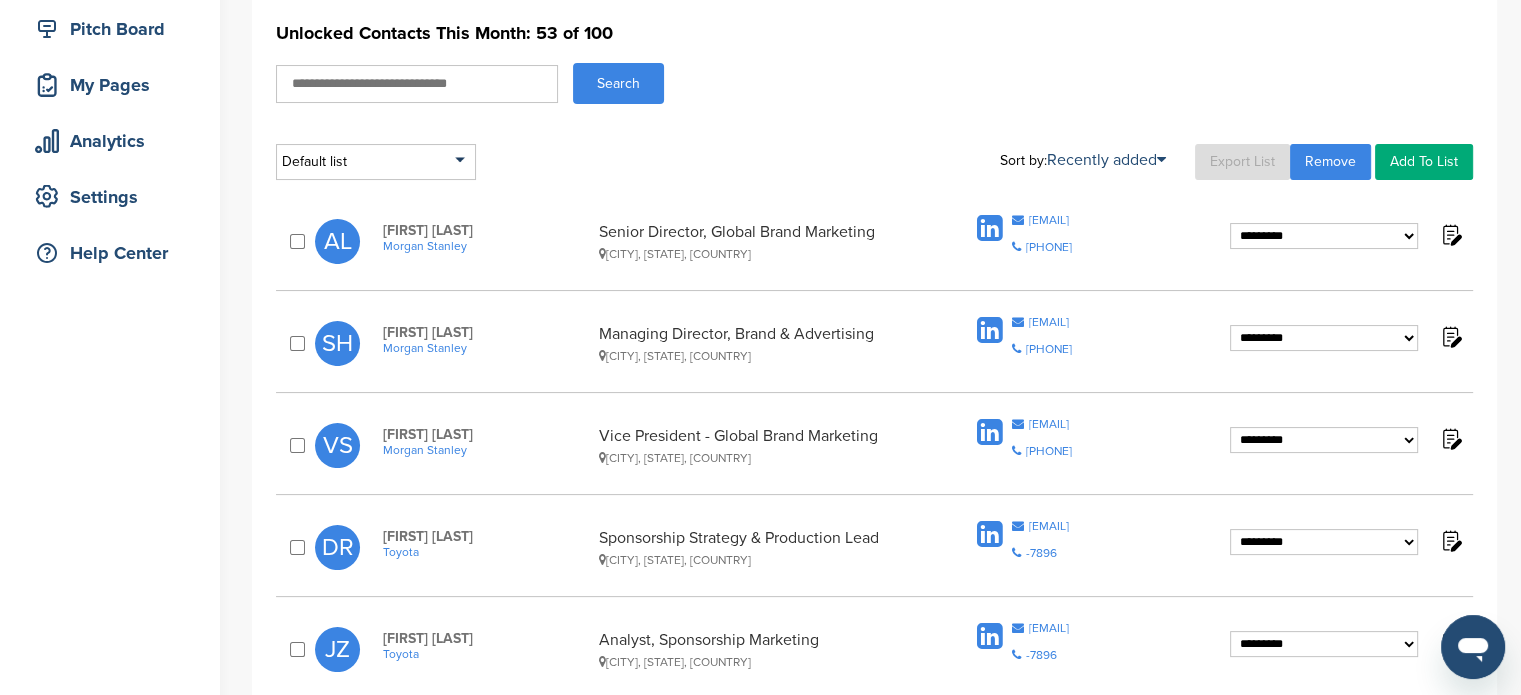 scroll, scrollTop: 0, scrollLeft: 0, axis: both 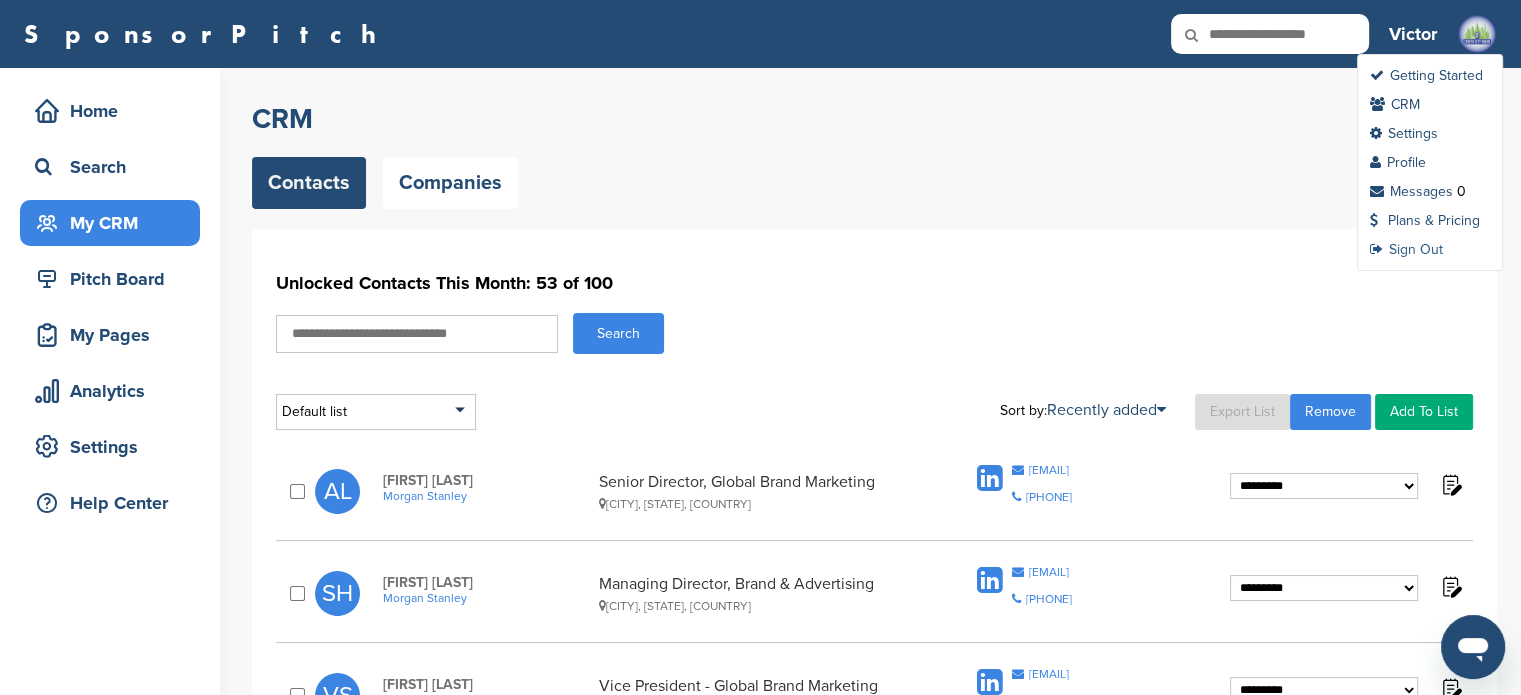 click on "Sign Out" at bounding box center (1406, 249) 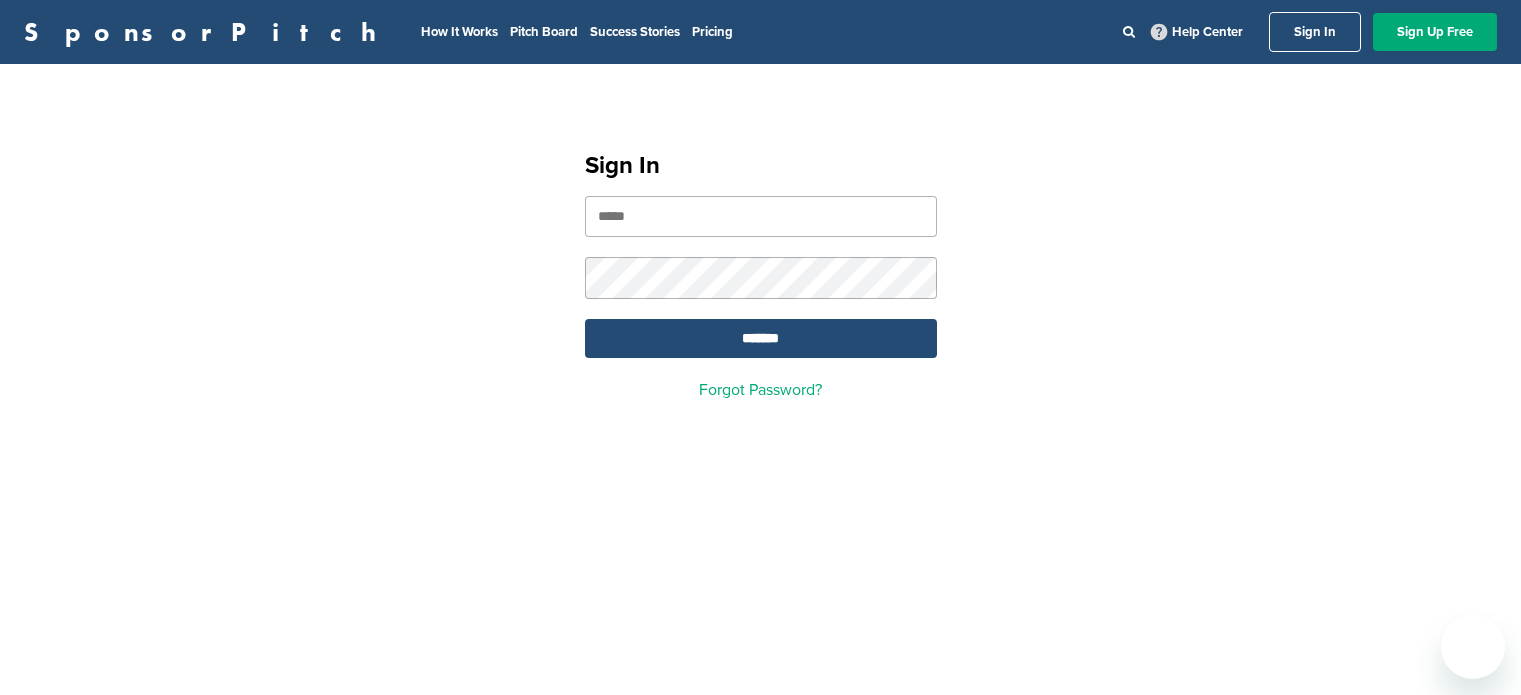 scroll, scrollTop: 0, scrollLeft: 0, axis: both 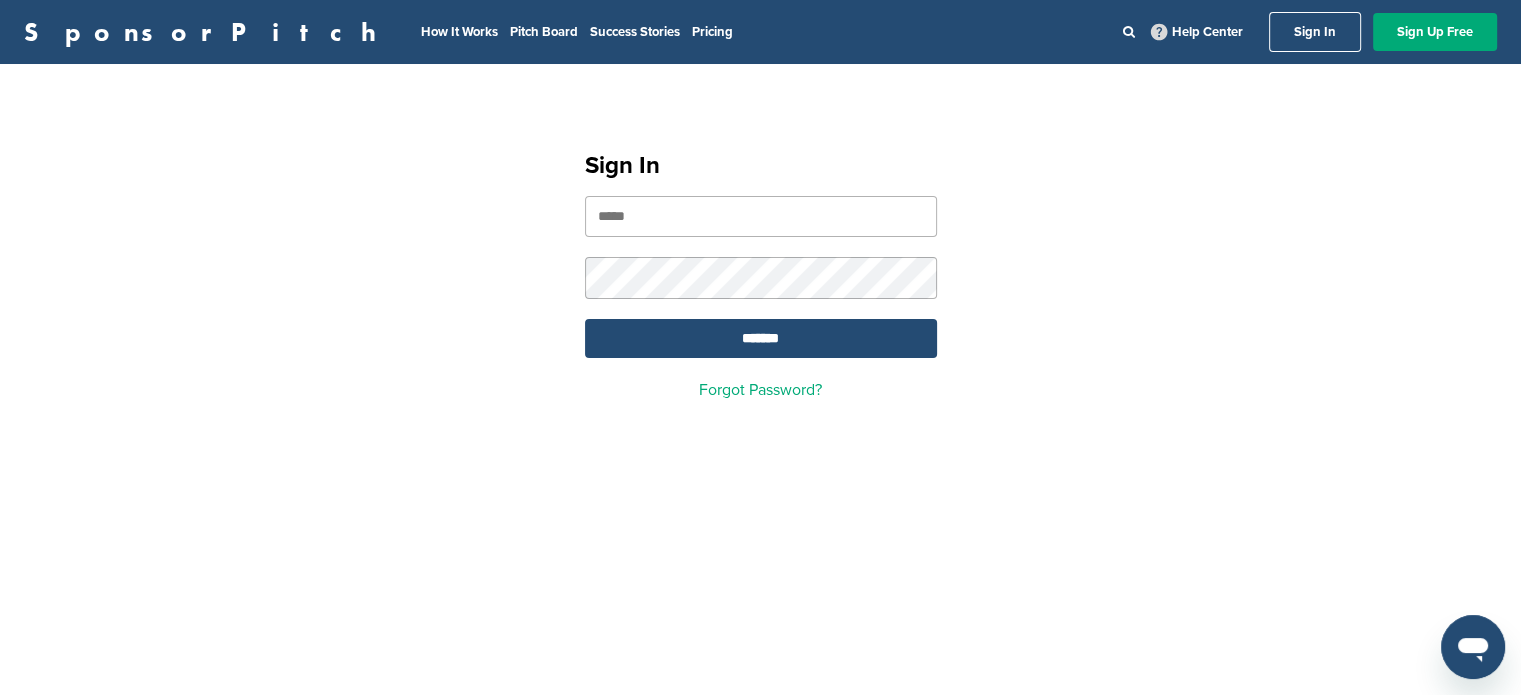 click at bounding box center [761, 216] 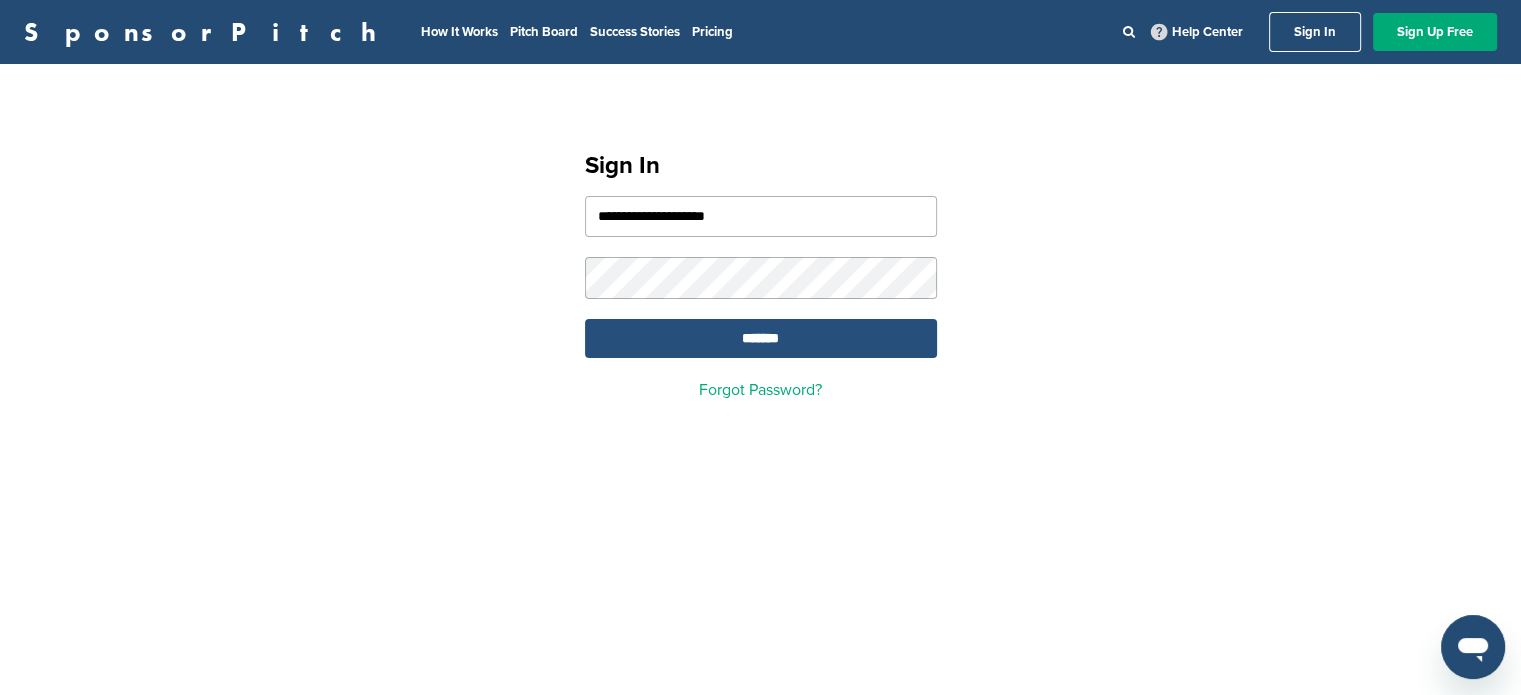 click on "*******" at bounding box center [761, 338] 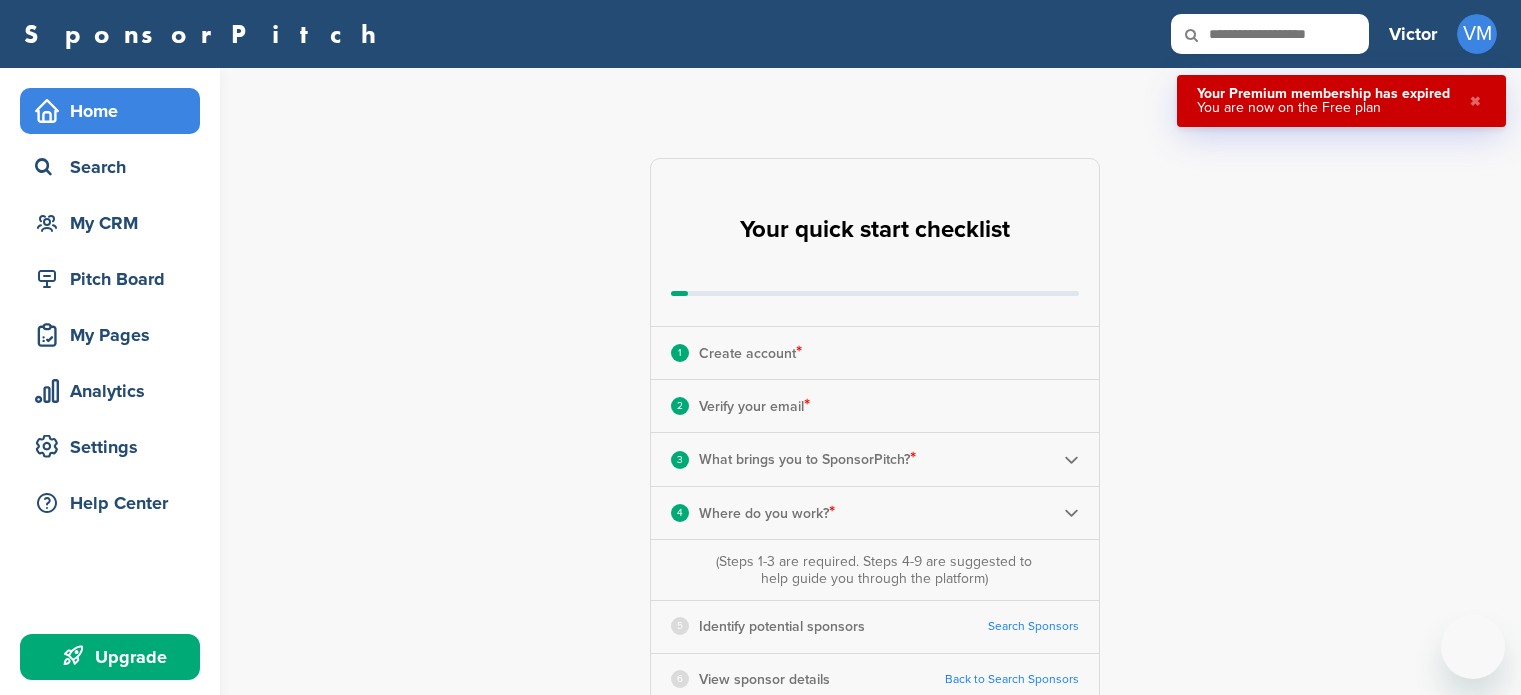 scroll, scrollTop: 0, scrollLeft: 0, axis: both 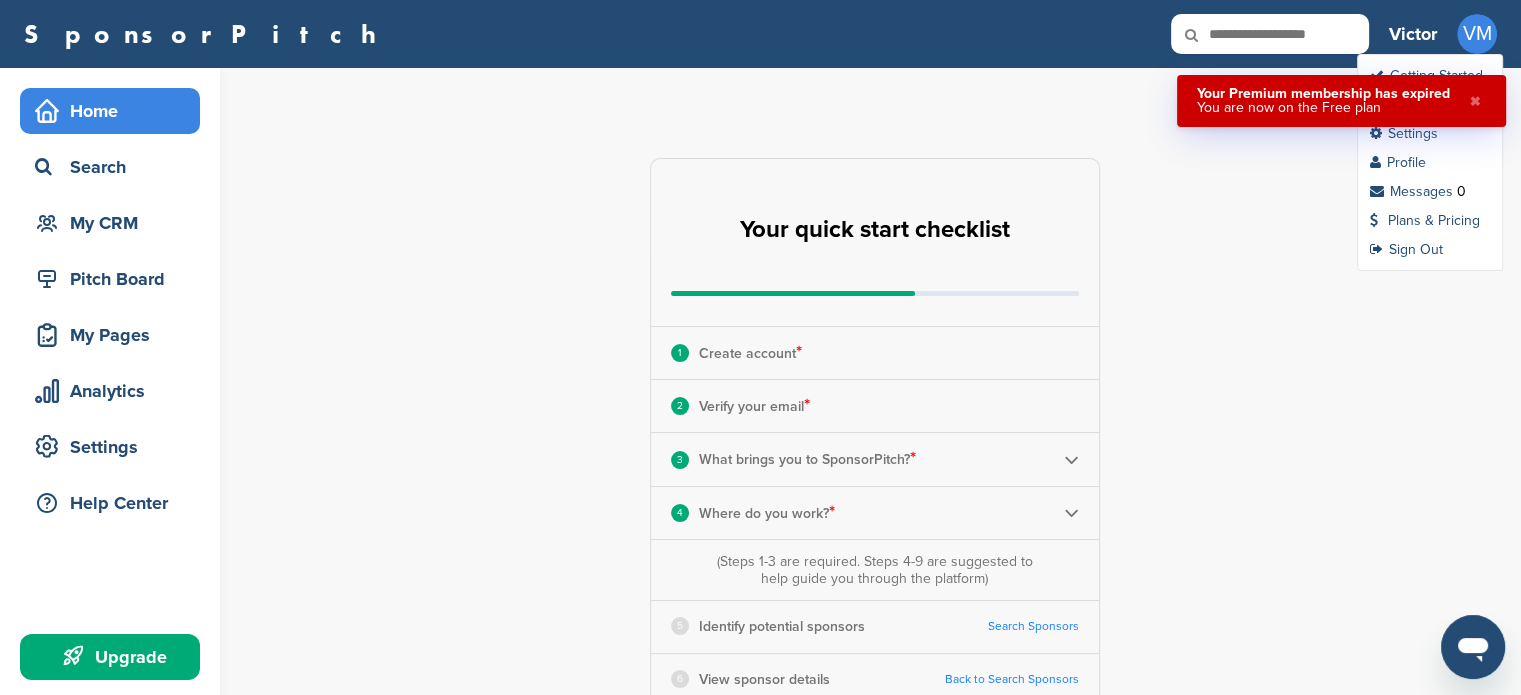 click on "VM" at bounding box center (1477, 34) 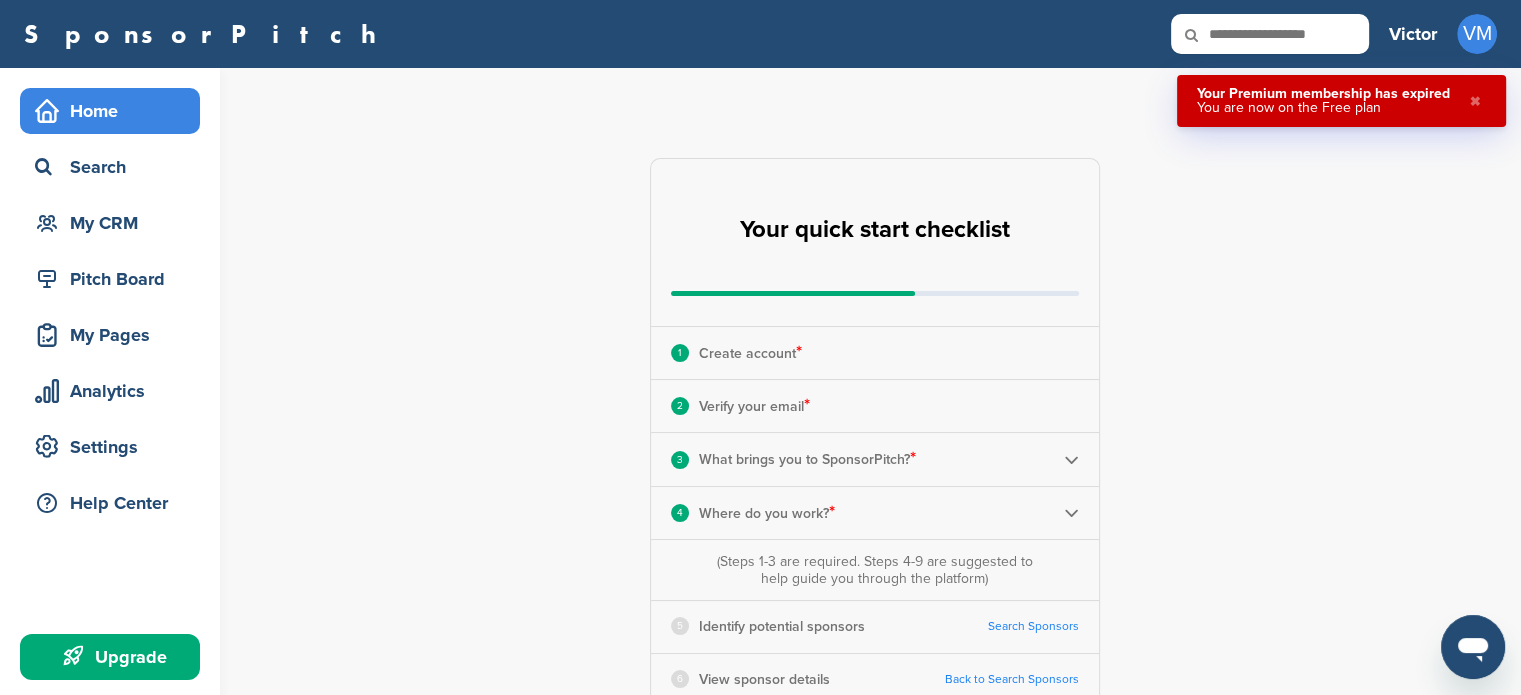 click on "Victor" at bounding box center (1413, 34) 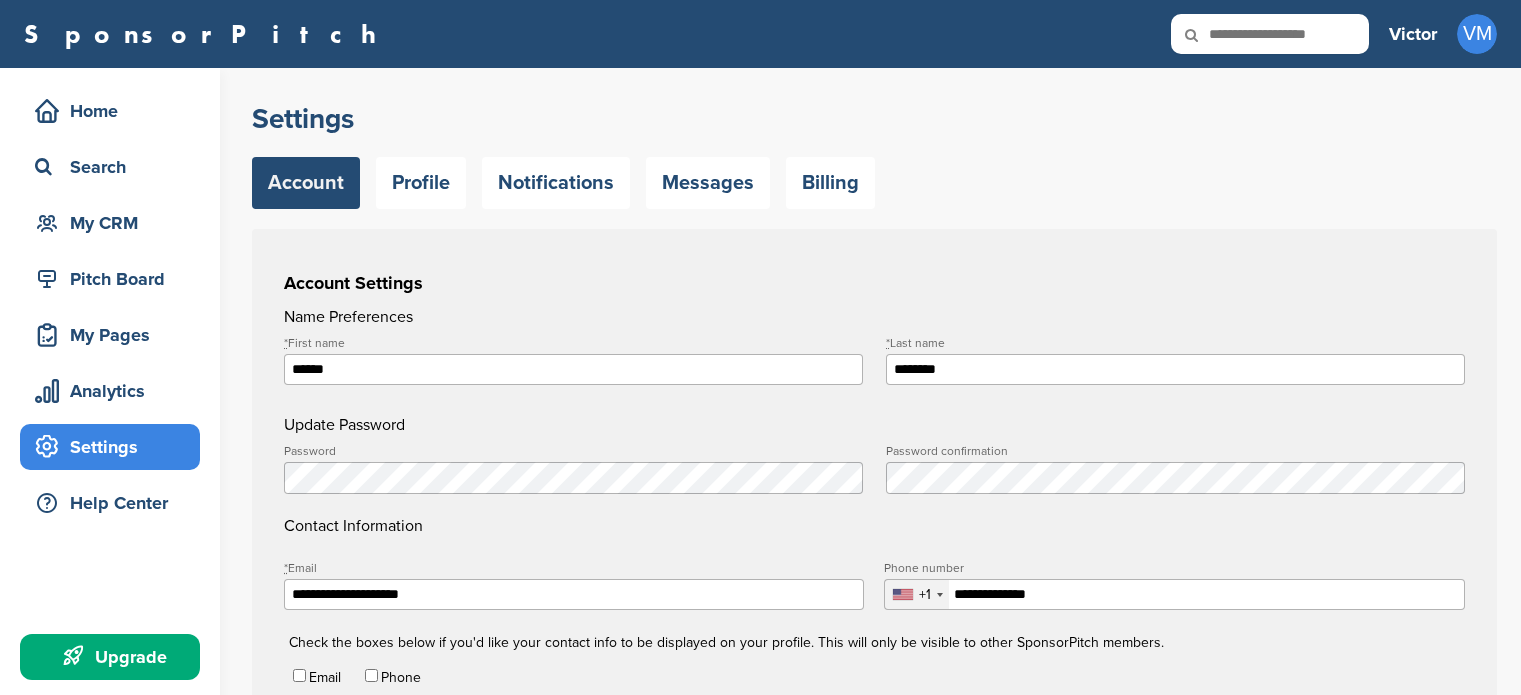 click on "Victor" at bounding box center [1413, 34] 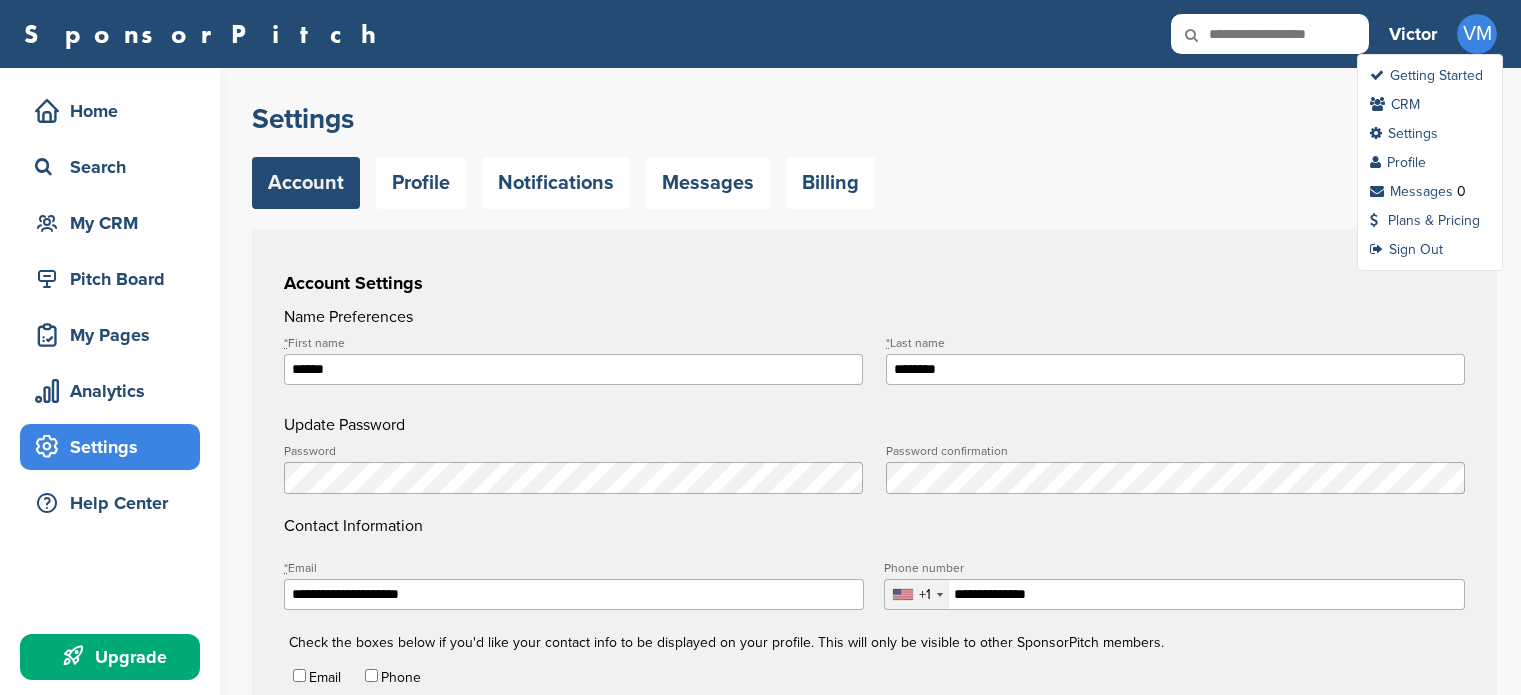 scroll, scrollTop: 0, scrollLeft: 0, axis: both 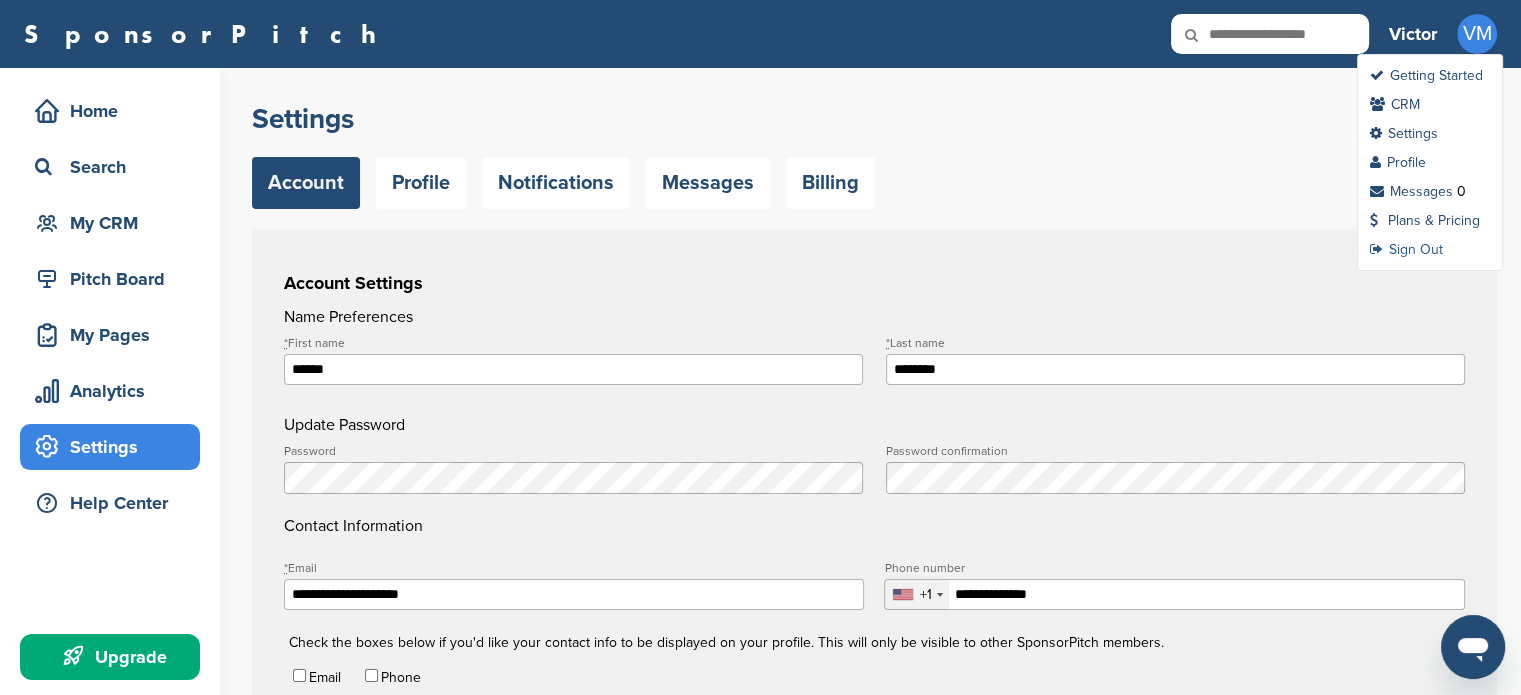 click on "Sign Out" at bounding box center (1406, 249) 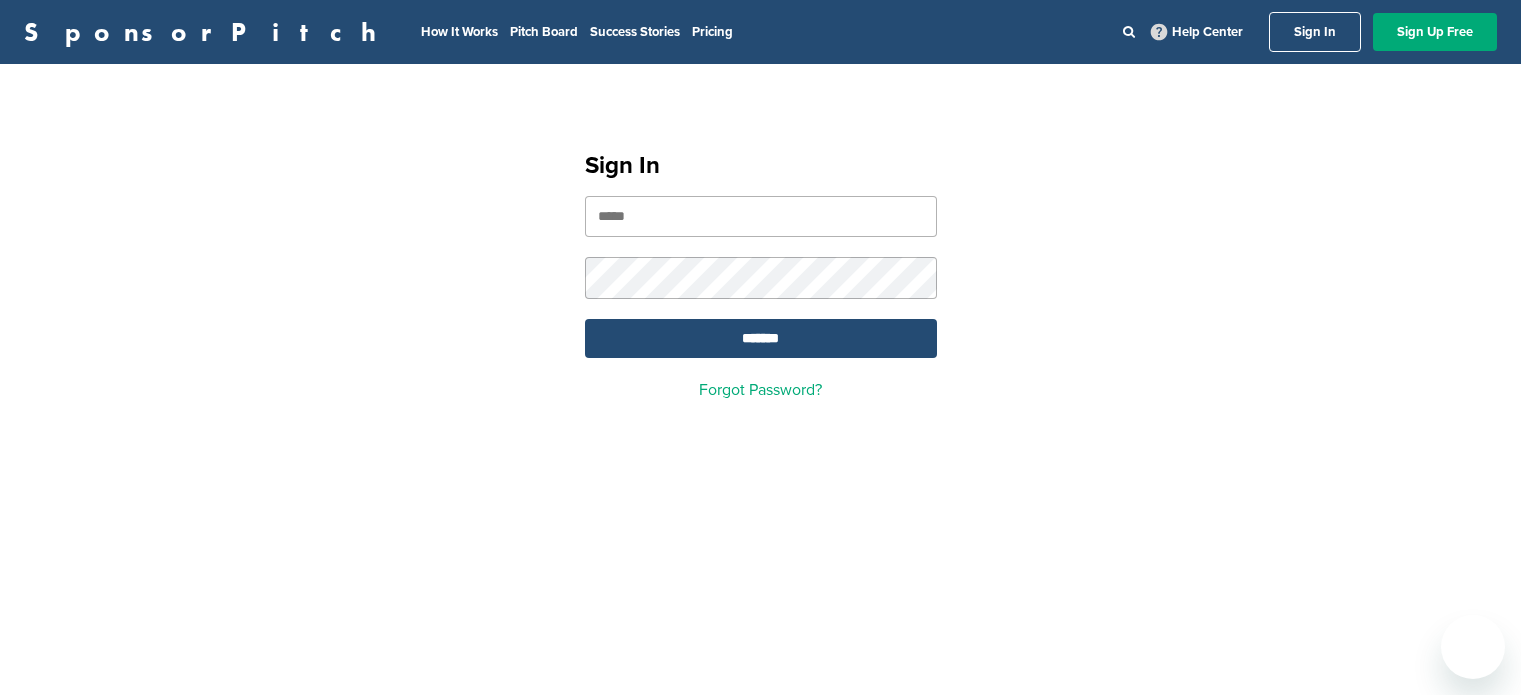 scroll, scrollTop: 0, scrollLeft: 0, axis: both 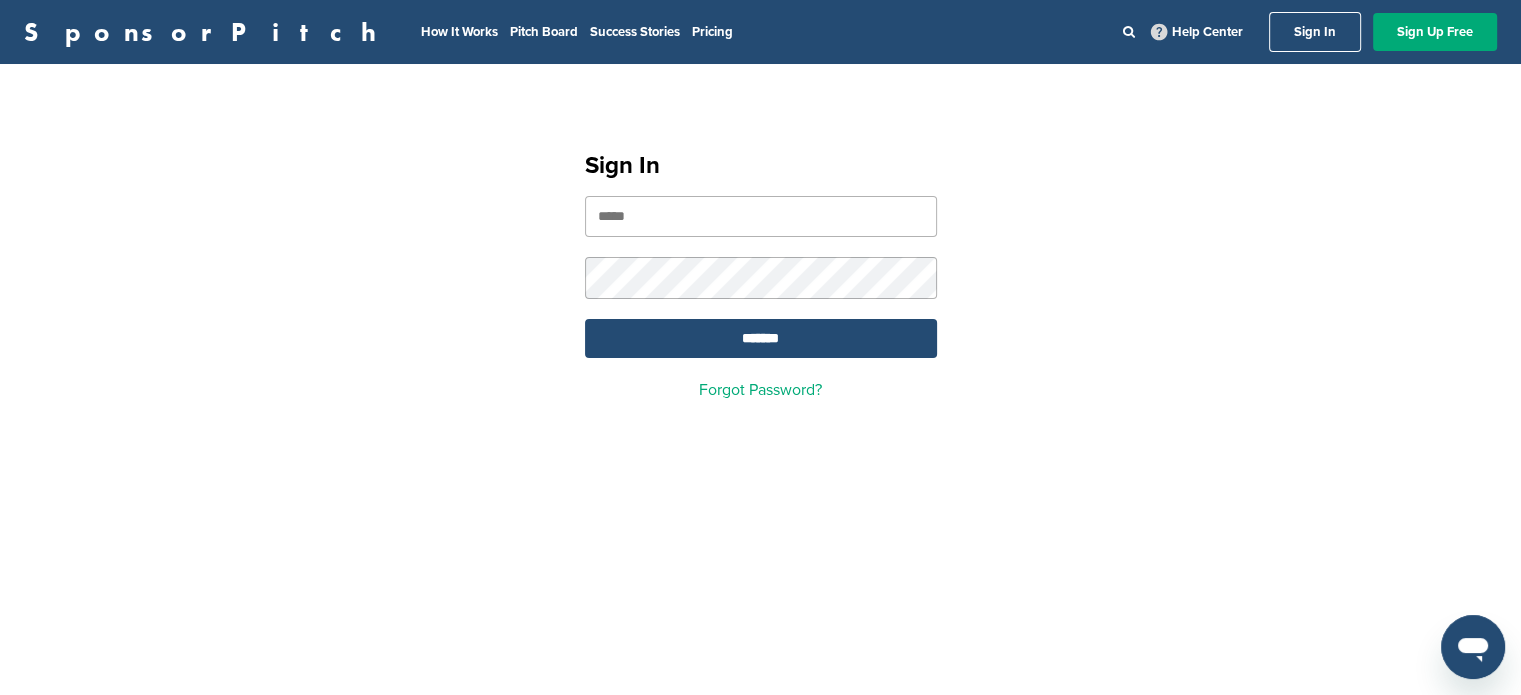 click on "Sign In
*******
Forgot Password?" at bounding box center [761, 267] 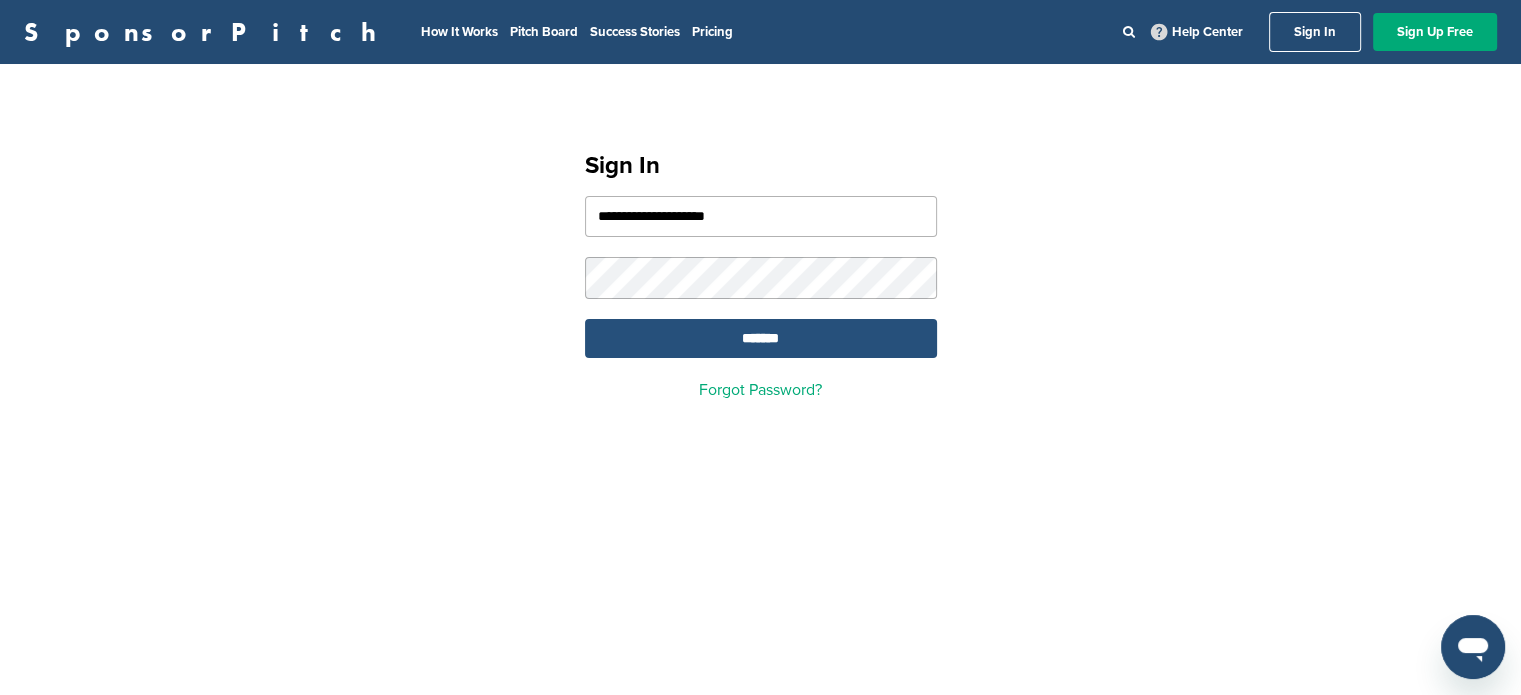 click on "*******" at bounding box center [761, 338] 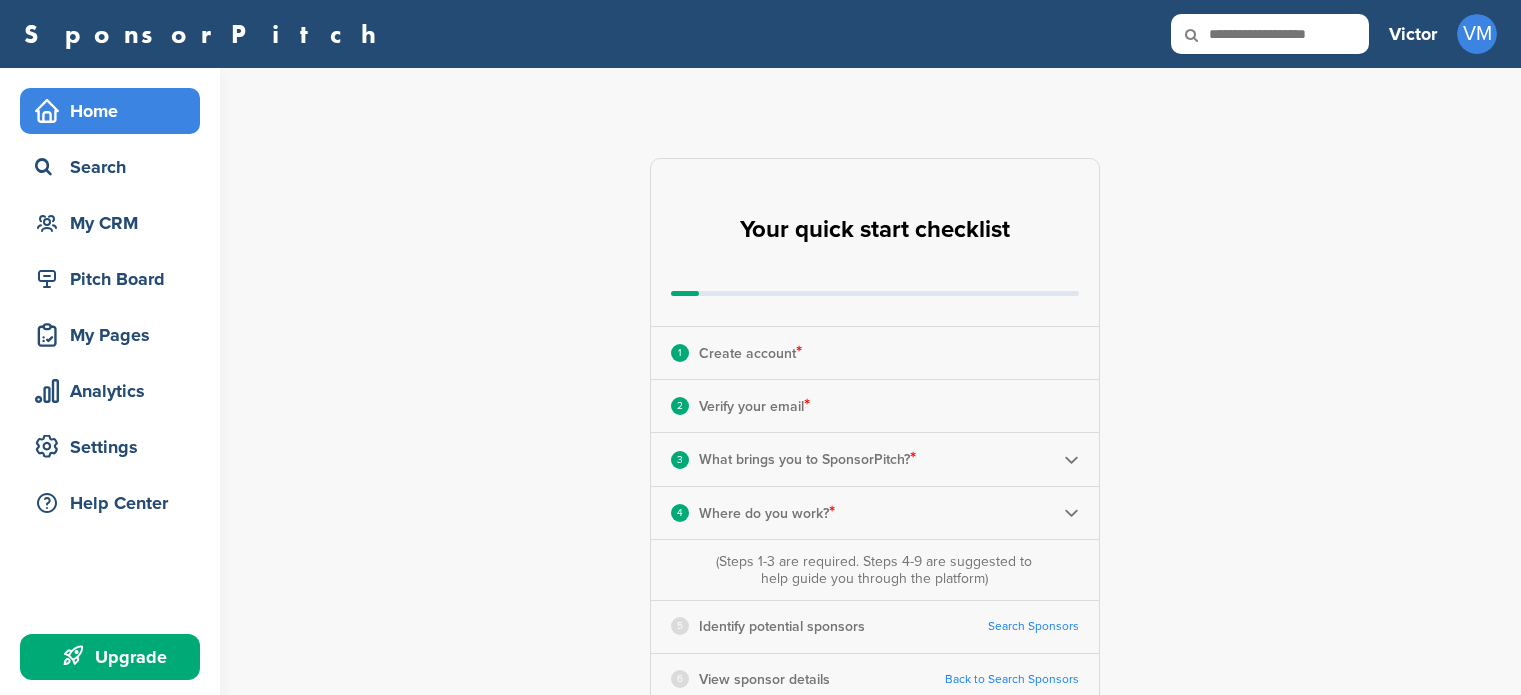 scroll, scrollTop: 0, scrollLeft: 0, axis: both 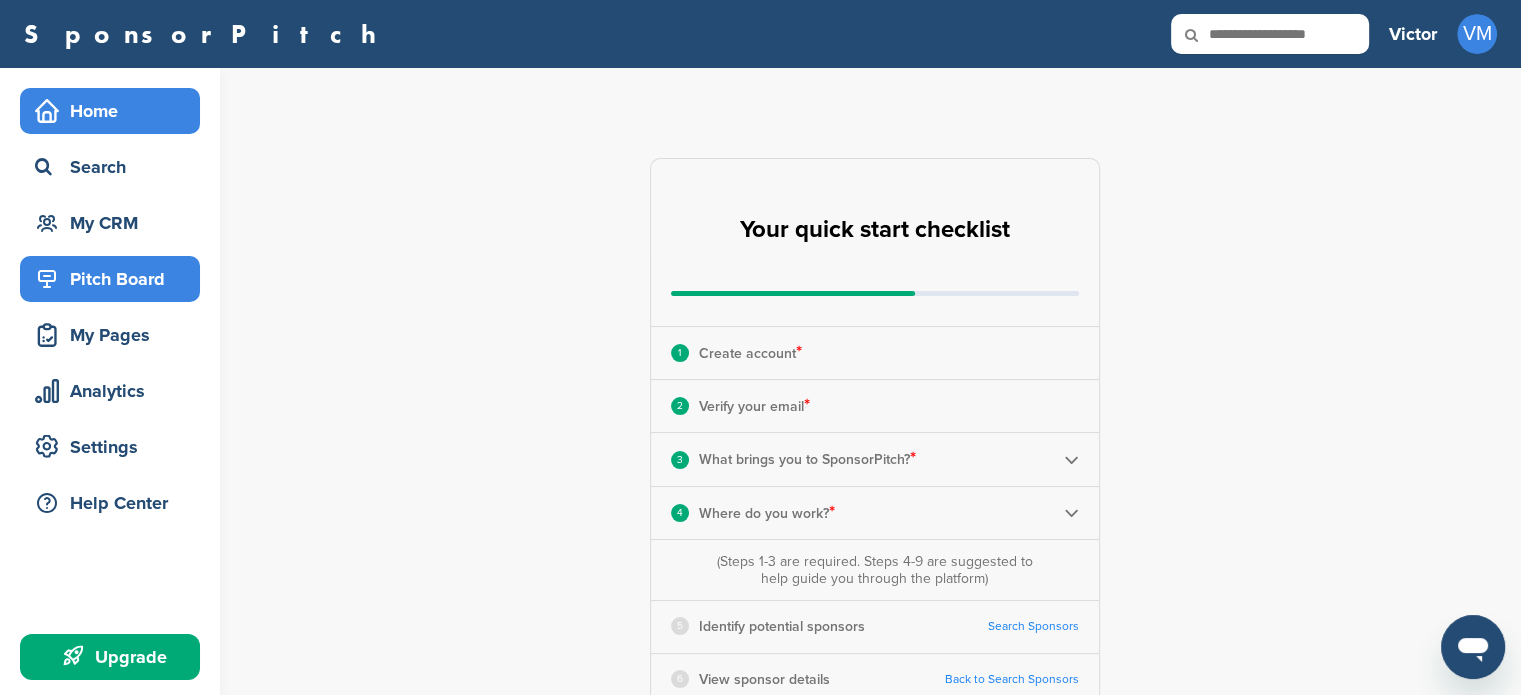 click on "Pitch Board" at bounding box center (115, 279) 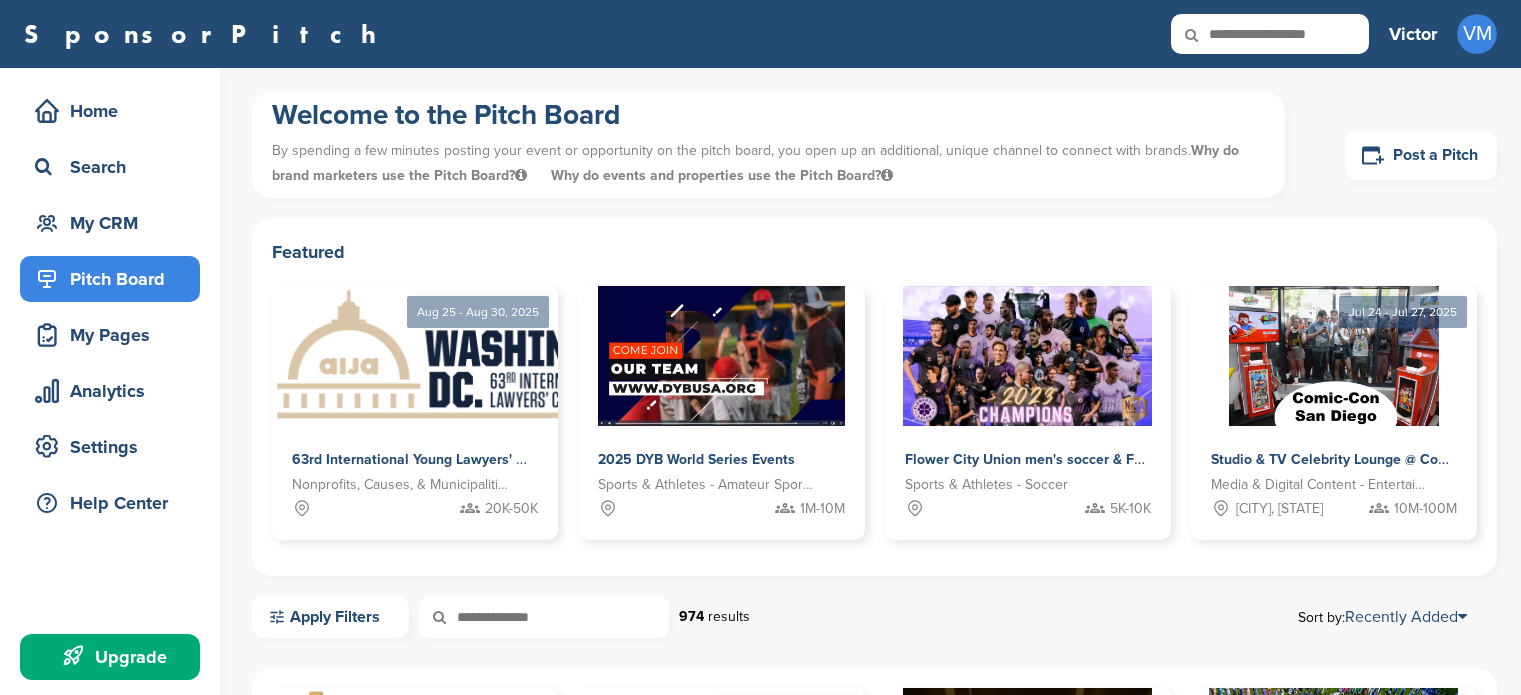 scroll, scrollTop: 0, scrollLeft: 0, axis: both 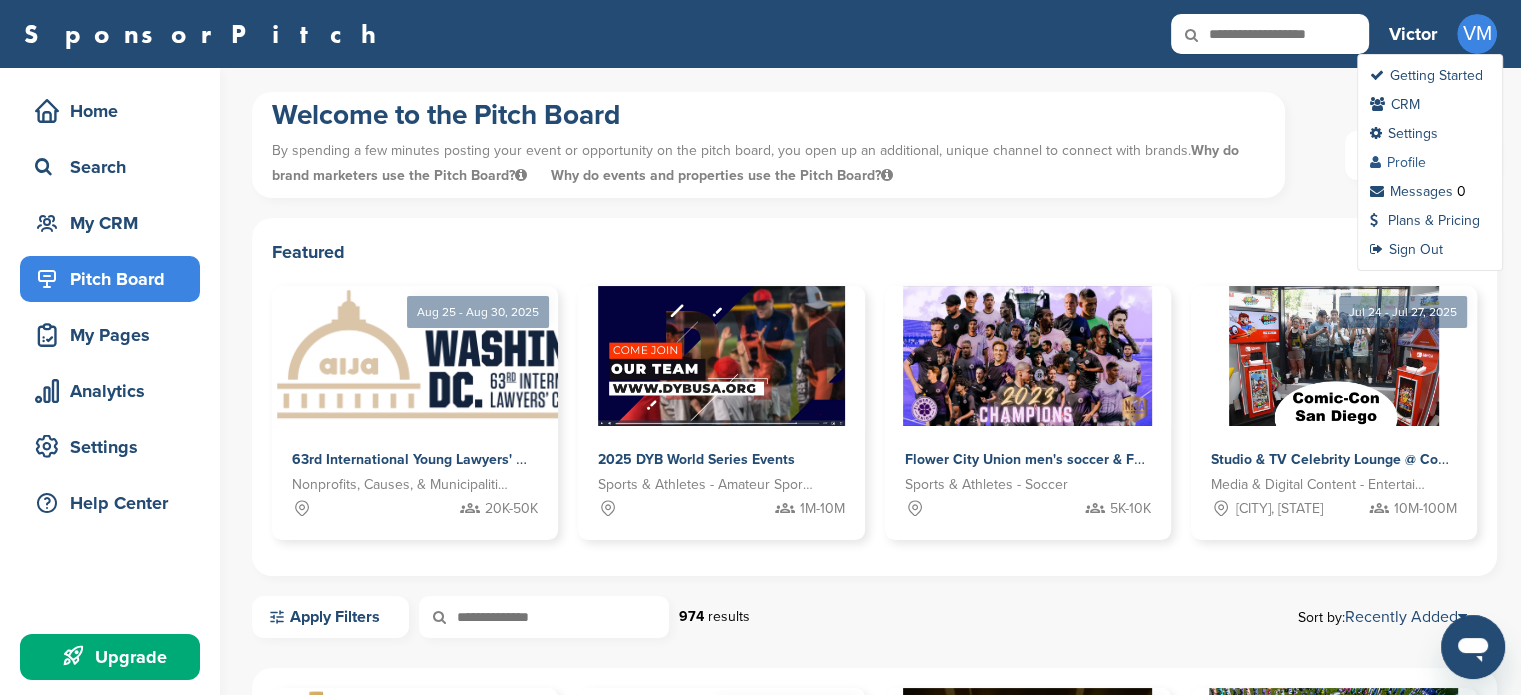 click on "Profile" at bounding box center (1398, 162) 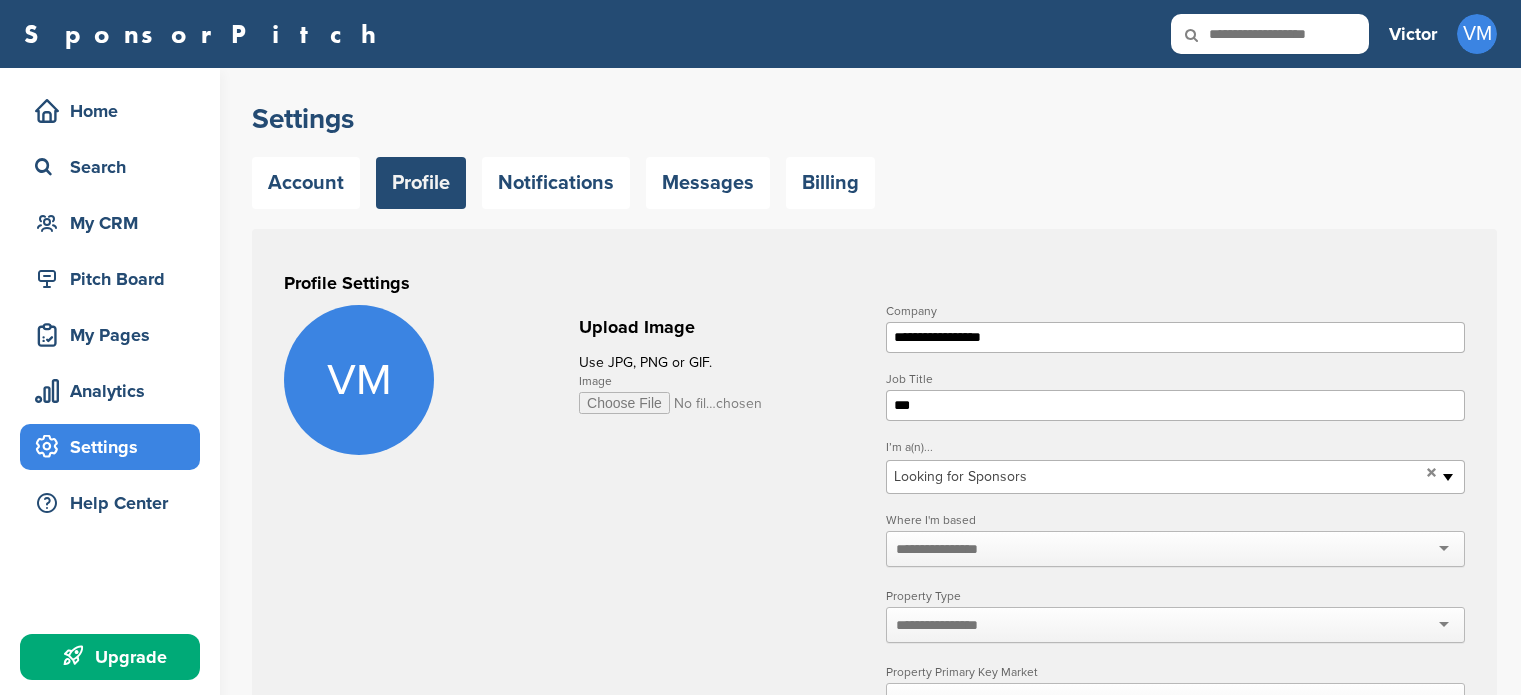 scroll, scrollTop: 0, scrollLeft: 0, axis: both 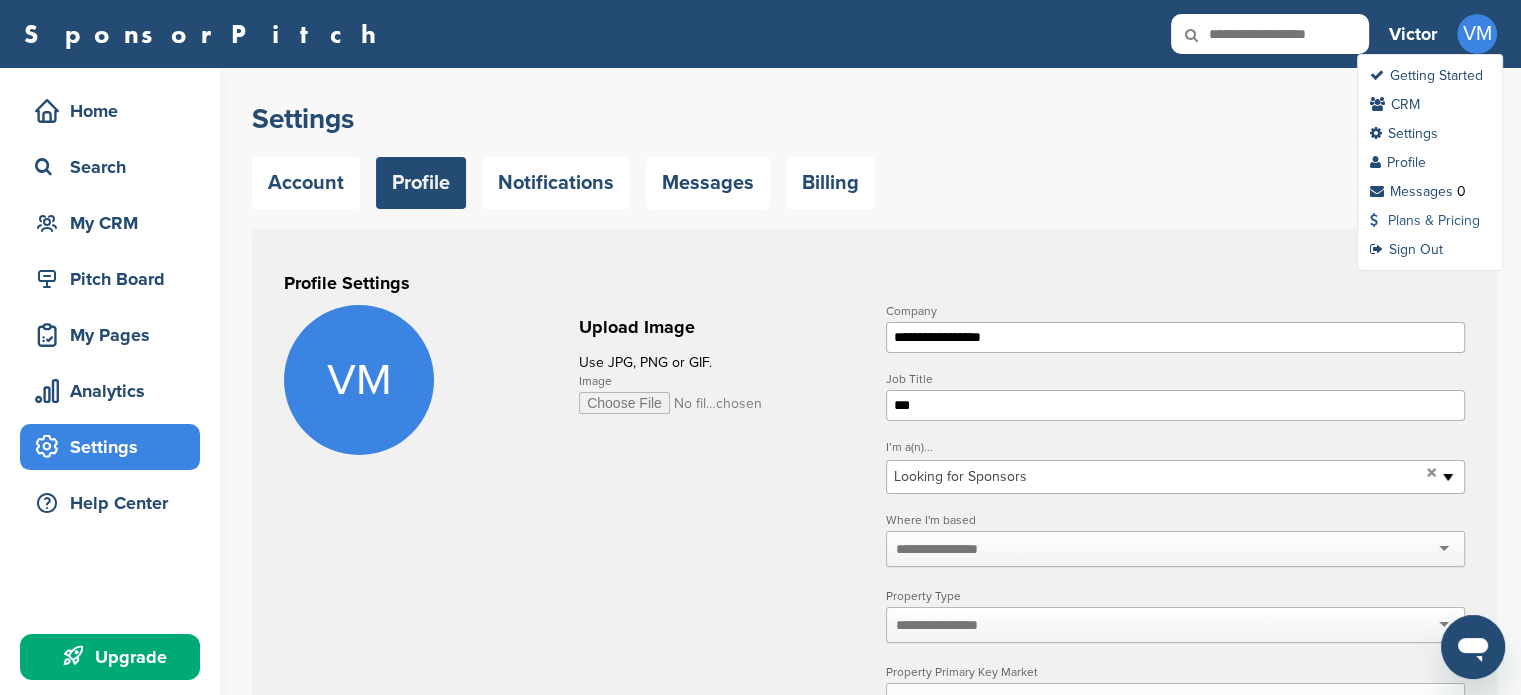 click on "Plans & Pricing" at bounding box center [1425, 220] 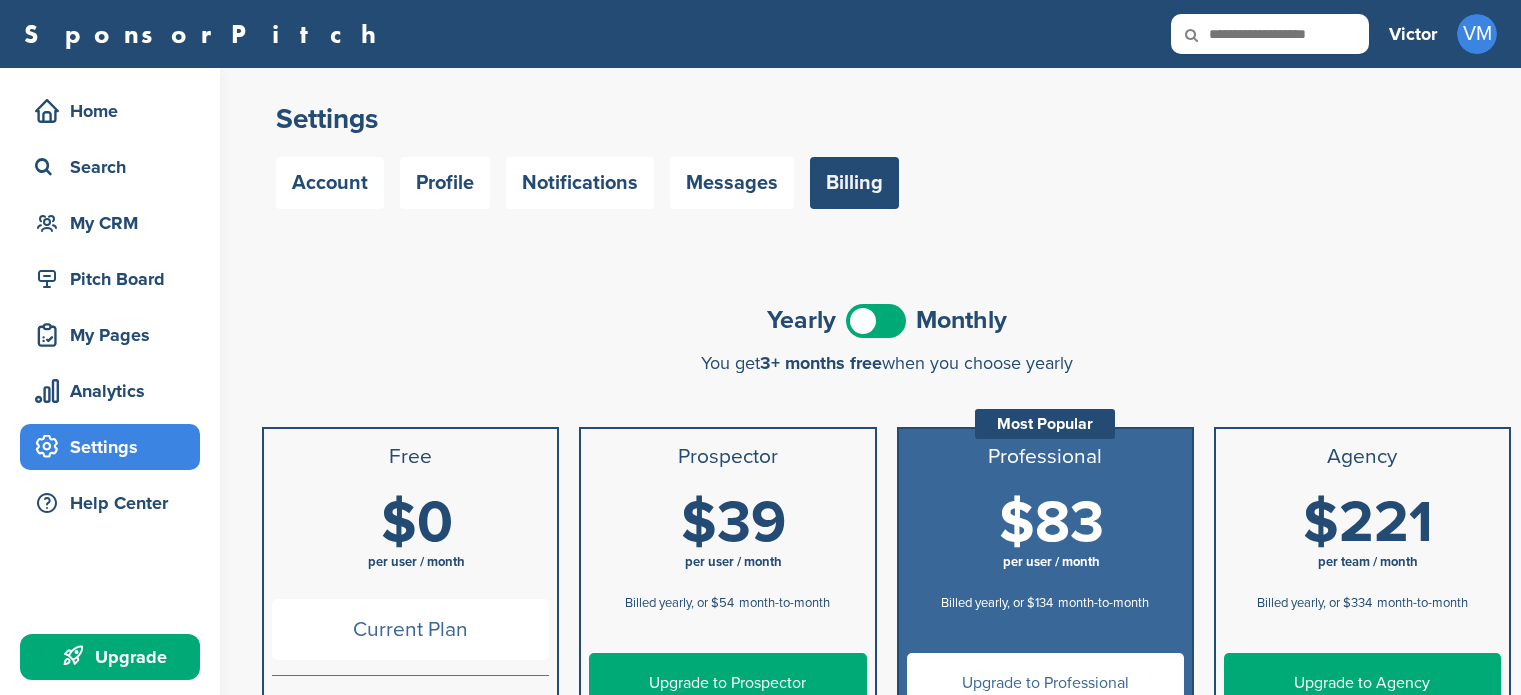 scroll, scrollTop: 0, scrollLeft: 0, axis: both 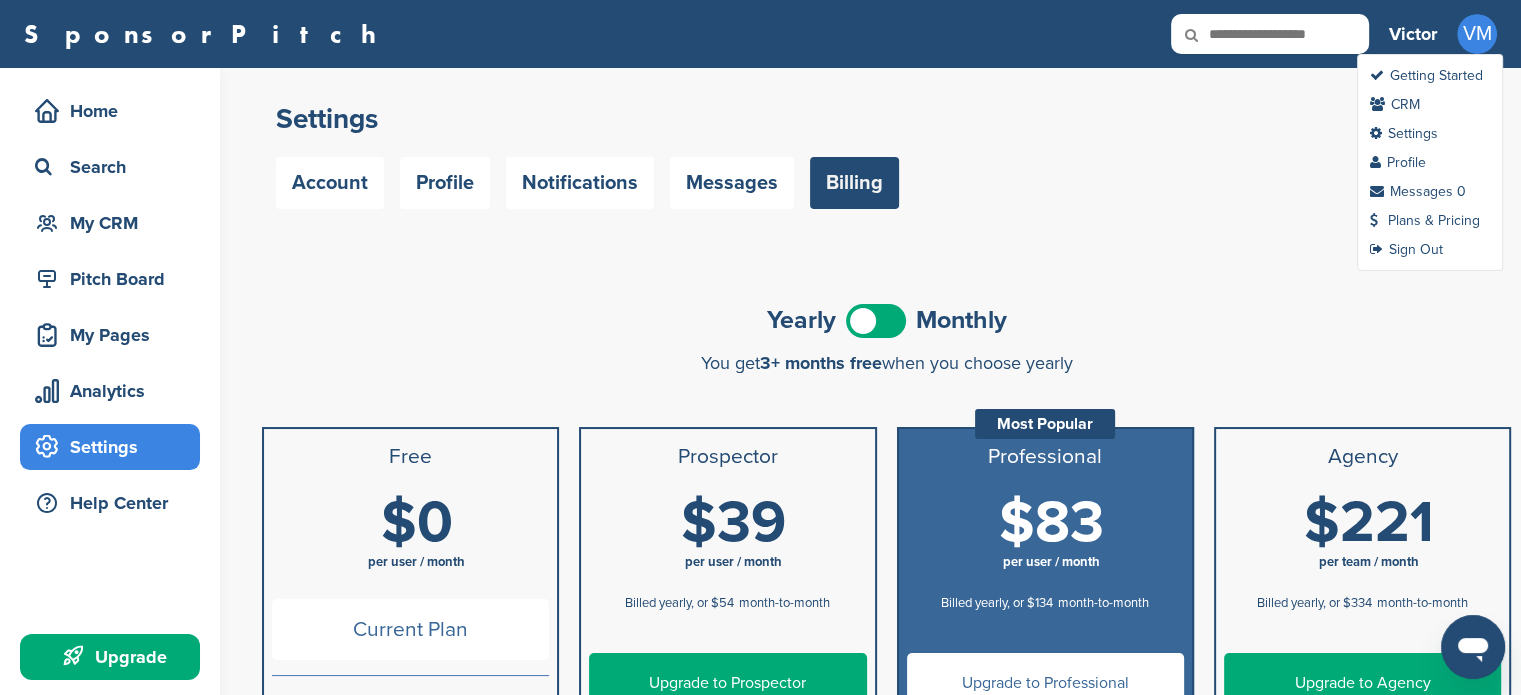 click on "VM" at bounding box center [1477, 34] 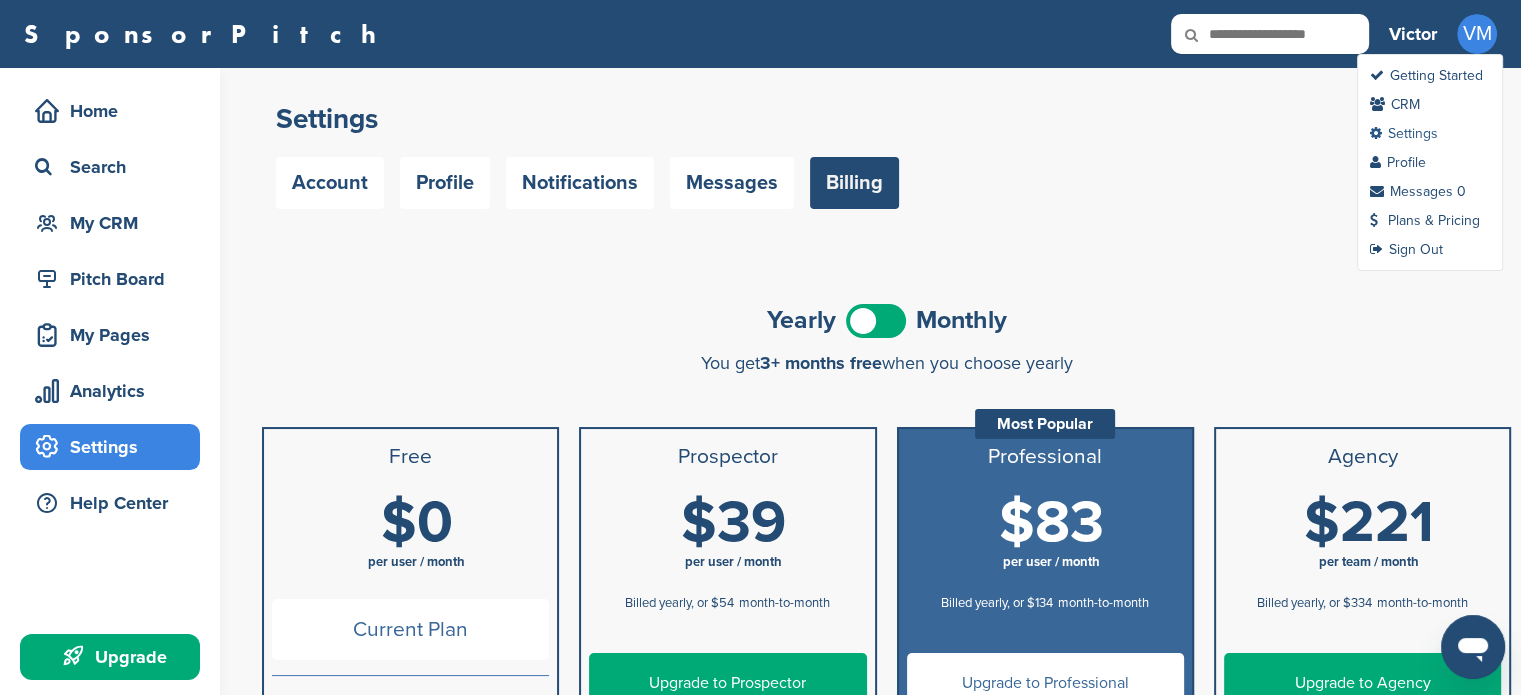 click on "Settings" at bounding box center [1404, 133] 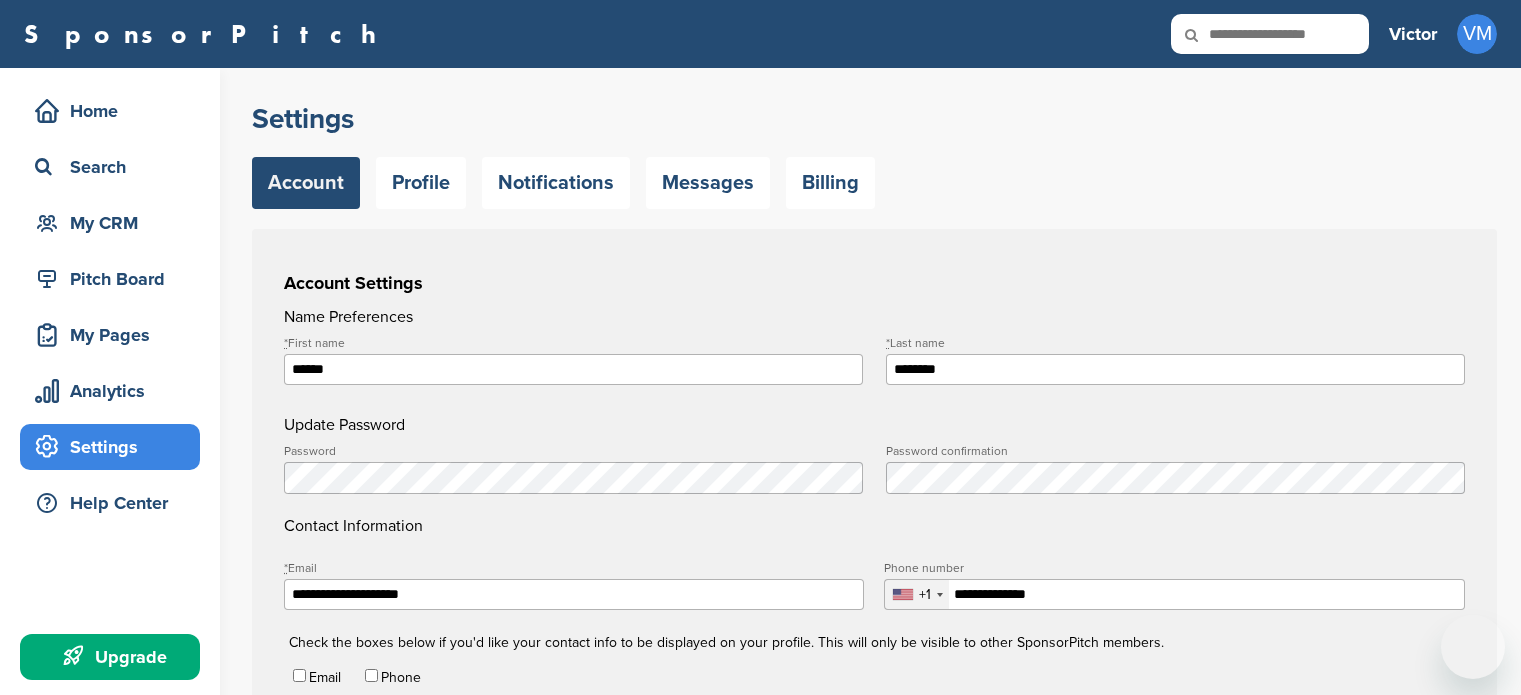 scroll, scrollTop: 0, scrollLeft: 0, axis: both 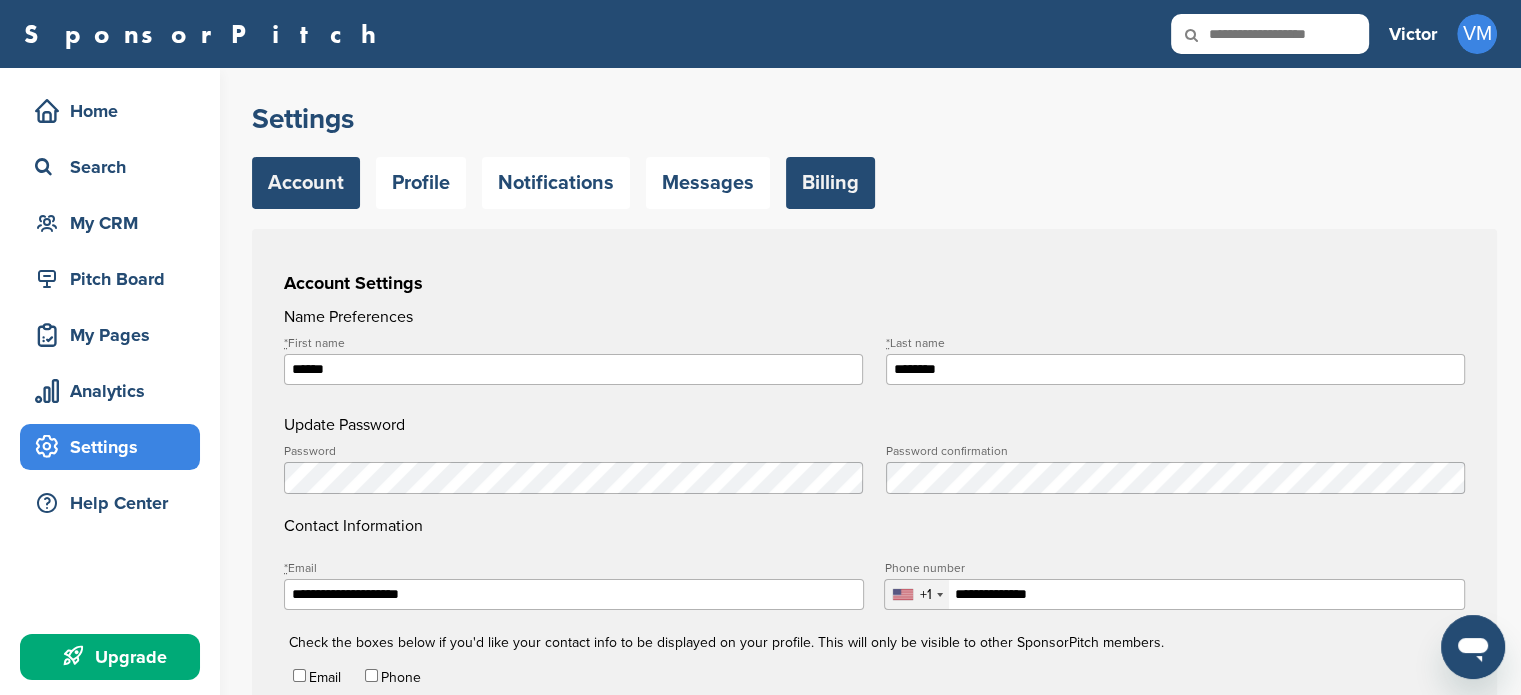 click on "Billing" at bounding box center [830, 183] 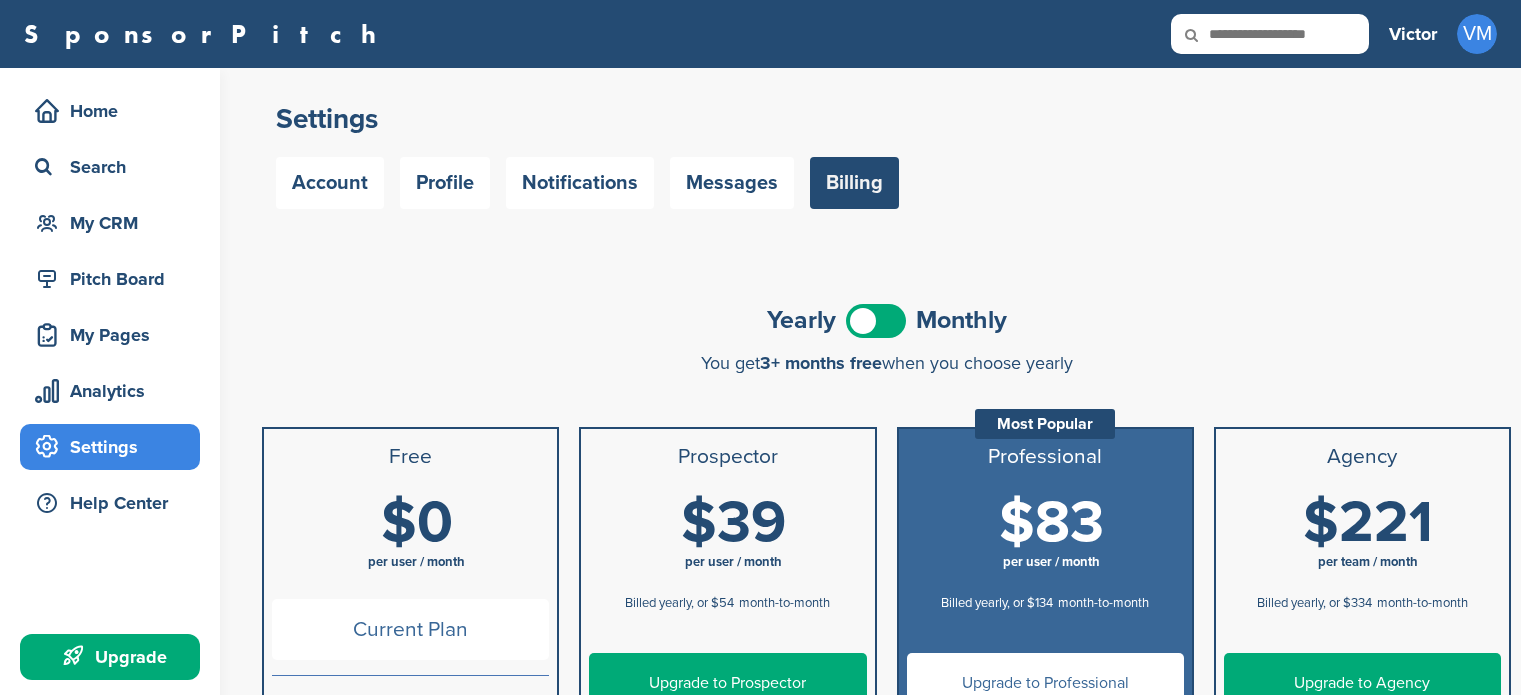 scroll, scrollTop: 0, scrollLeft: 0, axis: both 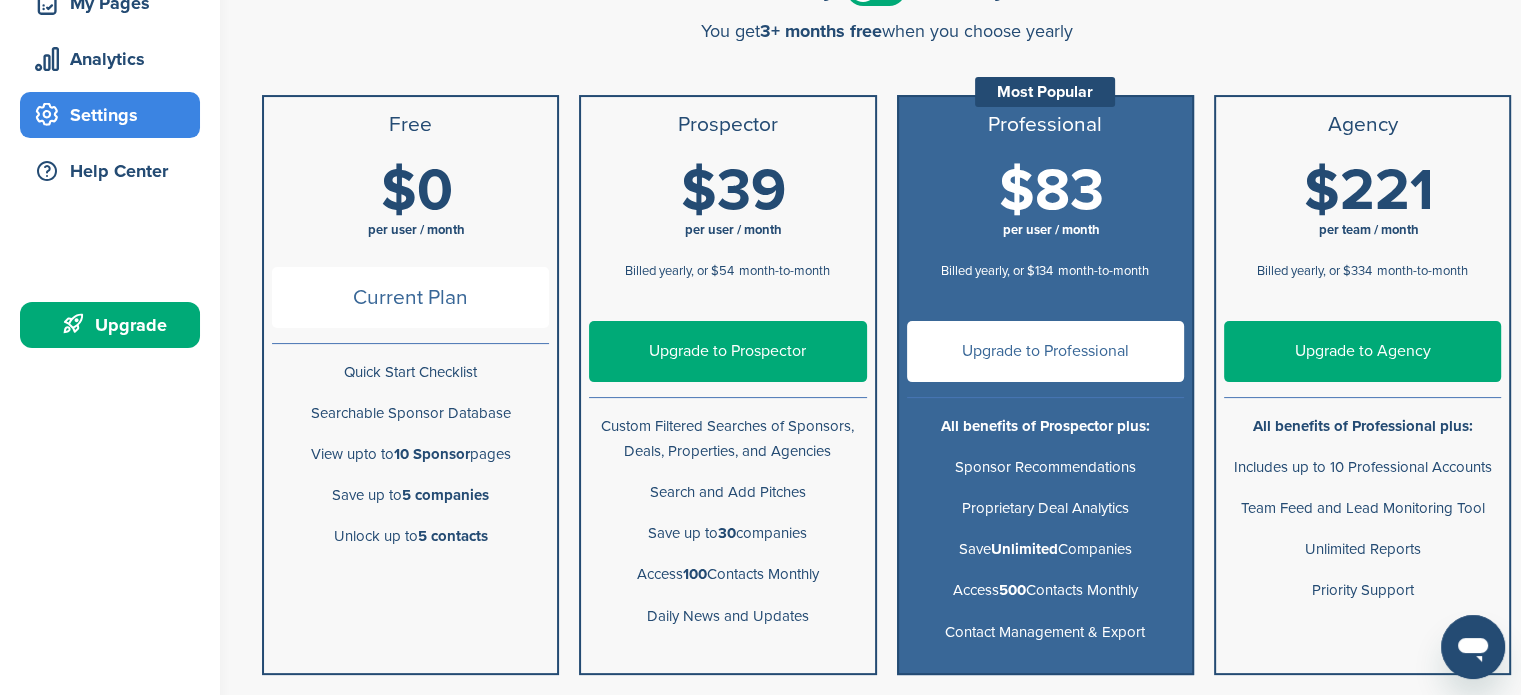 click on "Upgrade to Professional" at bounding box center [1045, 351] 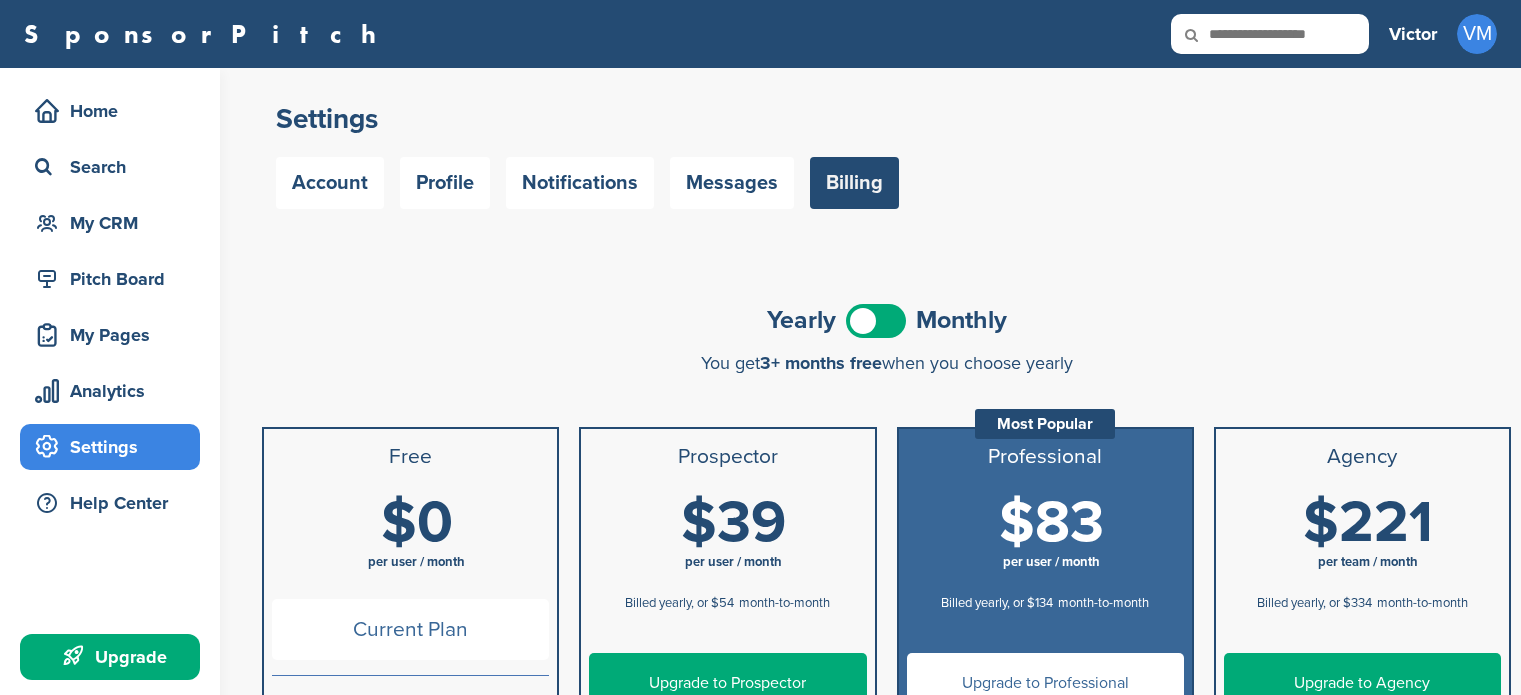 scroll, scrollTop: 332, scrollLeft: 0, axis: vertical 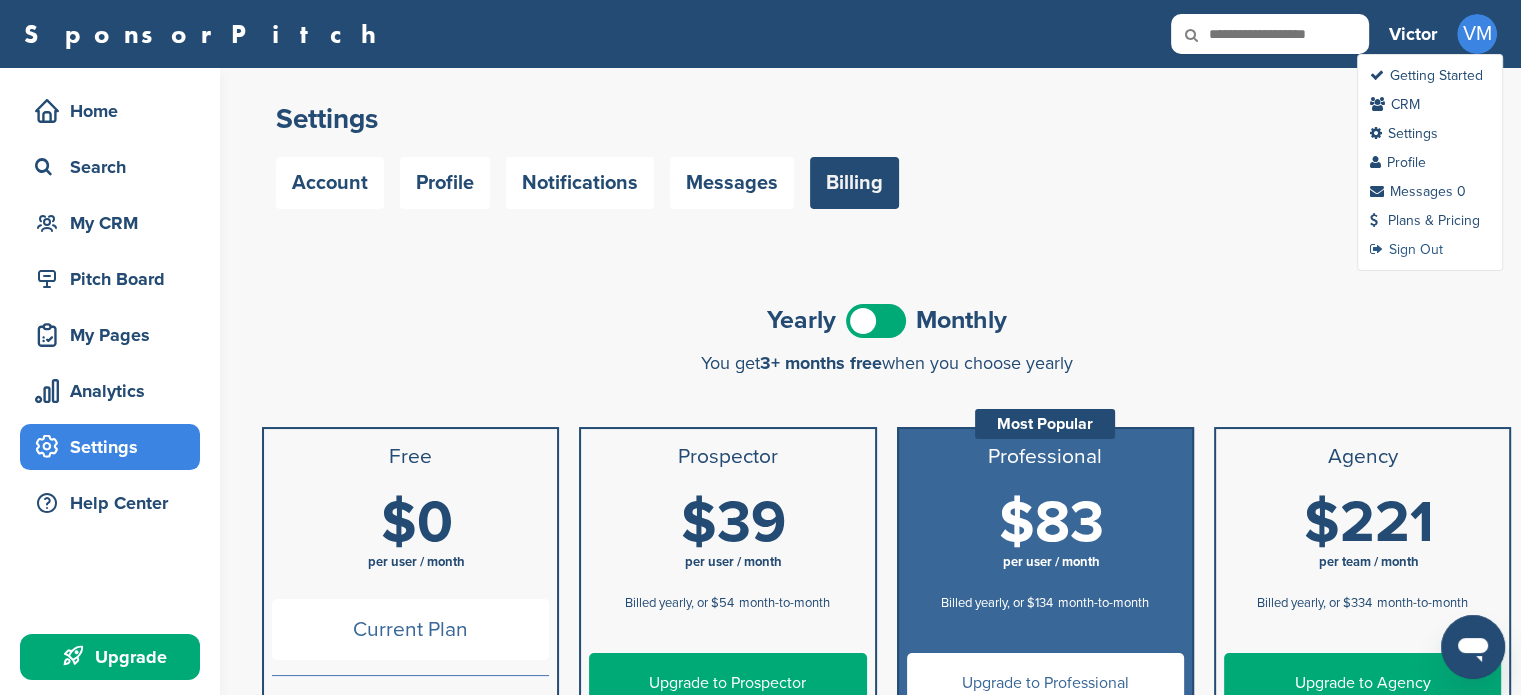 click on "Sign Out" at bounding box center [1406, 249] 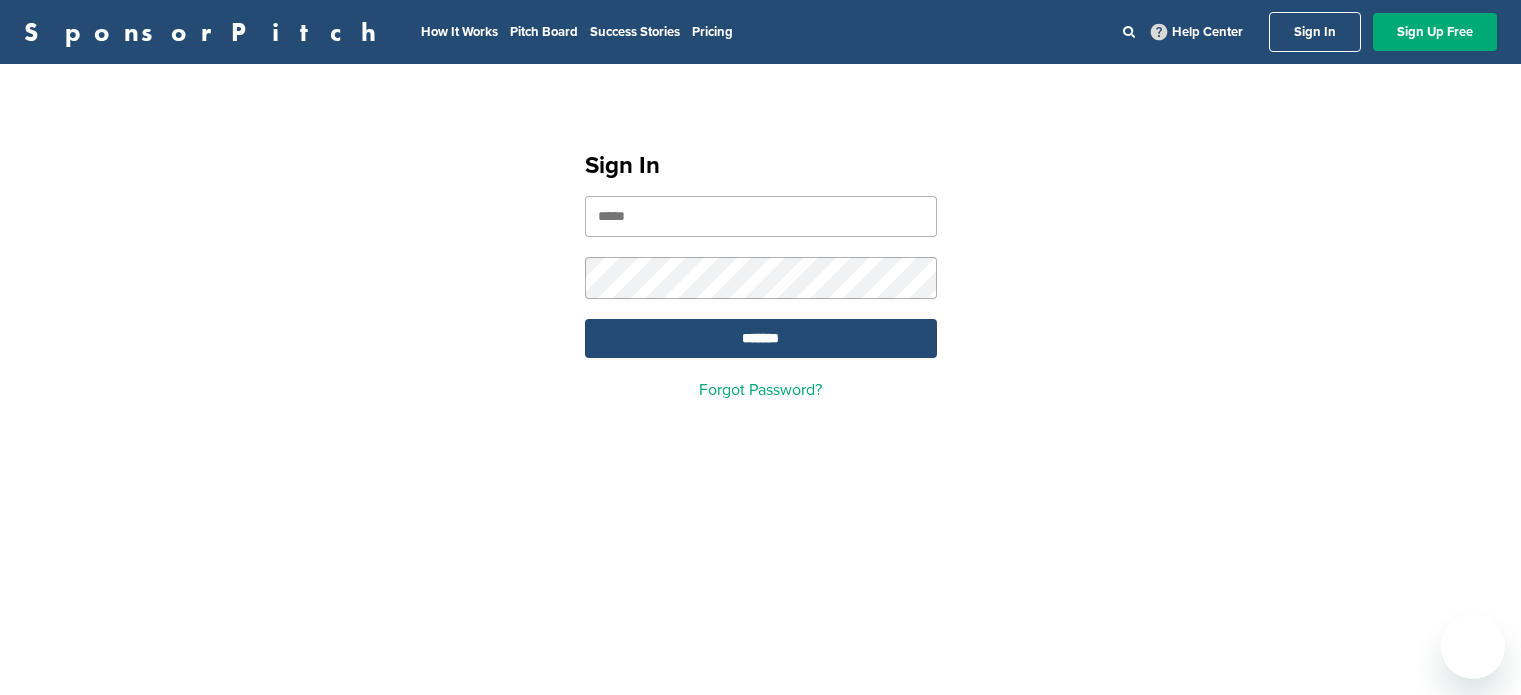 scroll, scrollTop: 0, scrollLeft: 0, axis: both 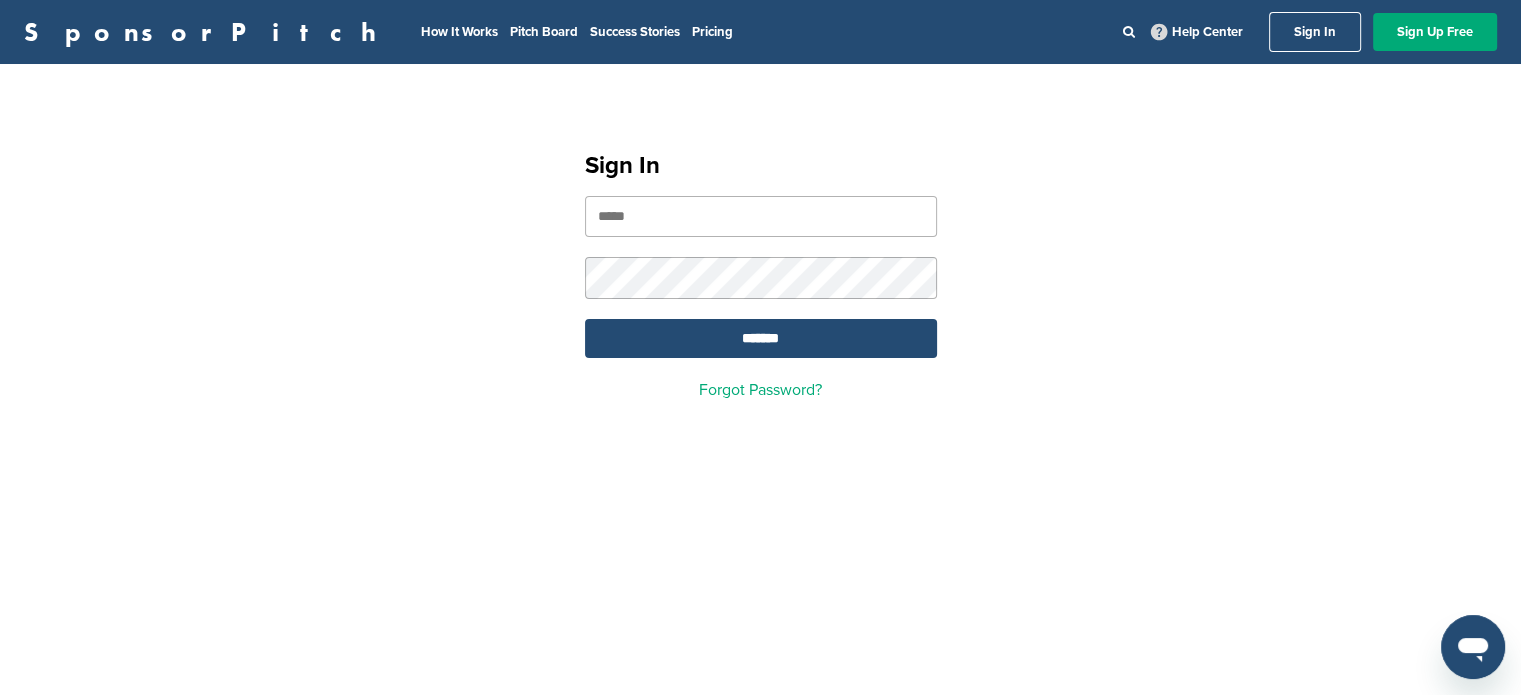 click at bounding box center (761, 216) 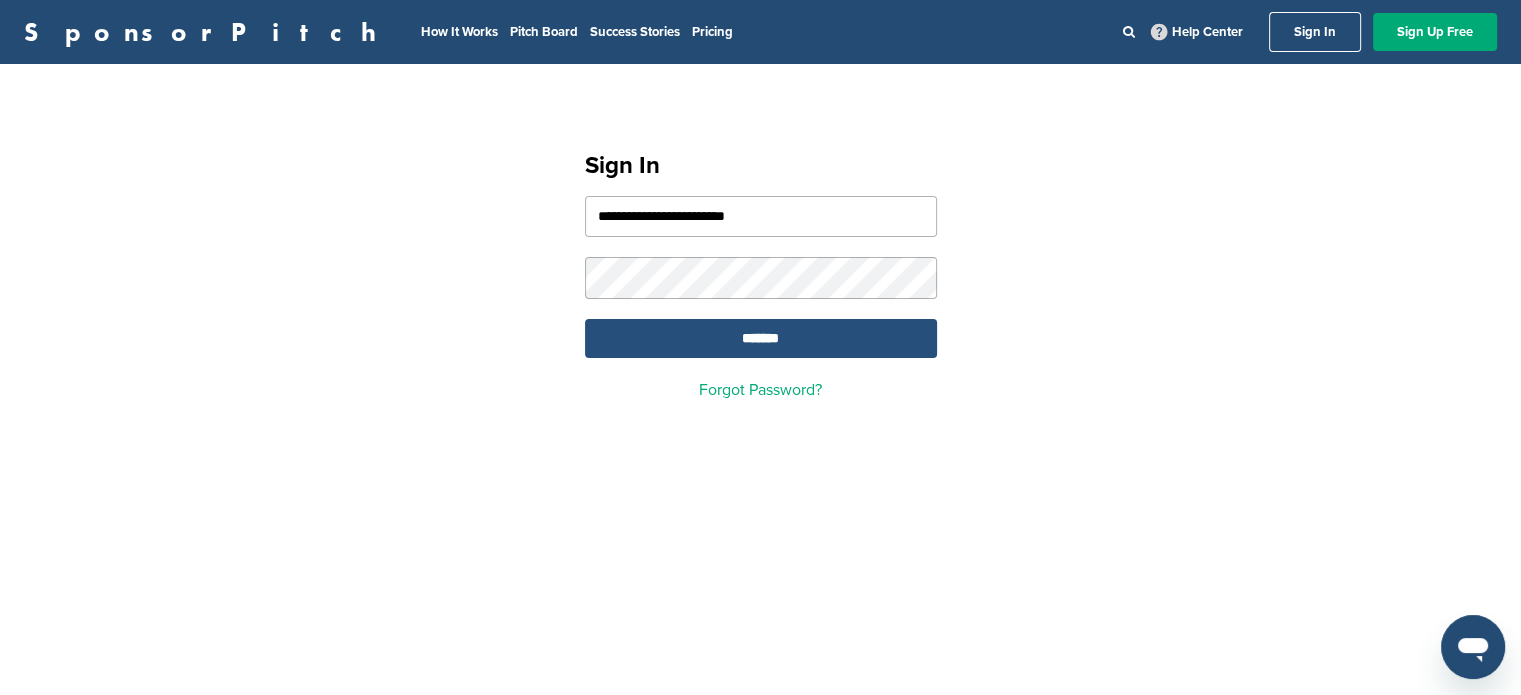 click on "*******" at bounding box center (761, 338) 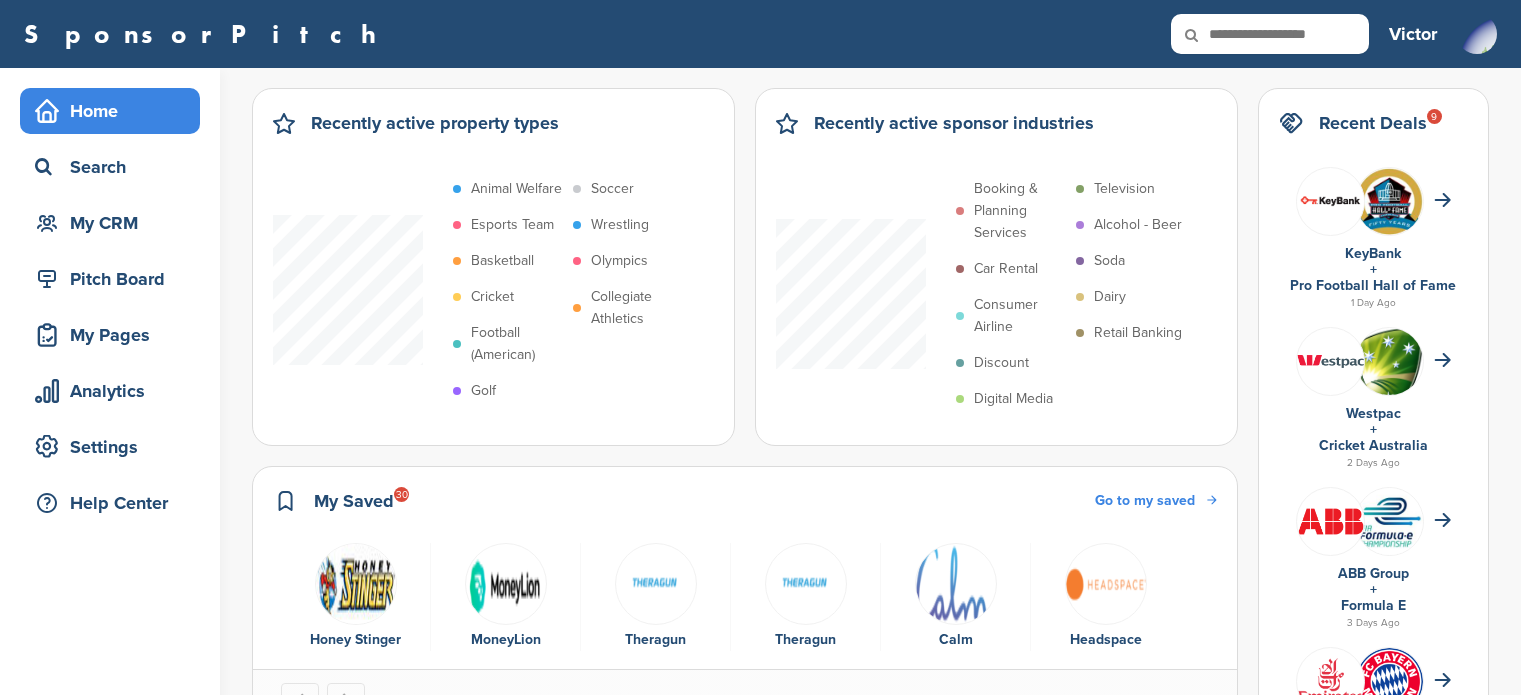 scroll, scrollTop: 0, scrollLeft: 0, axis: both 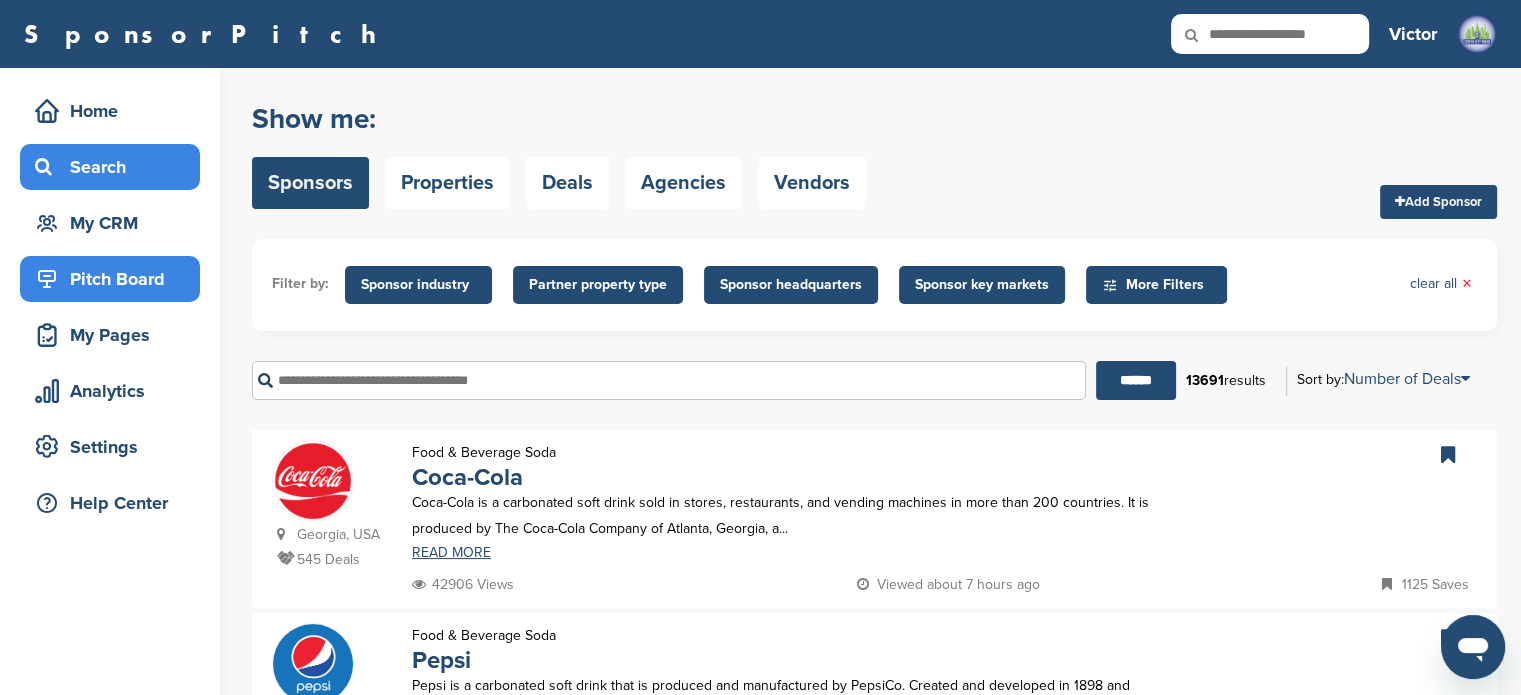 click on "Pitch Board" at bounding box center (115, 279) 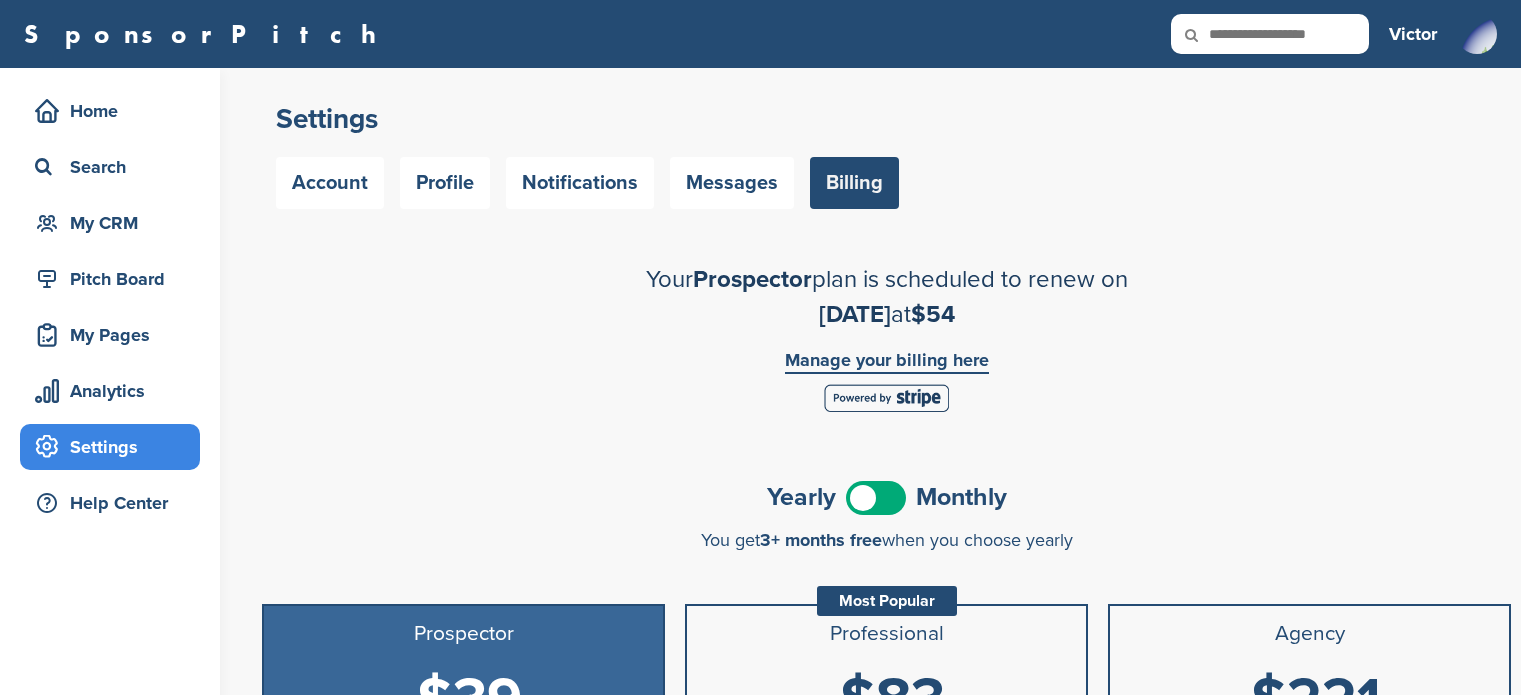 scroll, scrollTop: 0, scrollLeft: 0, axis: both 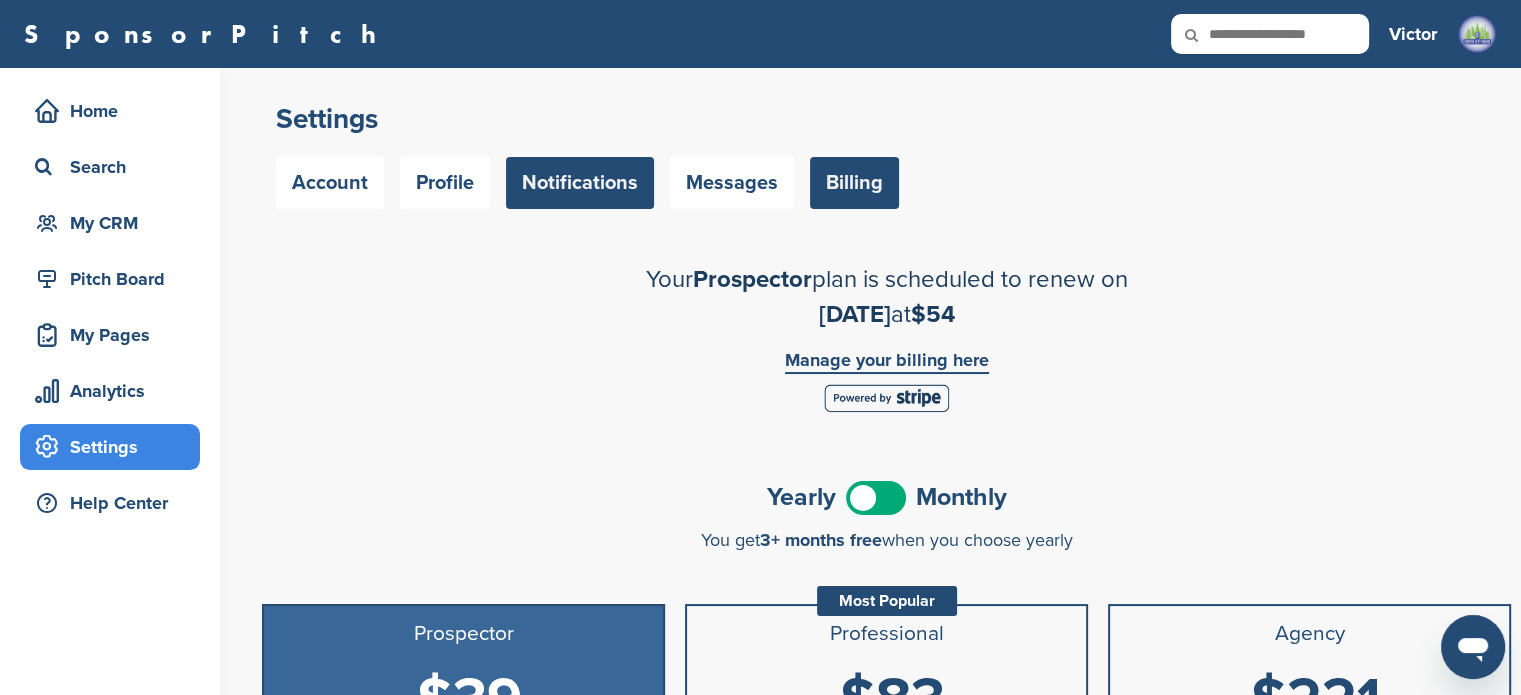 click on "Notifications" at bounding box center [580, 183] 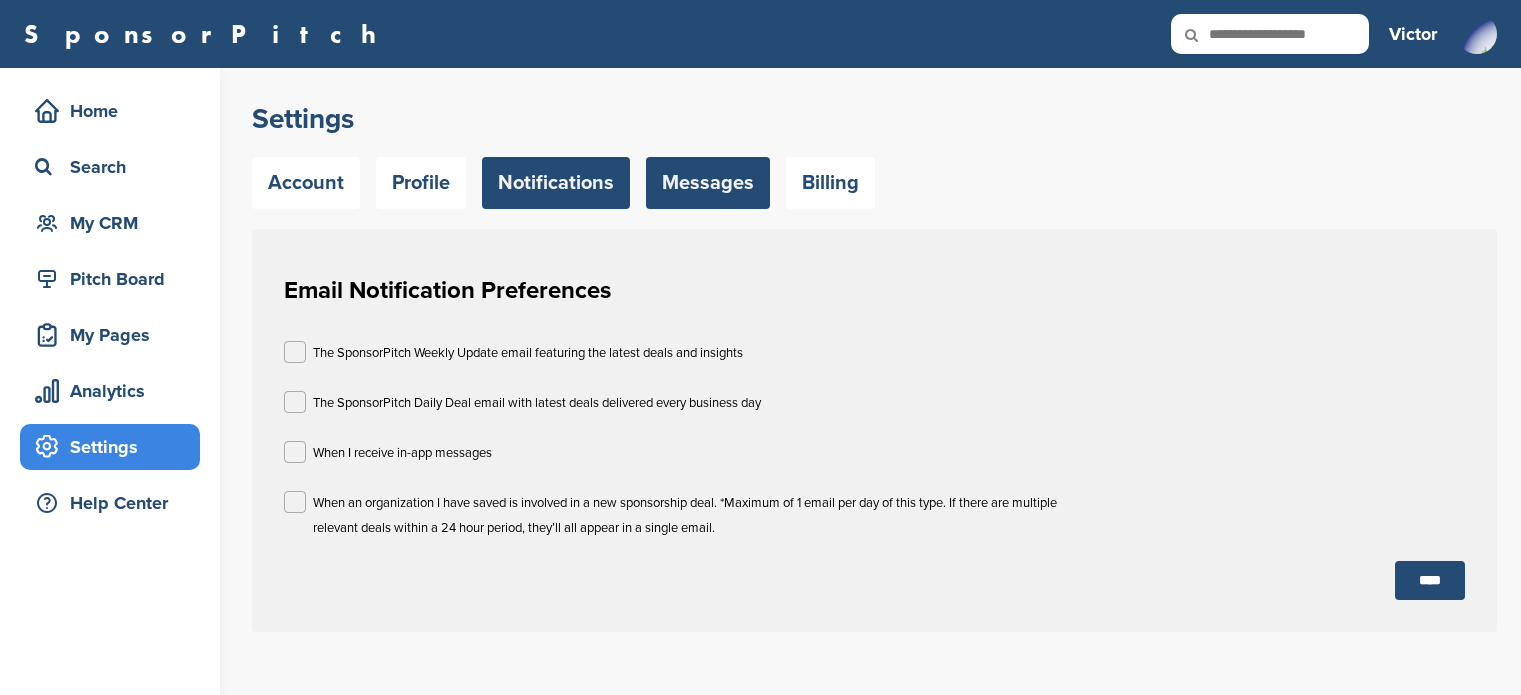 scroll, scrollTop: 0, scrollLeft: 0, axis: both 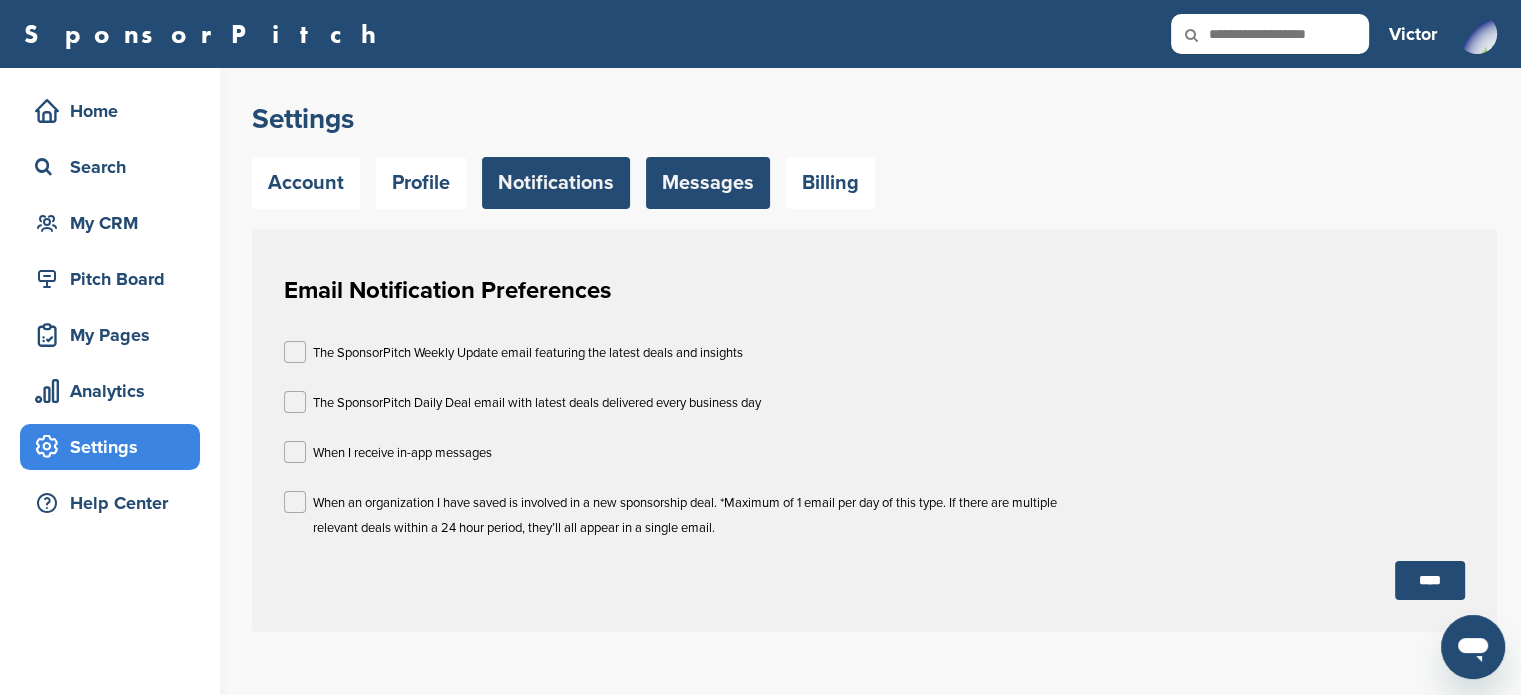 click on "Messages" at bounding box center (708, 183) 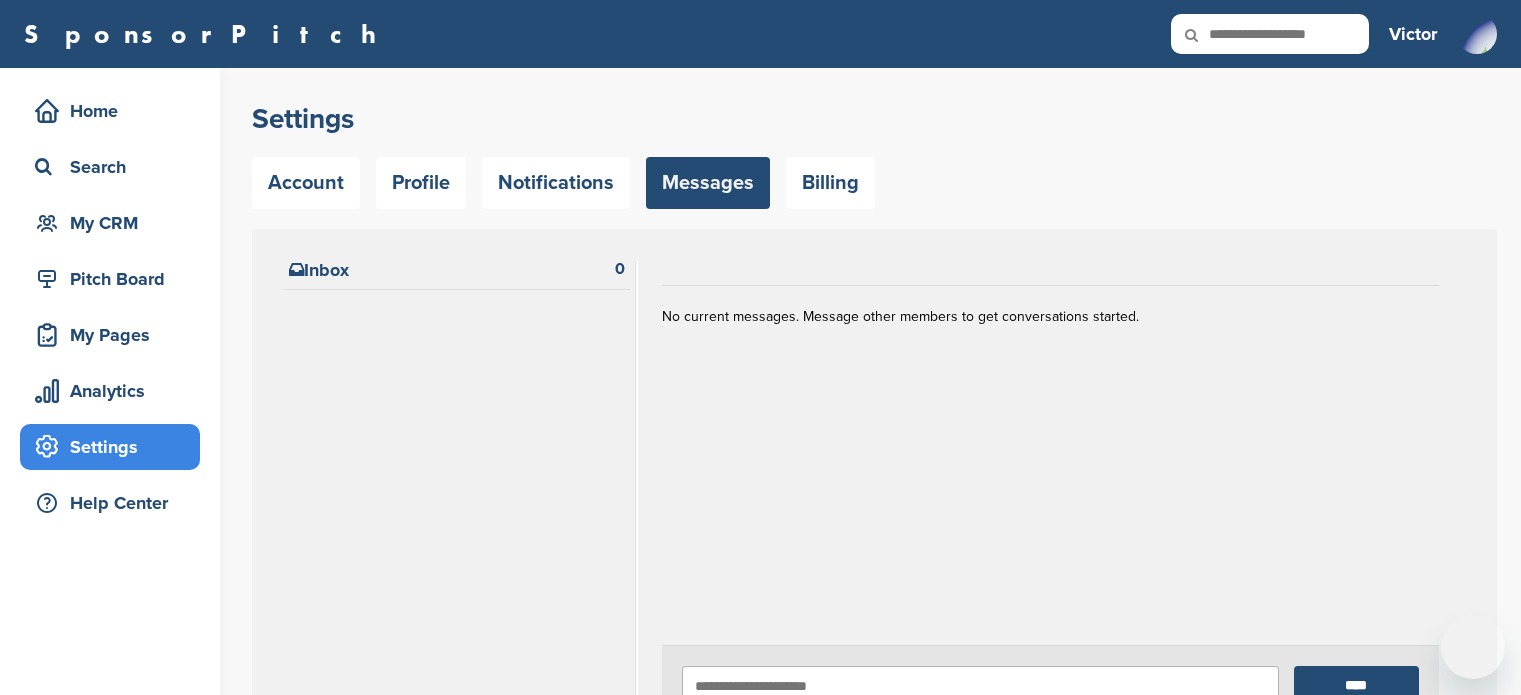 scroll, scrollTop: 0, scrollLeft: 0, axis: both 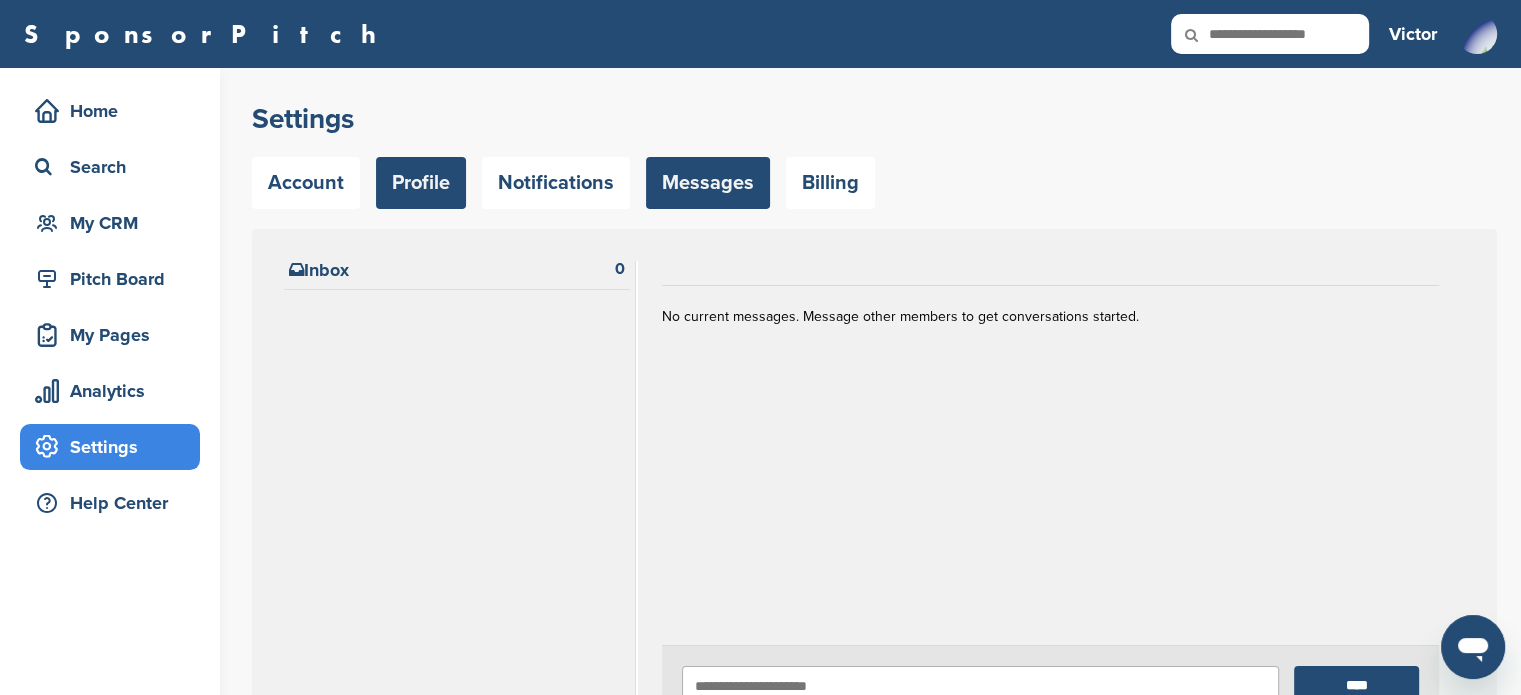 click on "Profile" at bounding box center [421, 183] 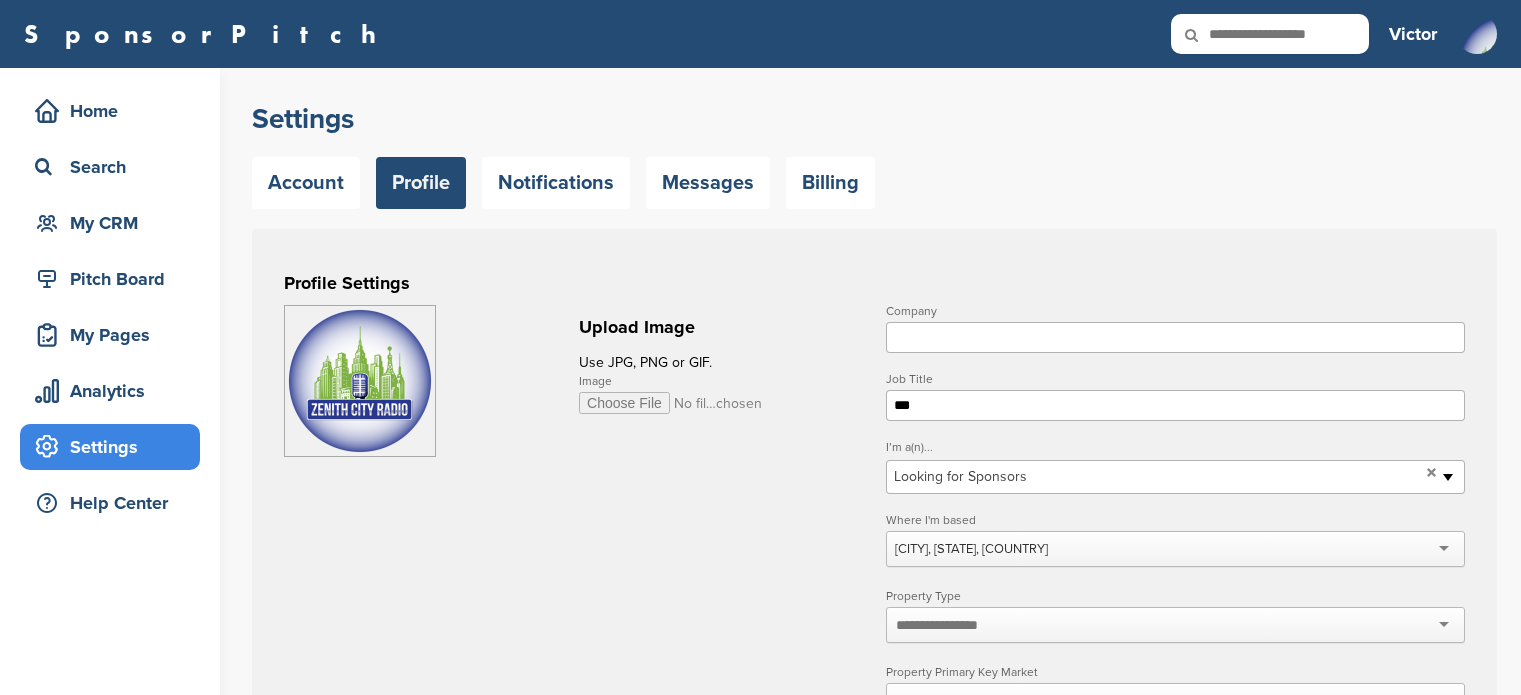 scroll, scrollTop: 0, scrollLeft: 0, axis: both 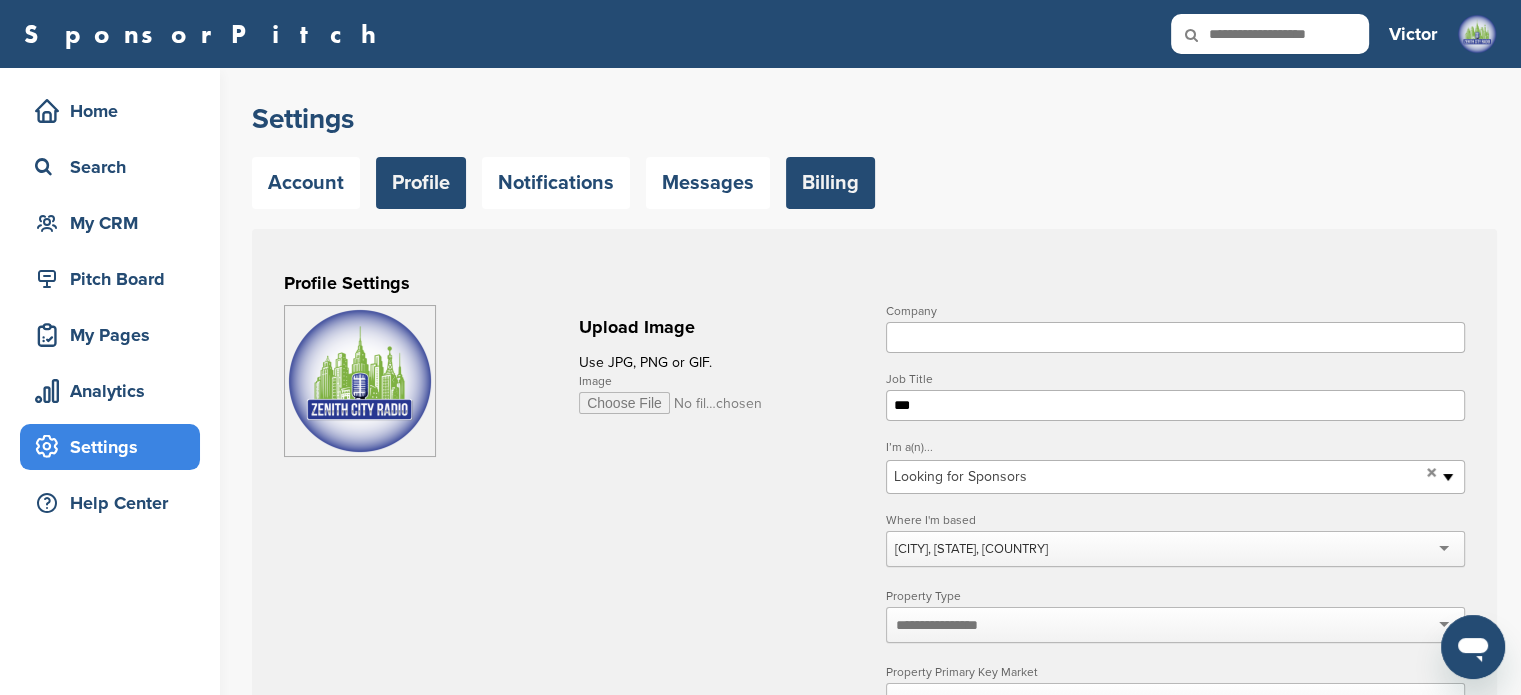 click on "Billing" at bounding box center (830, 183) 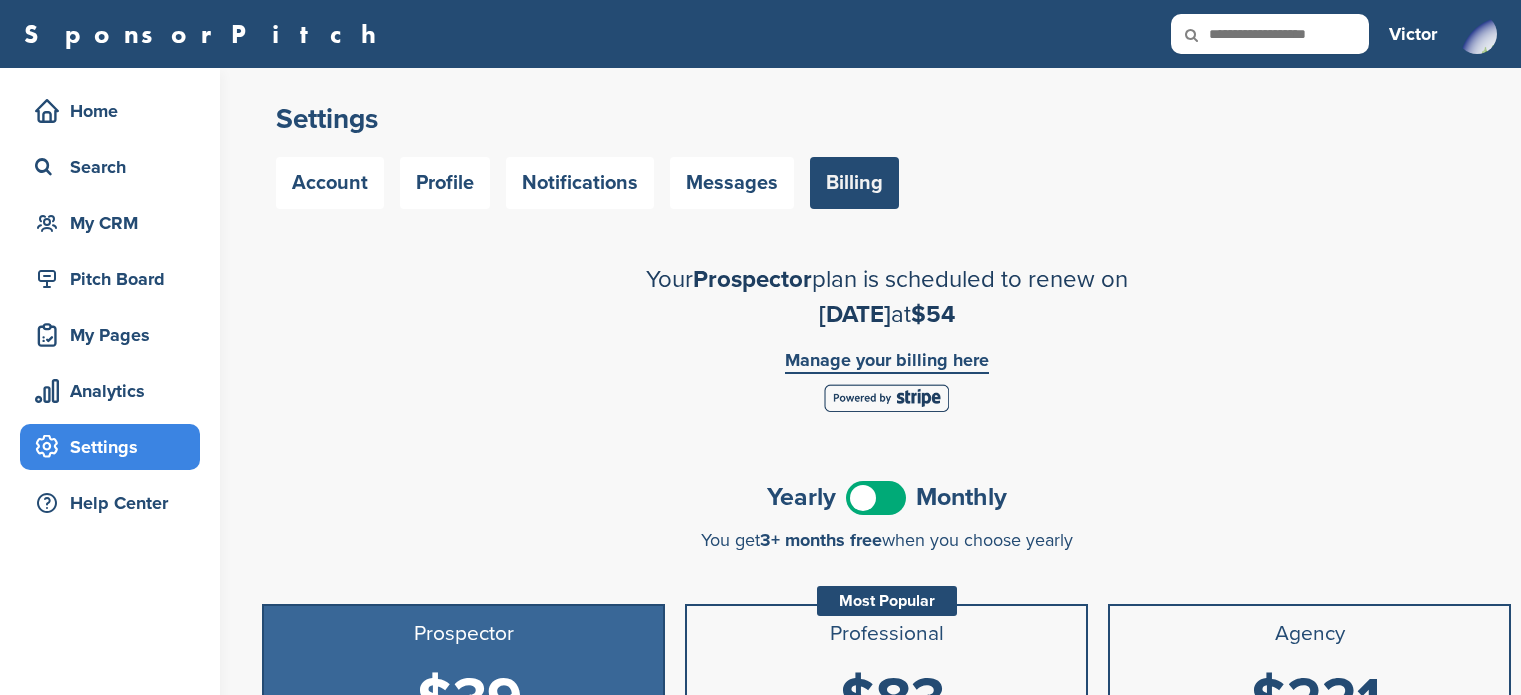 scroll, scrollTop: 0, scrollLeft: 0, axis: both 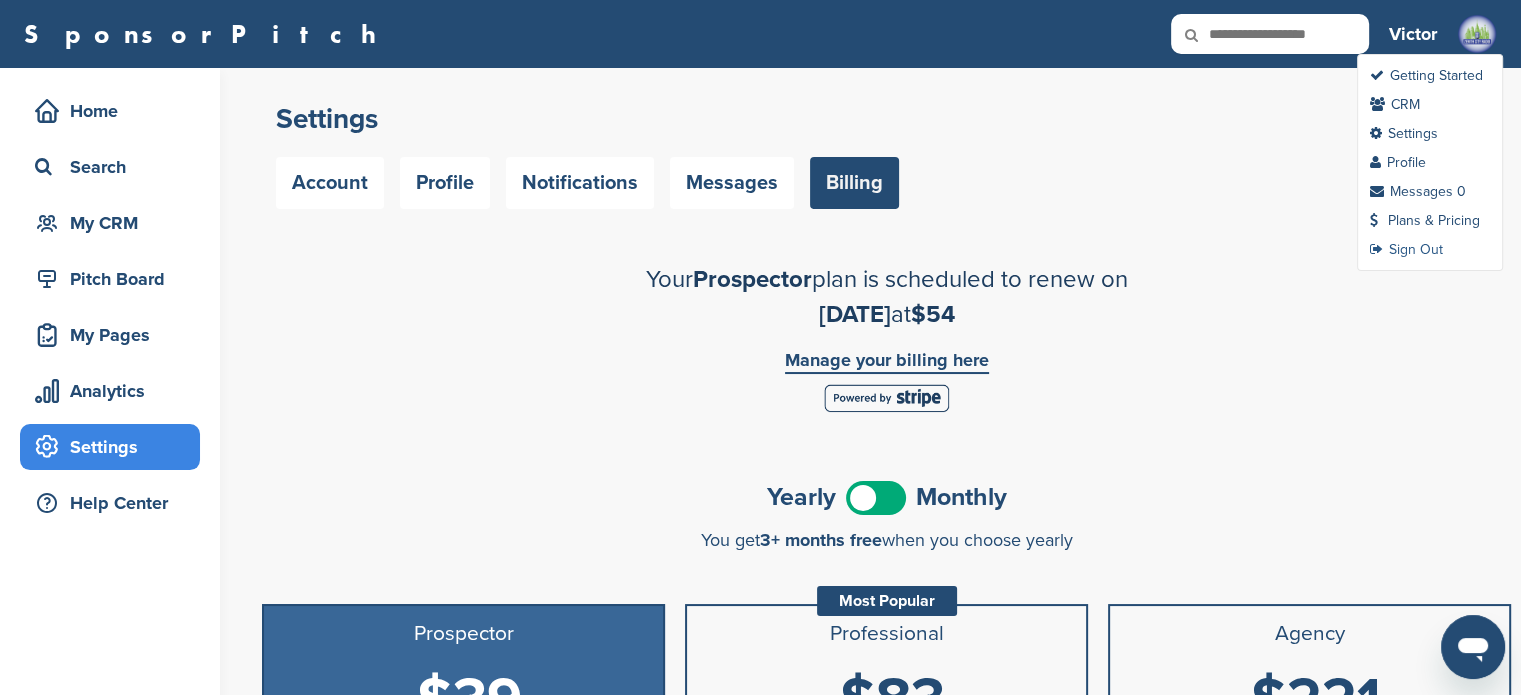 click on "Sign Out" at bounding box center (1406, 249) 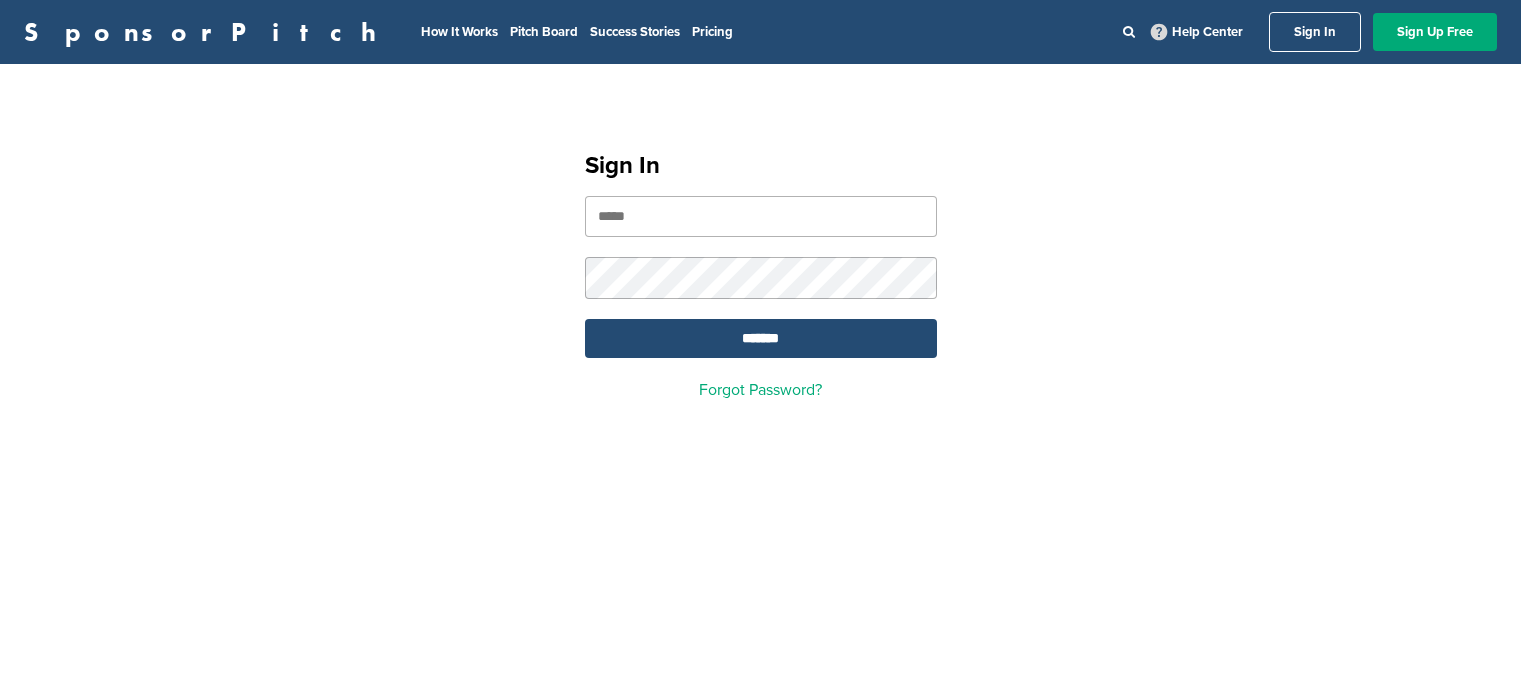 scroll, scrollTop: 0, scrollLeft: 0, axis: both 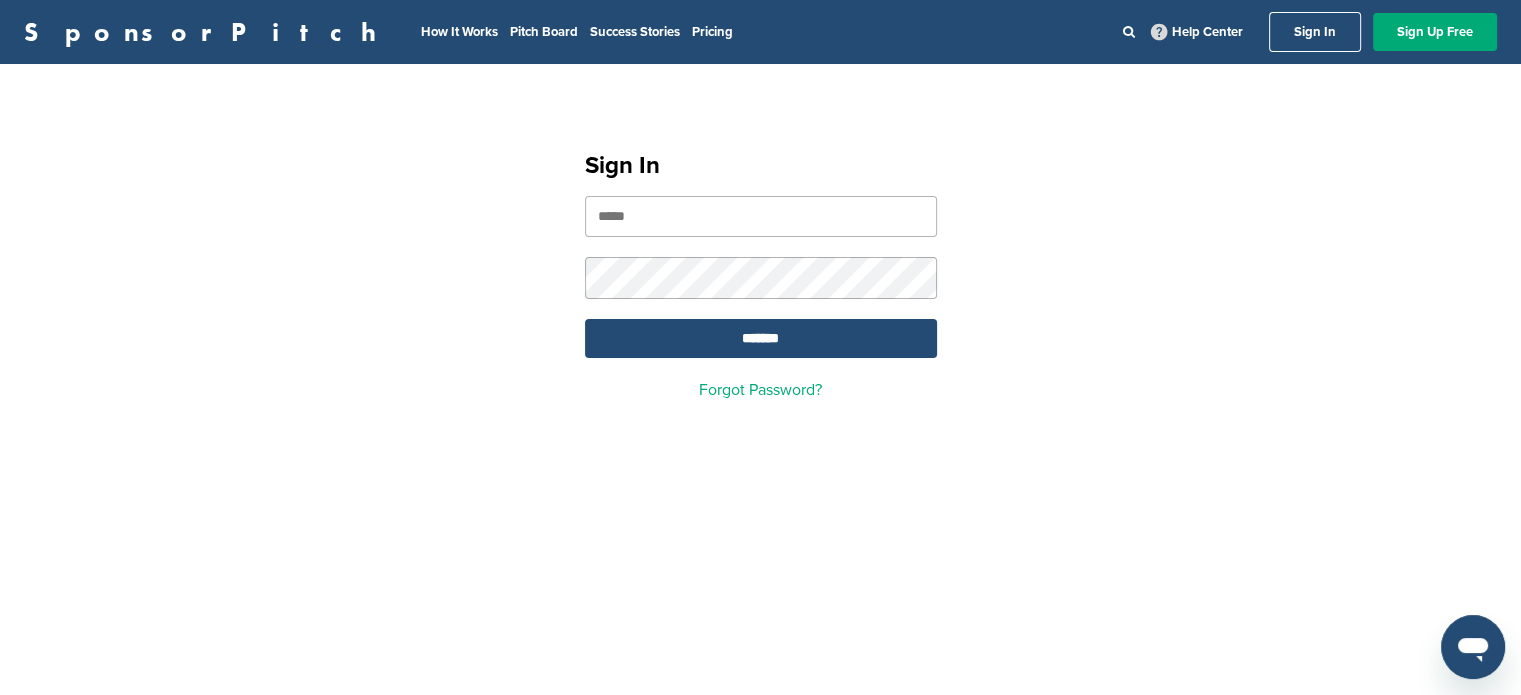 click at bounding box center [761, 216] 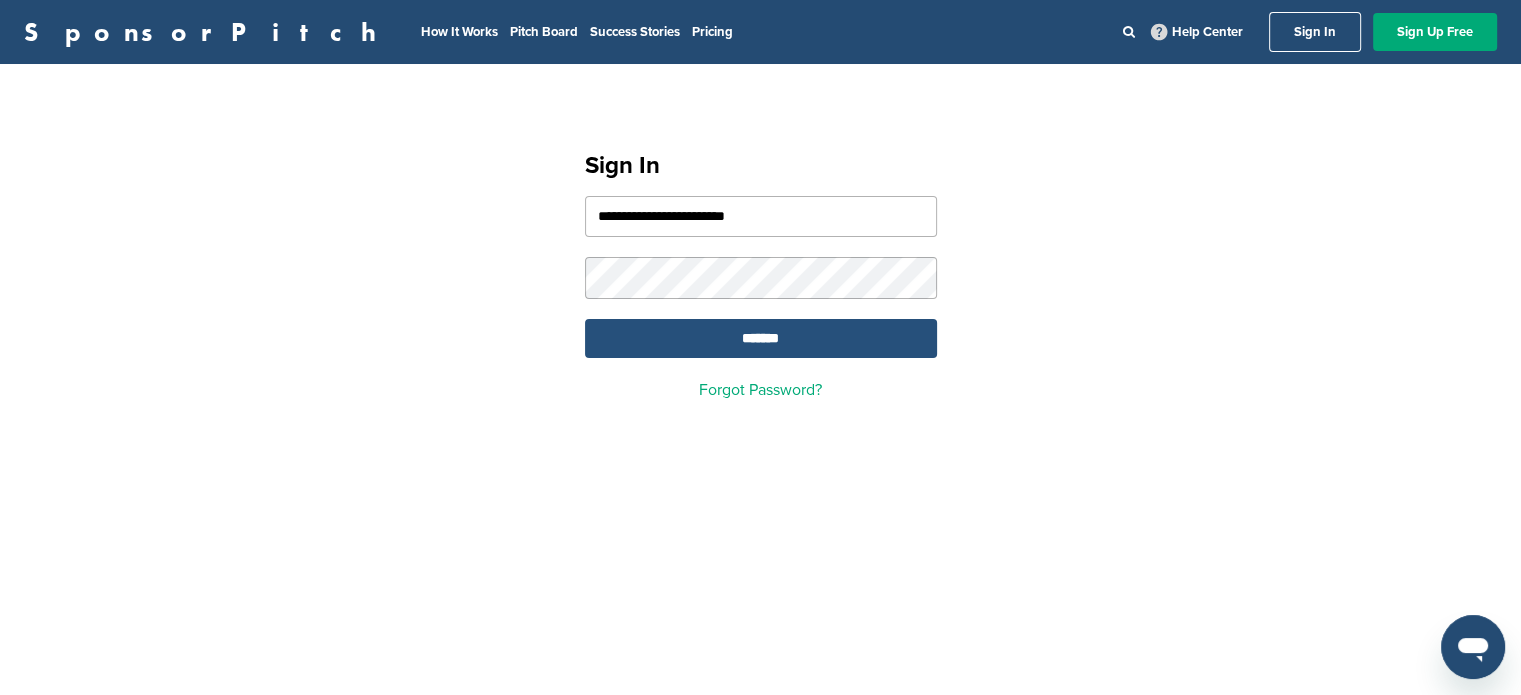 click on "*******" at bounding box center [761, 338] 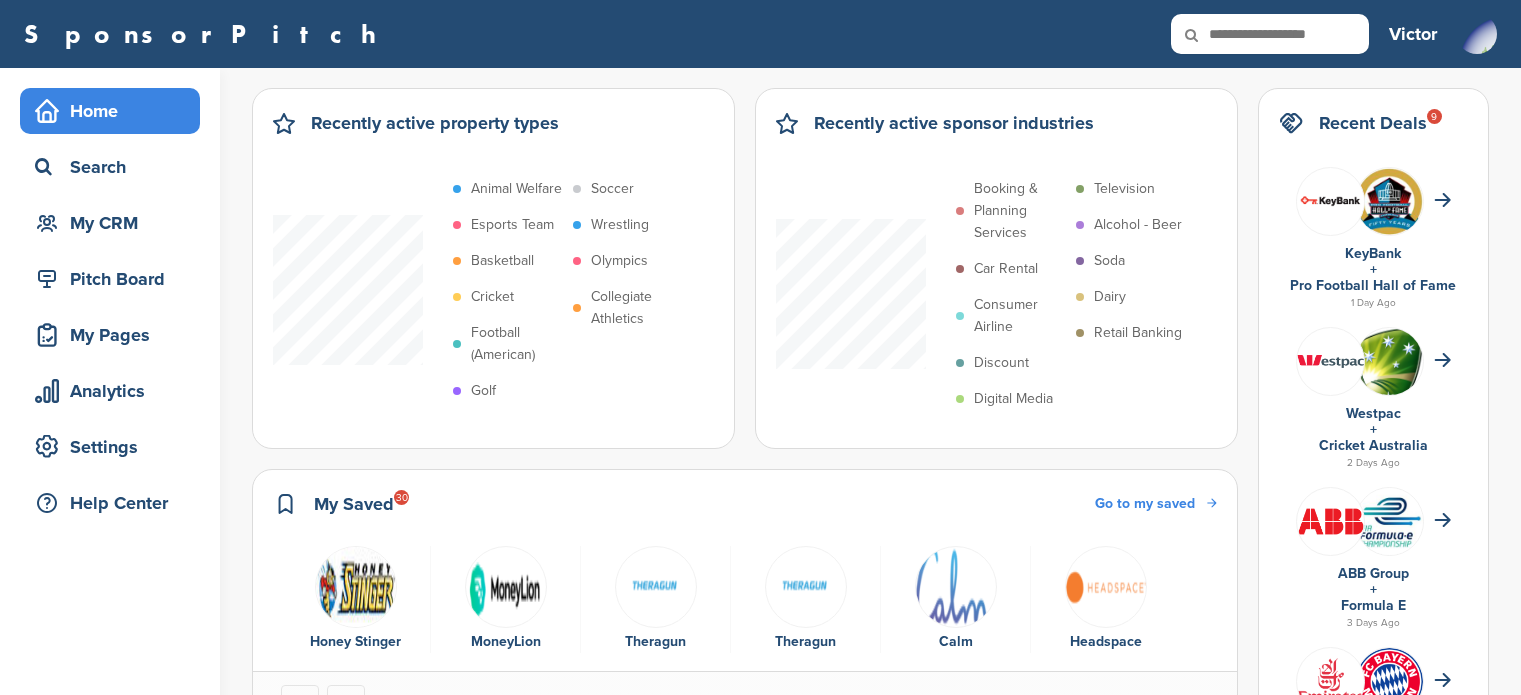 scroll, scrollTop: 0, scrollLeft: 0, axis: both 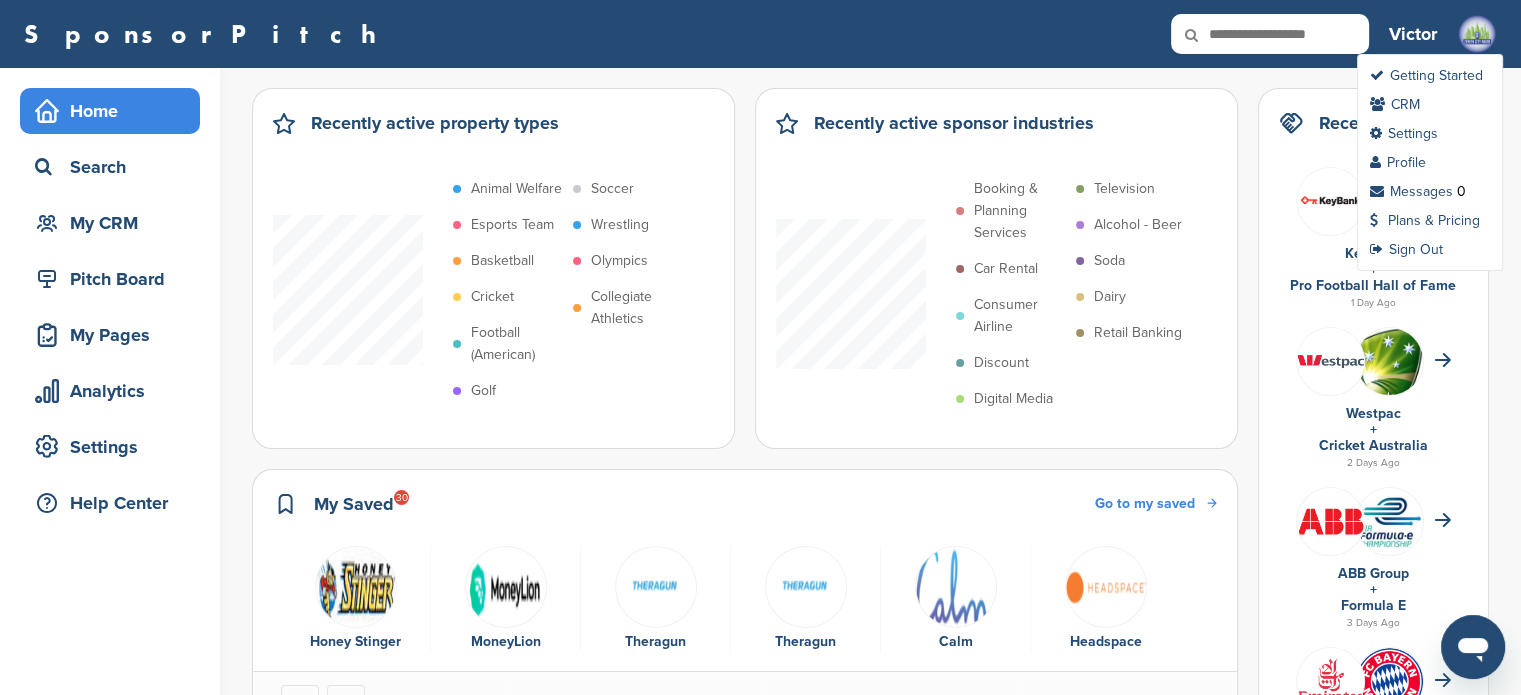 click at bounding box center (1477, 34) 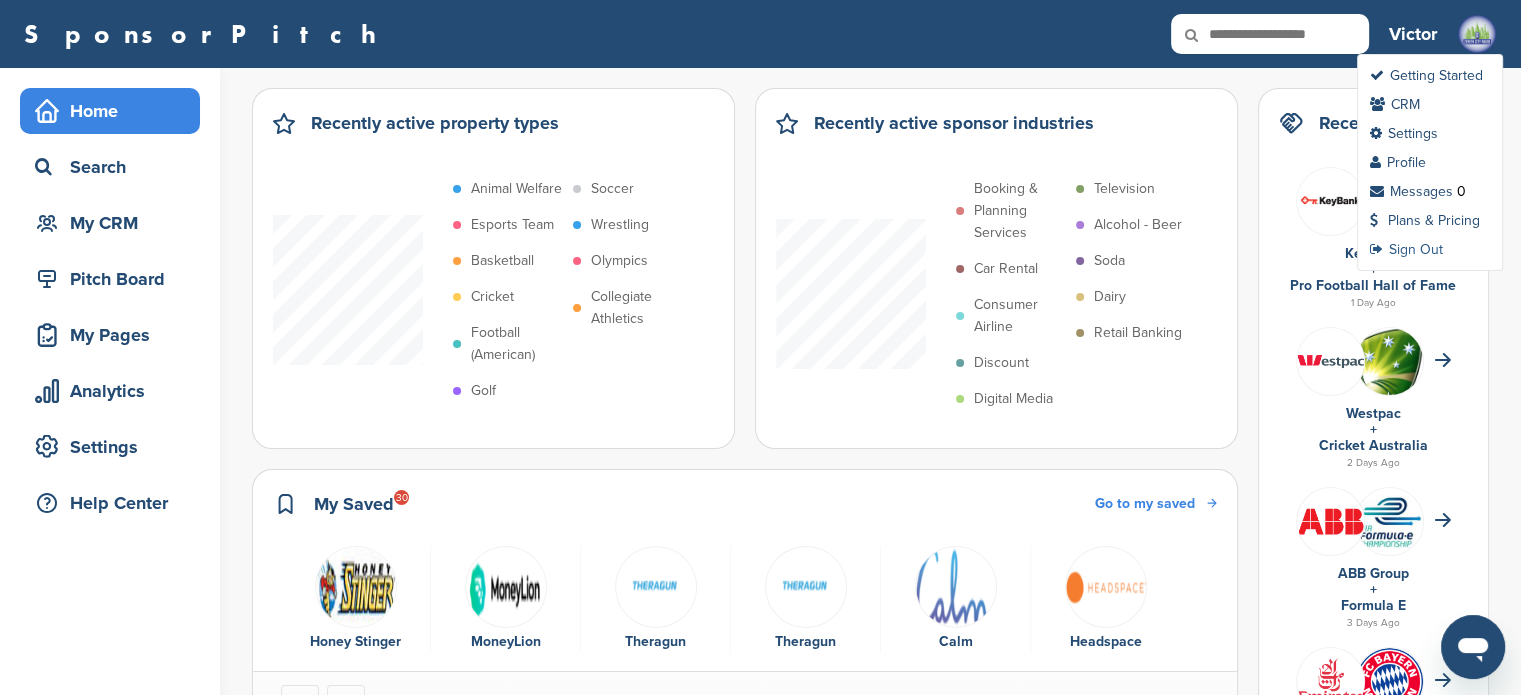 click on "Sign Out" at bounding box center (1406, 249) 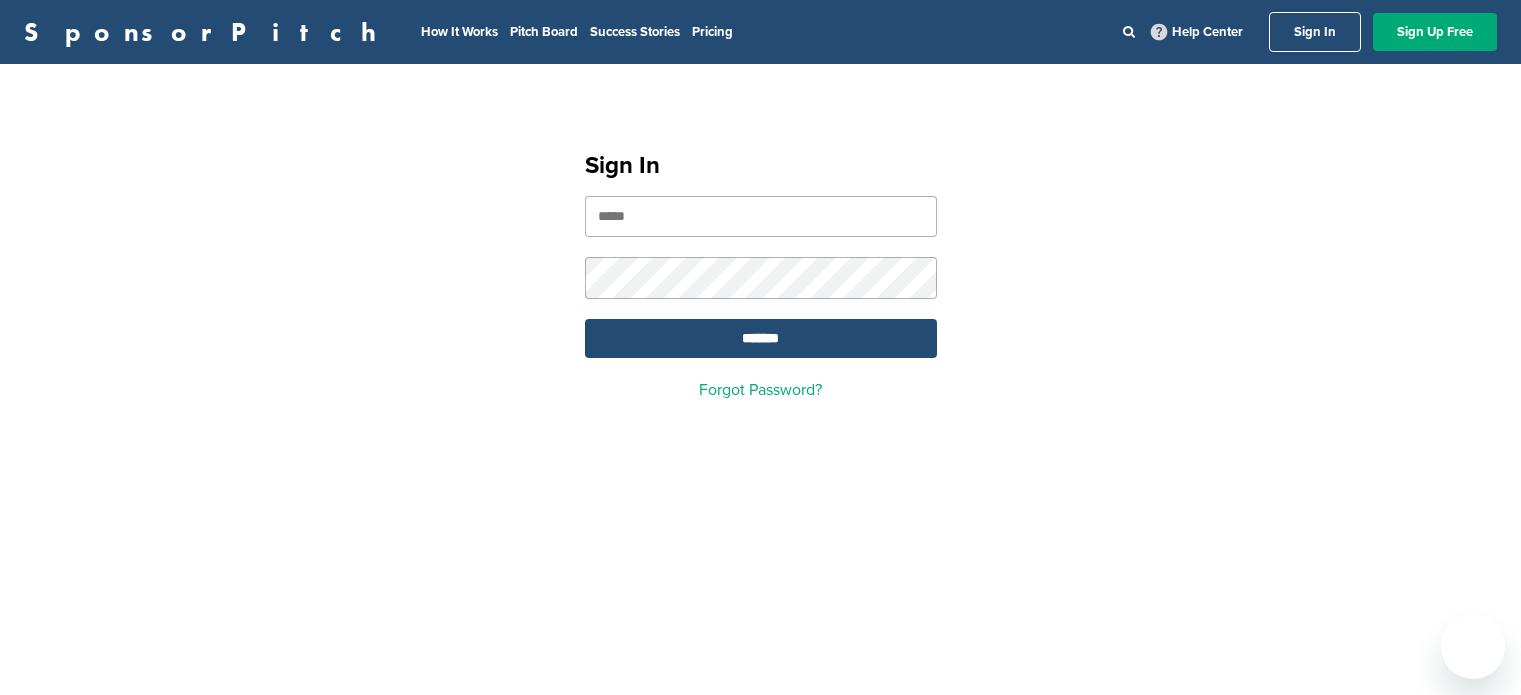 scroll, scrollTop: 0, scrollLeft: 0, axis: both 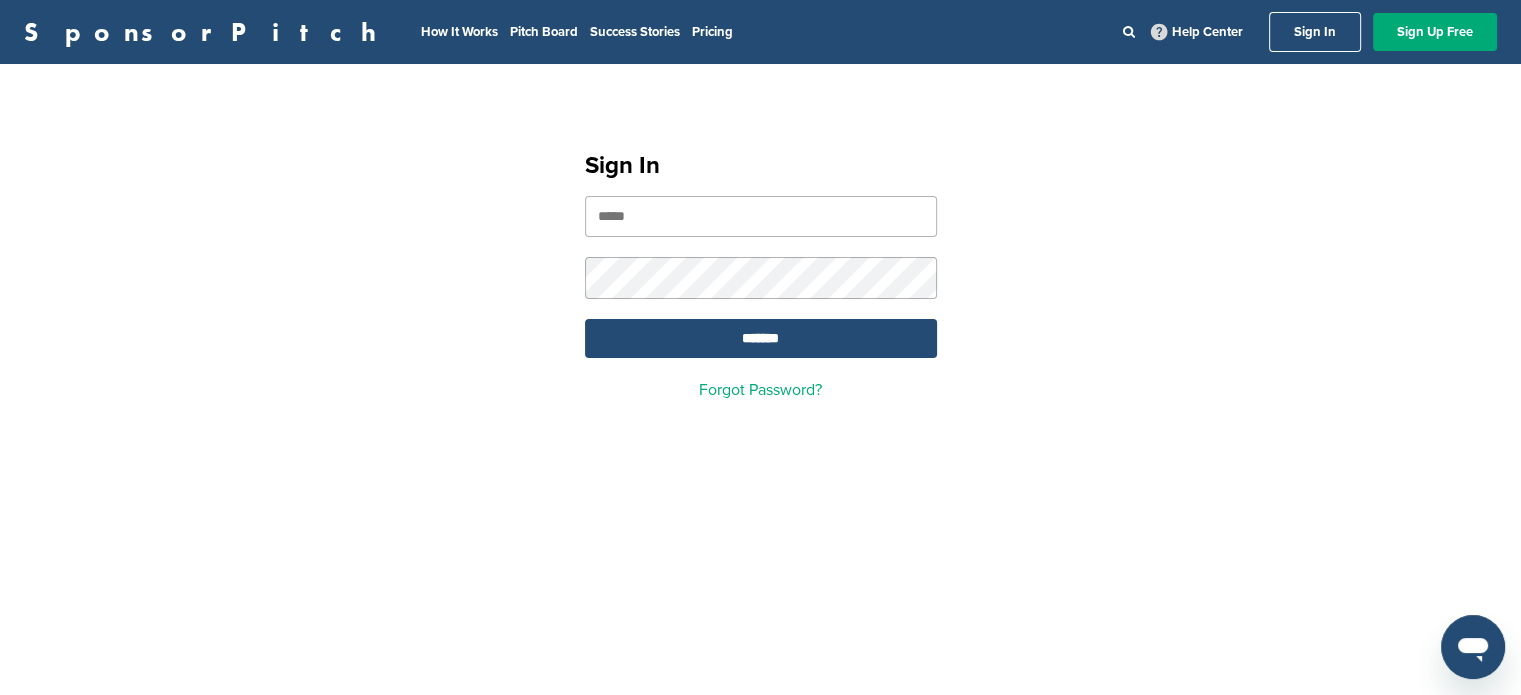 click at bounding box center (761, 216) 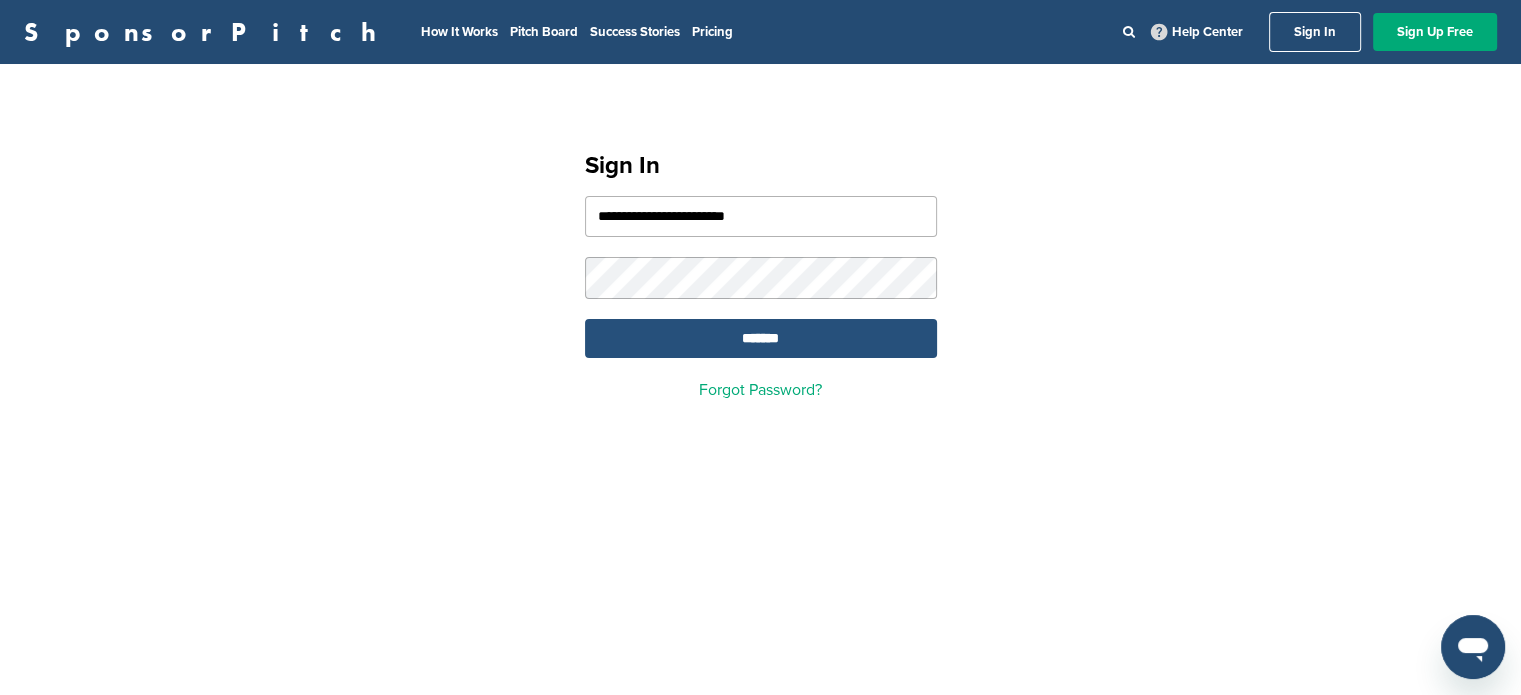 click on "*******" at bounding box center (761, 338) 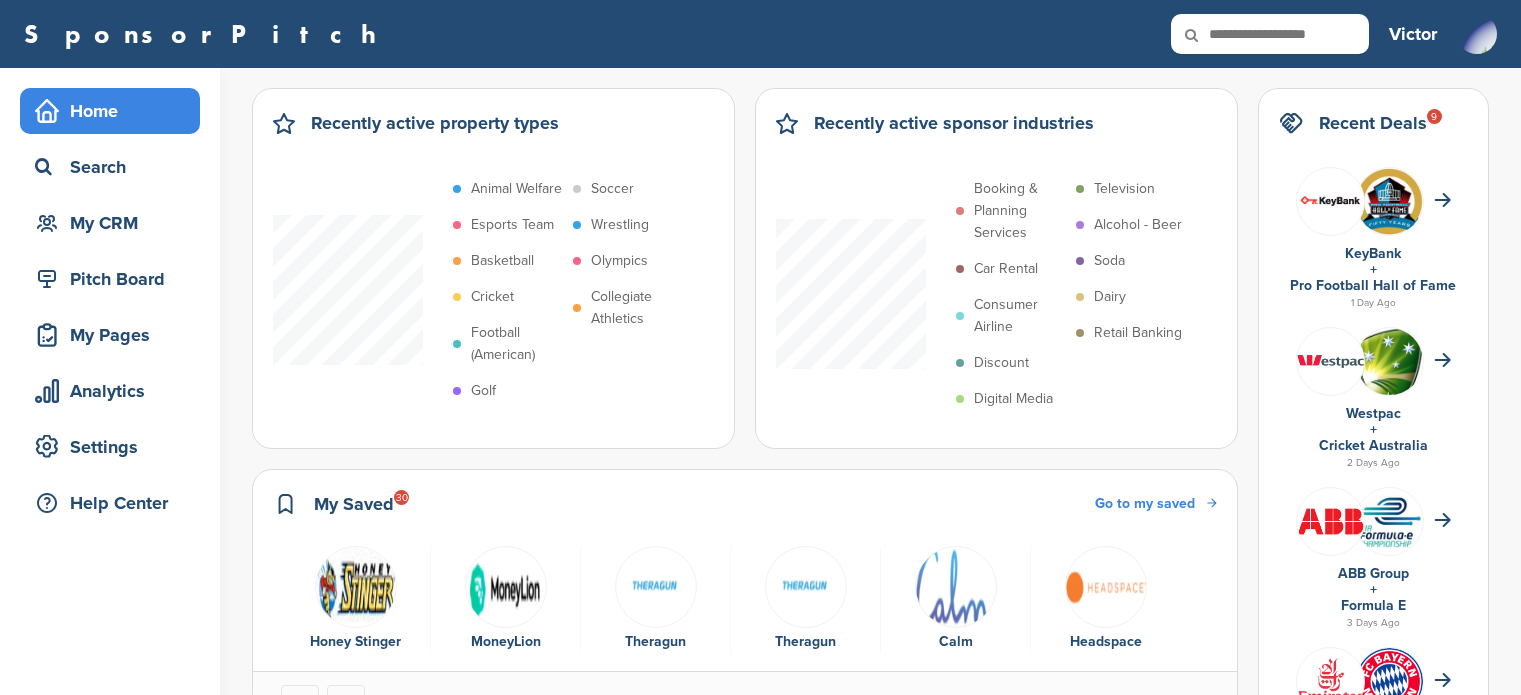 scroll, scrollTop: 0, scrollLeft: 0, axis: both 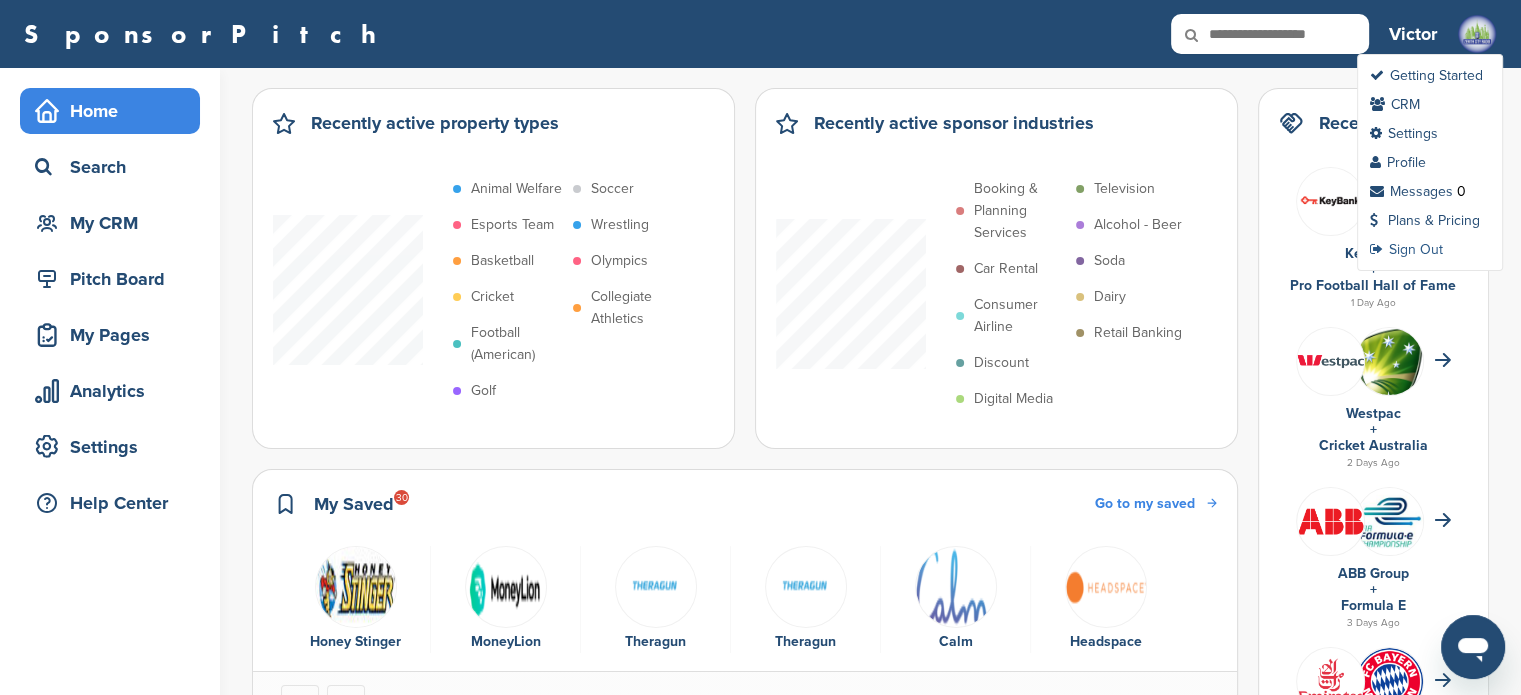 click on "Sign Out" at bounding box center [1406, 249] 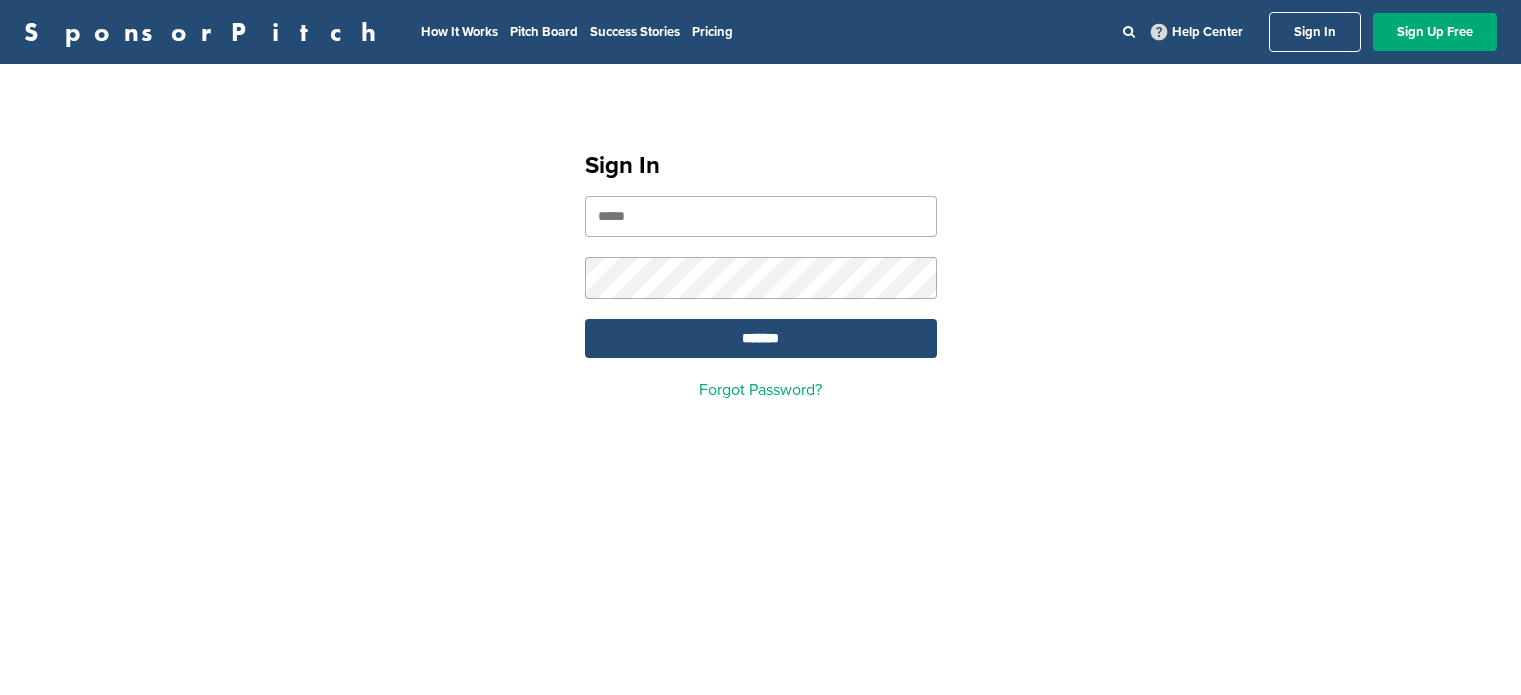 scroll, scrollTop: 0, scrollLeft: 0, axis: both 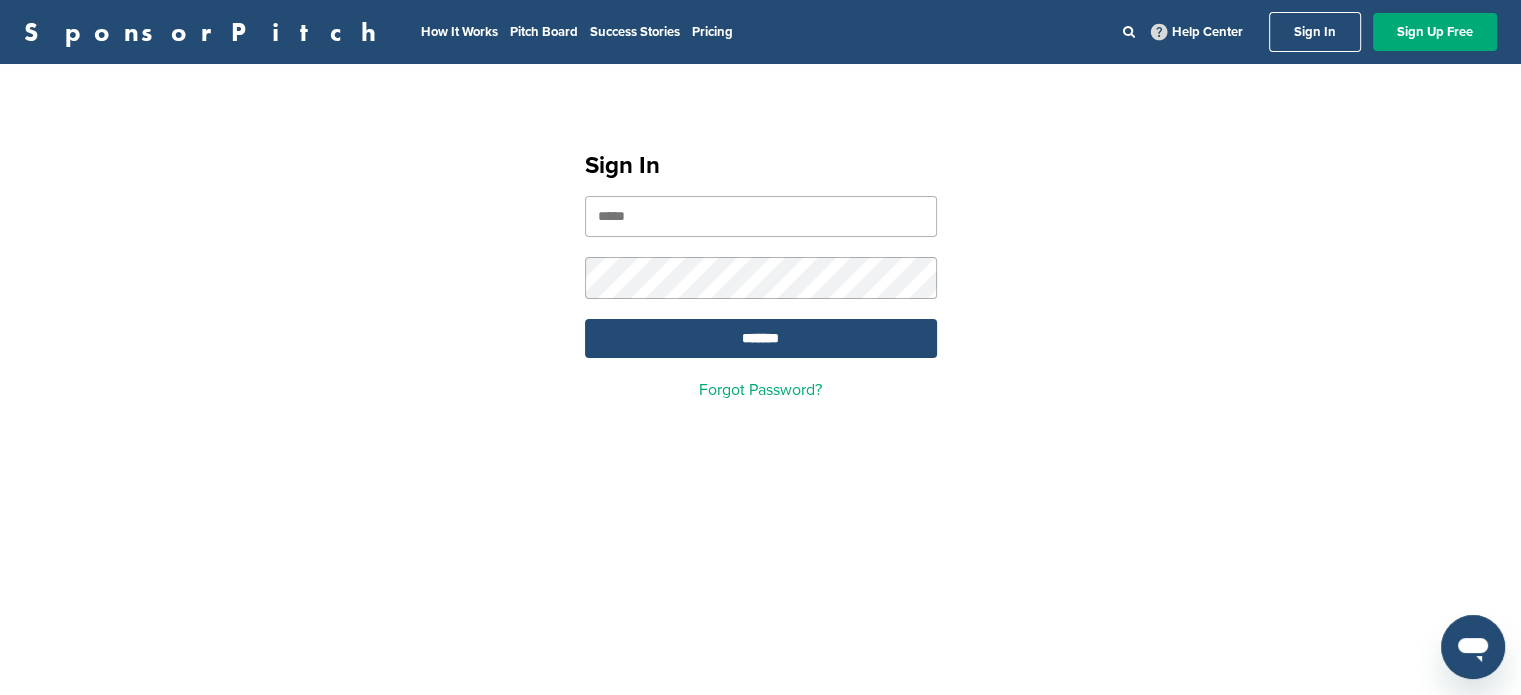 click at bounding box center (761, 216) 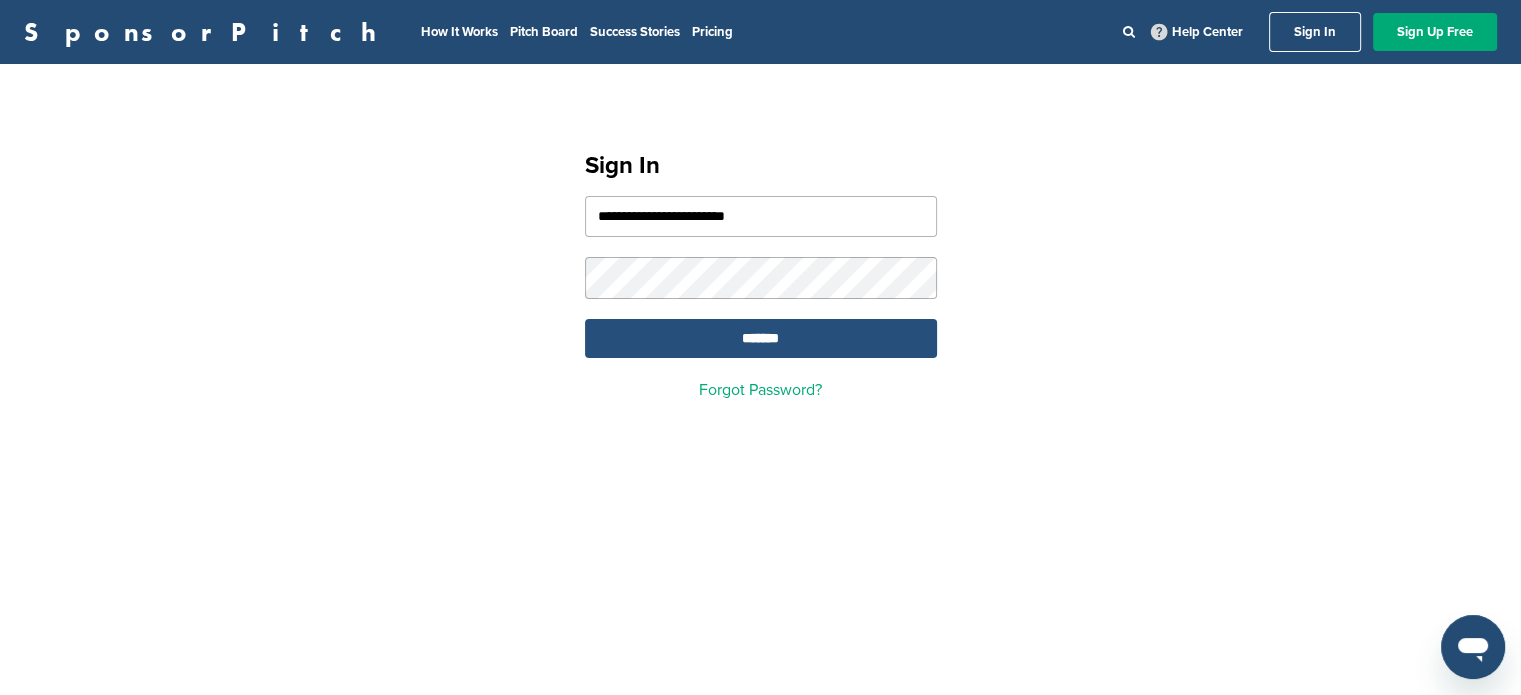click on "*******" at bounding box center [761, 338] 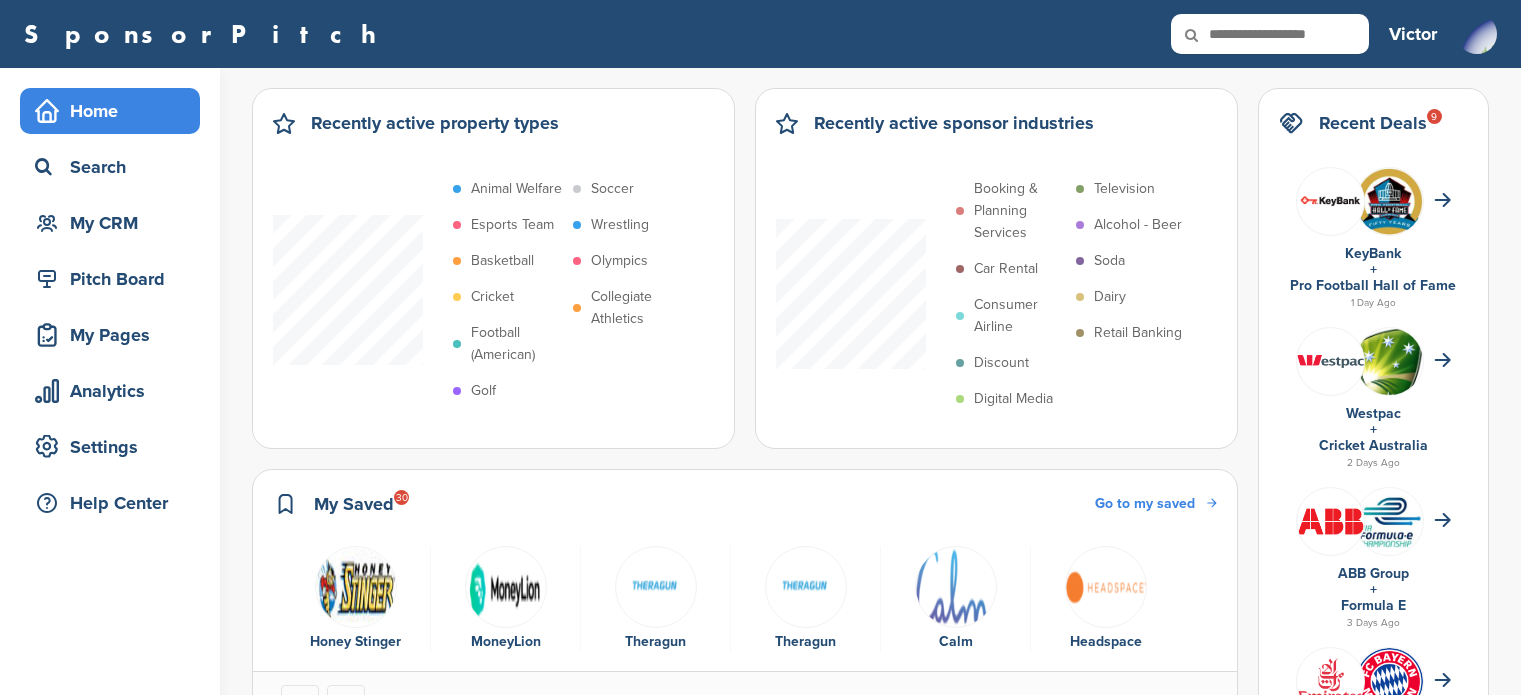 scroll, scrollTop: 0, scrollLeft: 0, axis: both 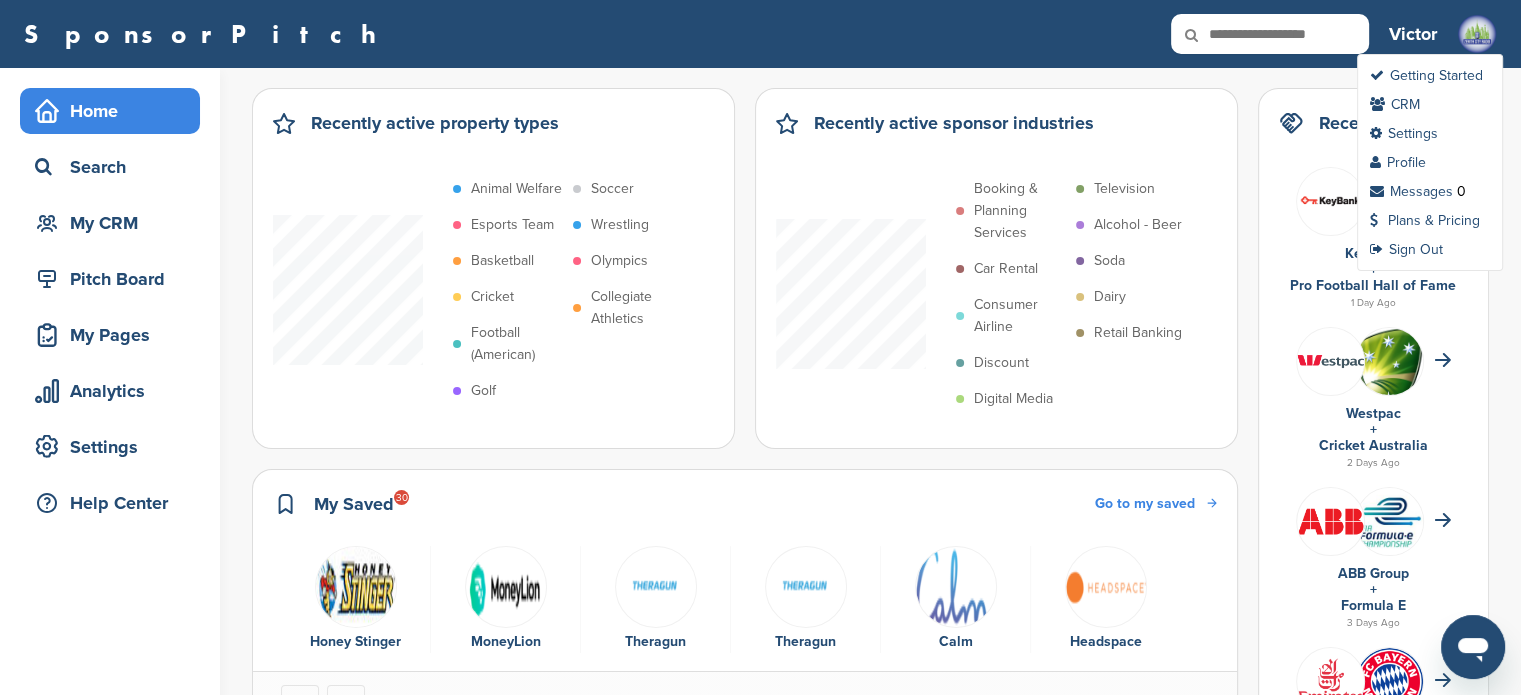 click at bounding box center (1477, 34) 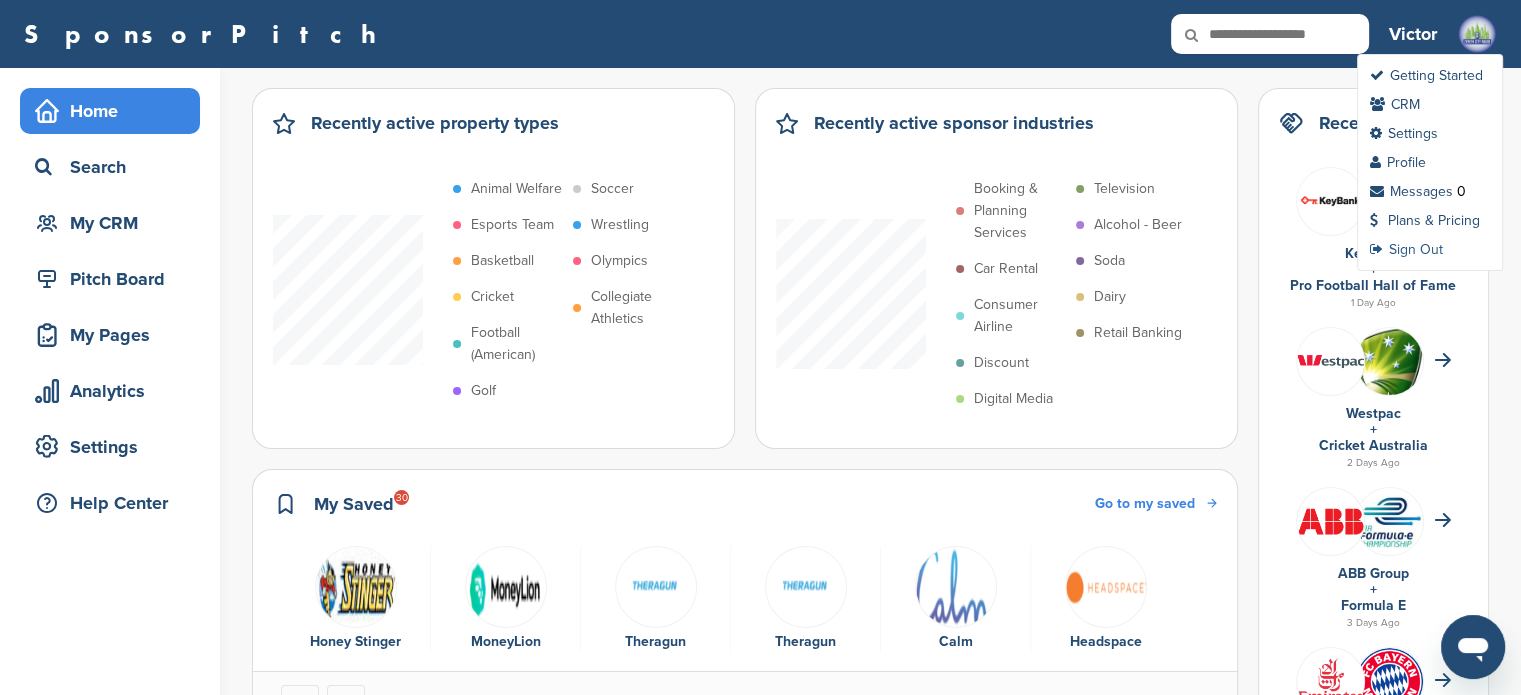 click on "Sign Out" at bounding box center [1406, 249] 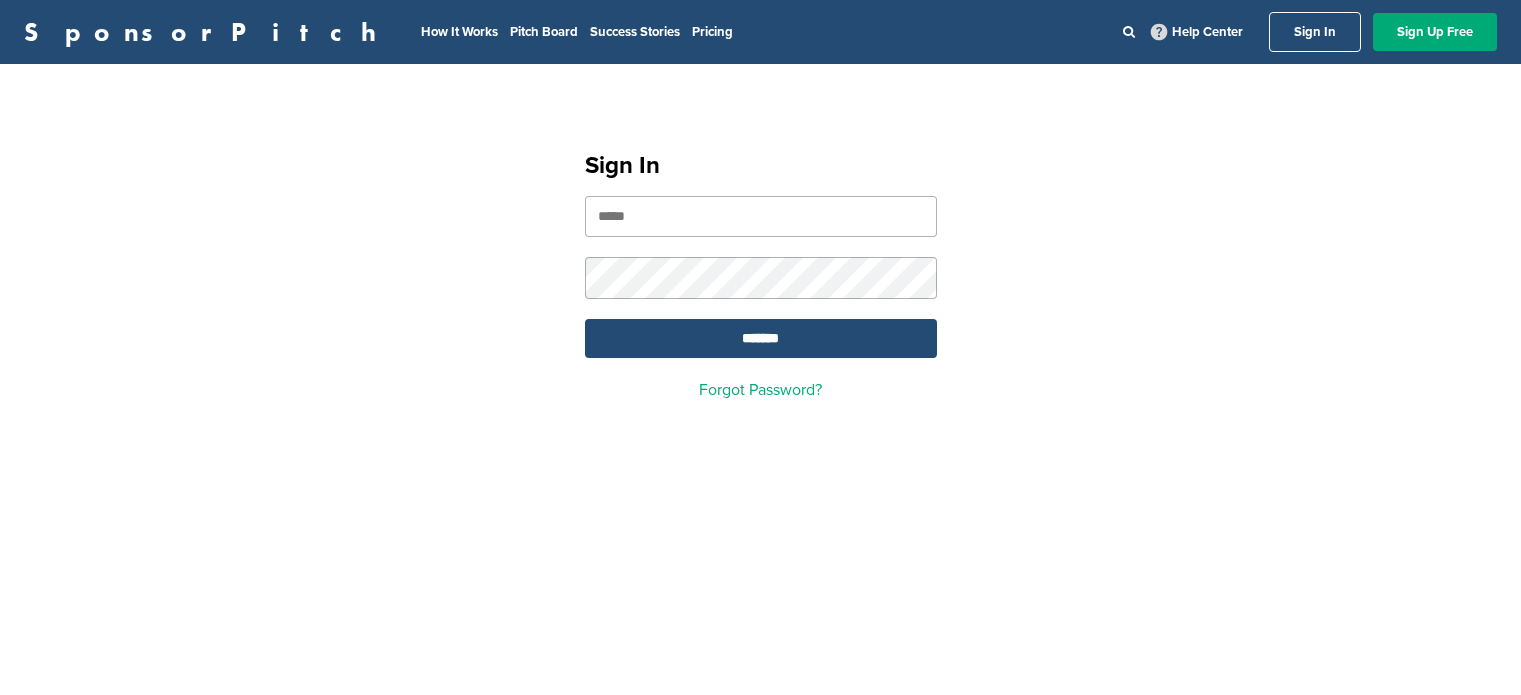 scroll, scrollTop: 0, scrollLeft: 0, axis: both 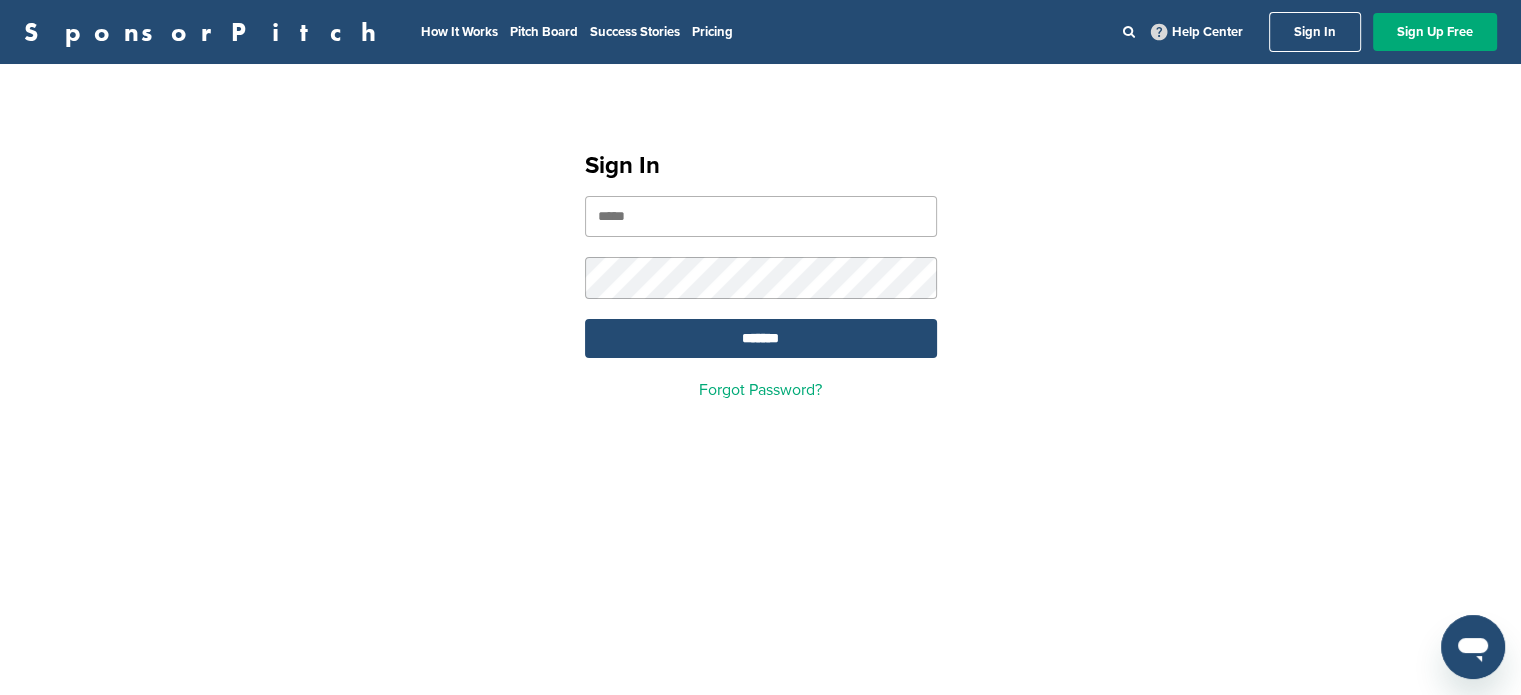 click at bounding box center (761, 216) 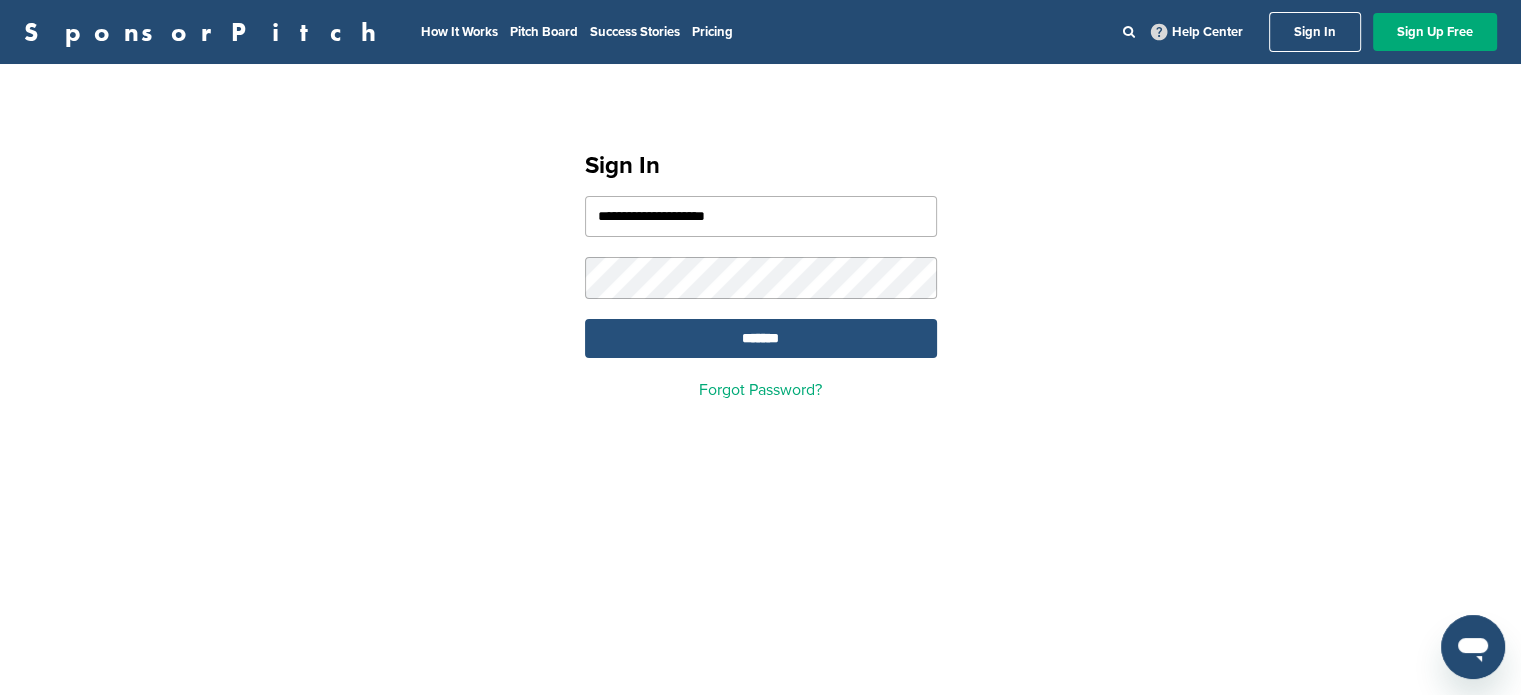 click on "*******" at bounding box center (761, 338) 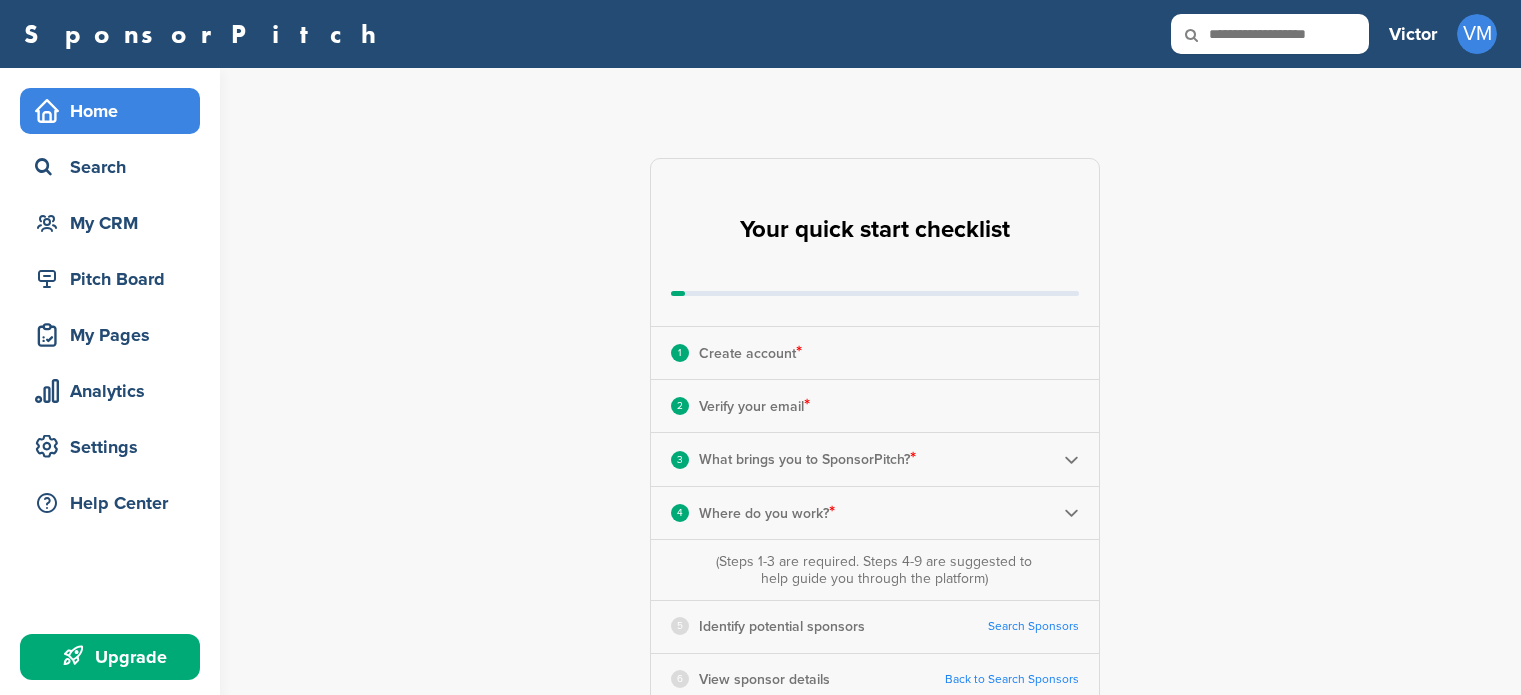 scroll, scrollTop: 0, scrollLeft: 0, axis: both 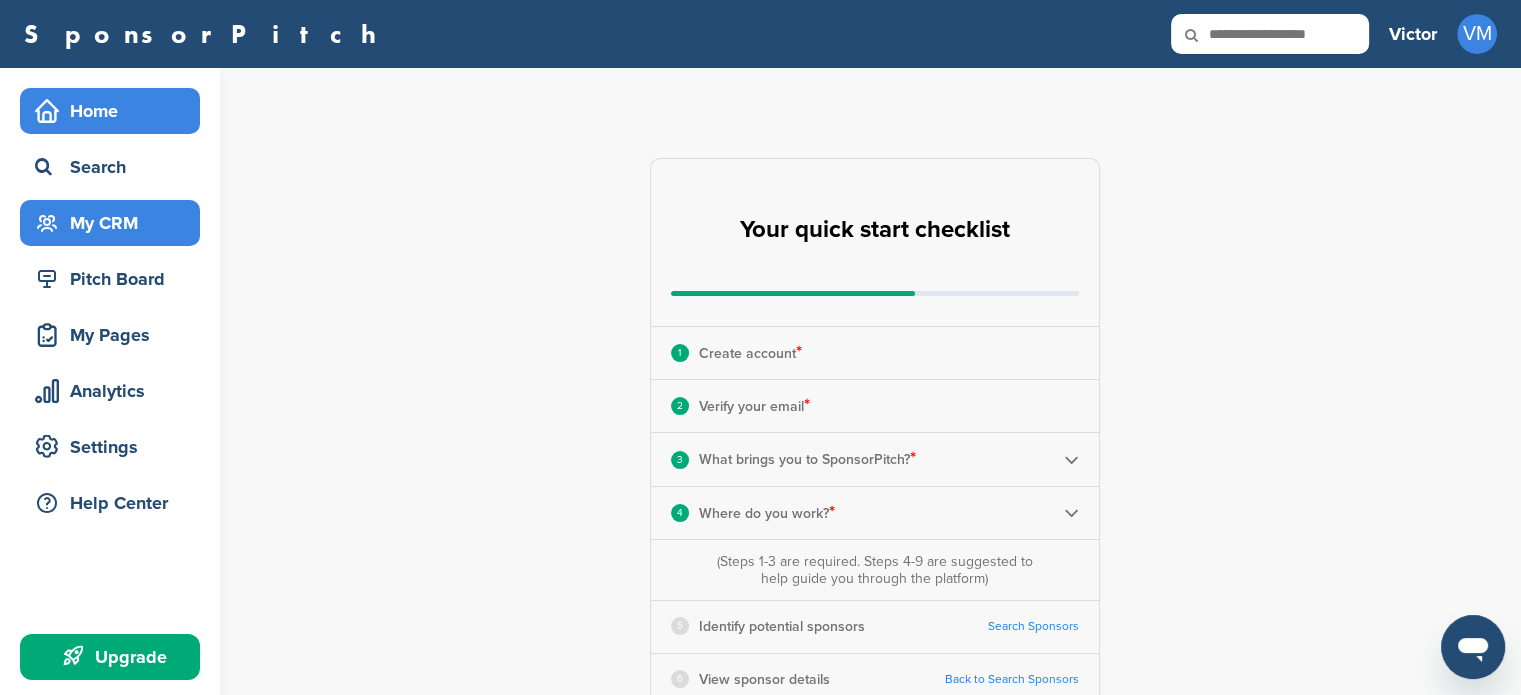 click on "My CRM" at bounding box center (115, 223) 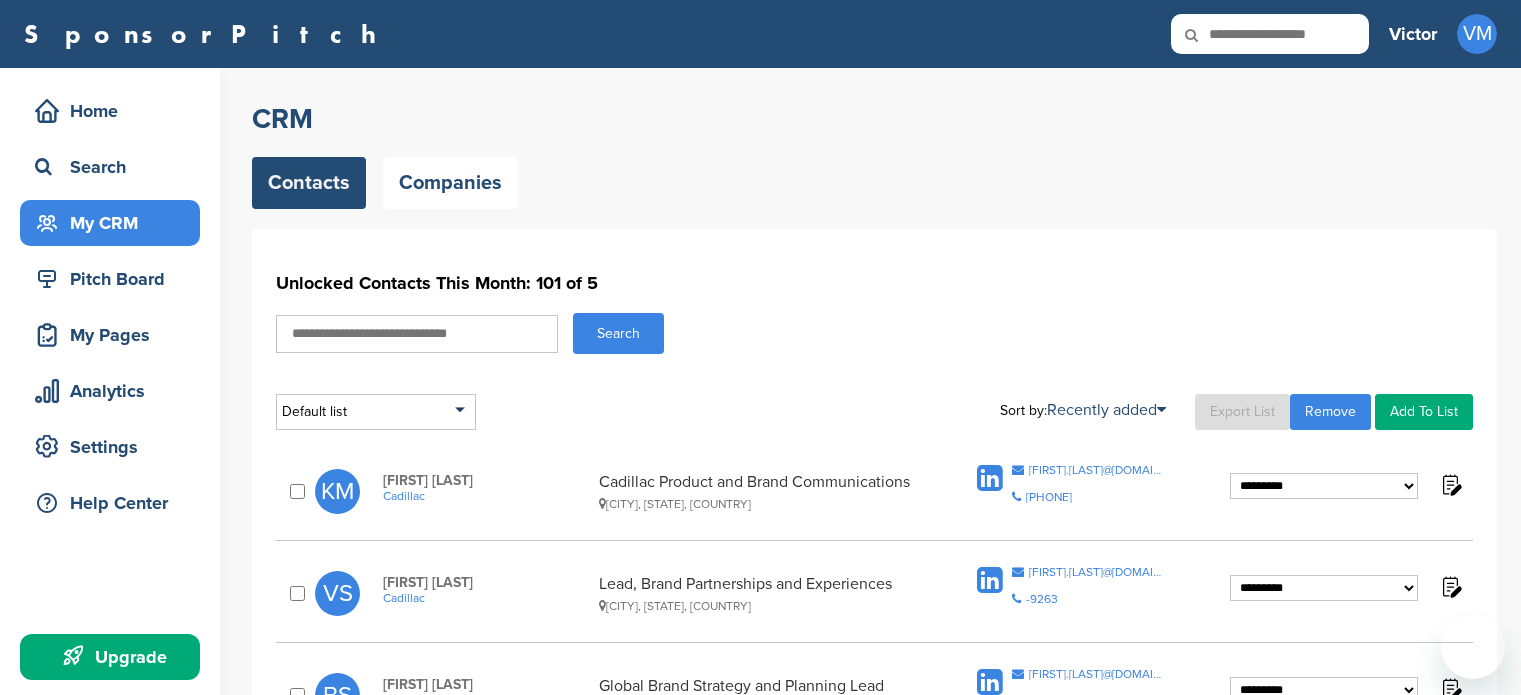 scroll, scrollTop: 0, scrollLeft: 0, axis: both 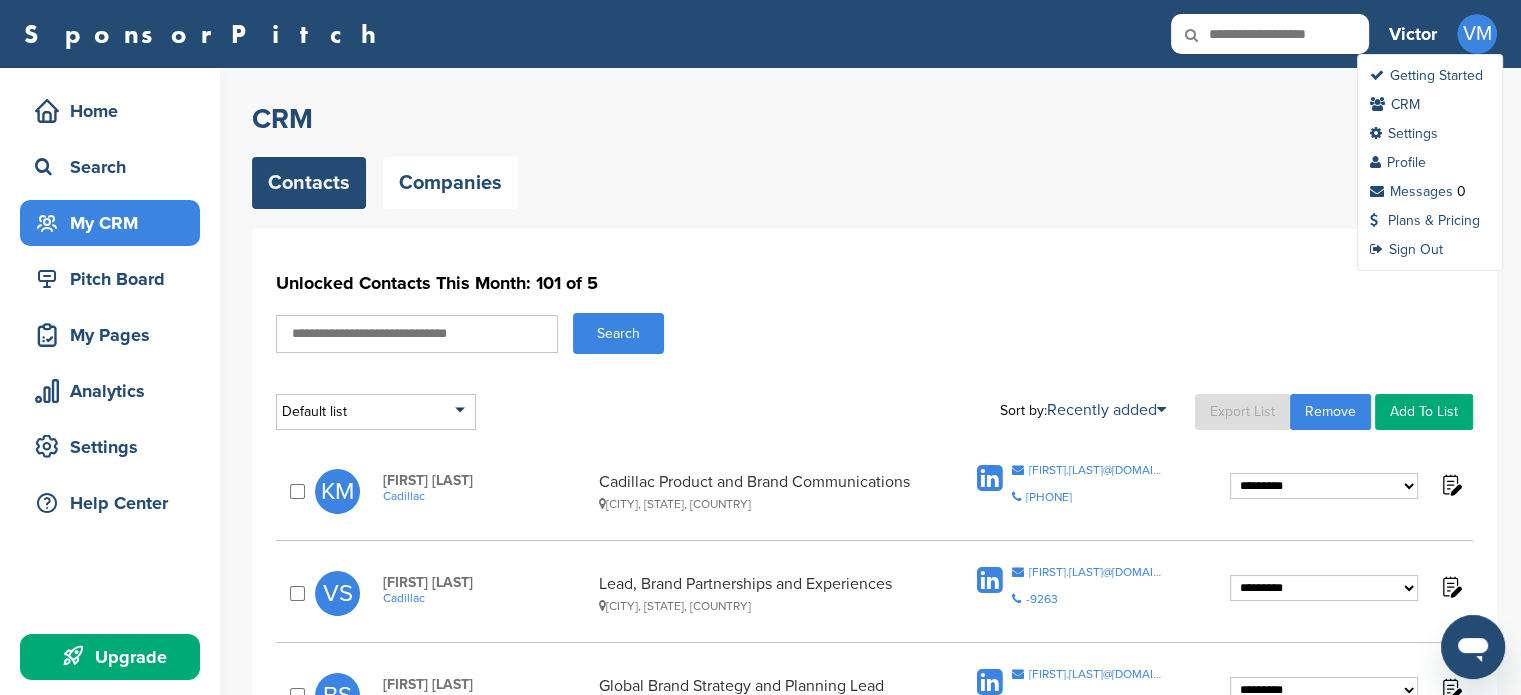 click on "VM" at bounding box center [1477, 34] 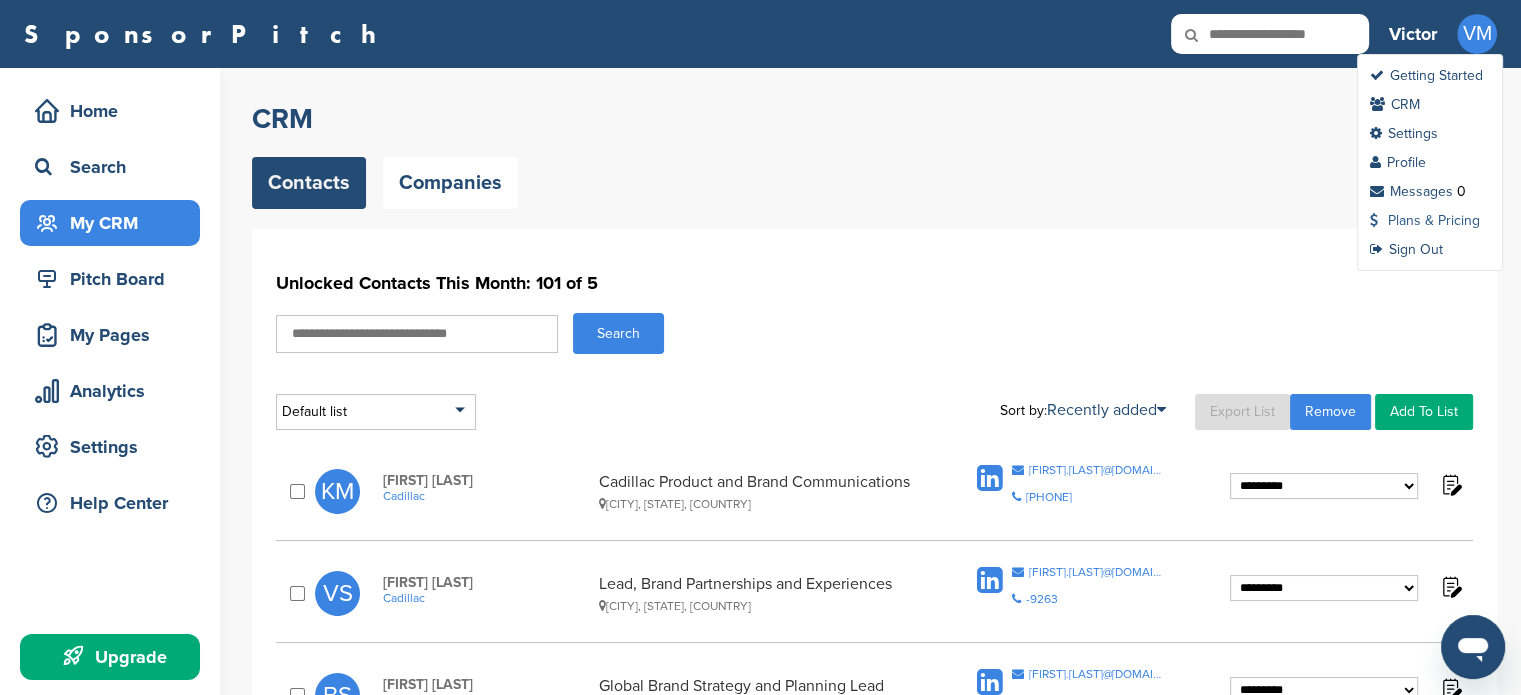 click on "Plans & Pricing" at bounding box center [1425, 220] 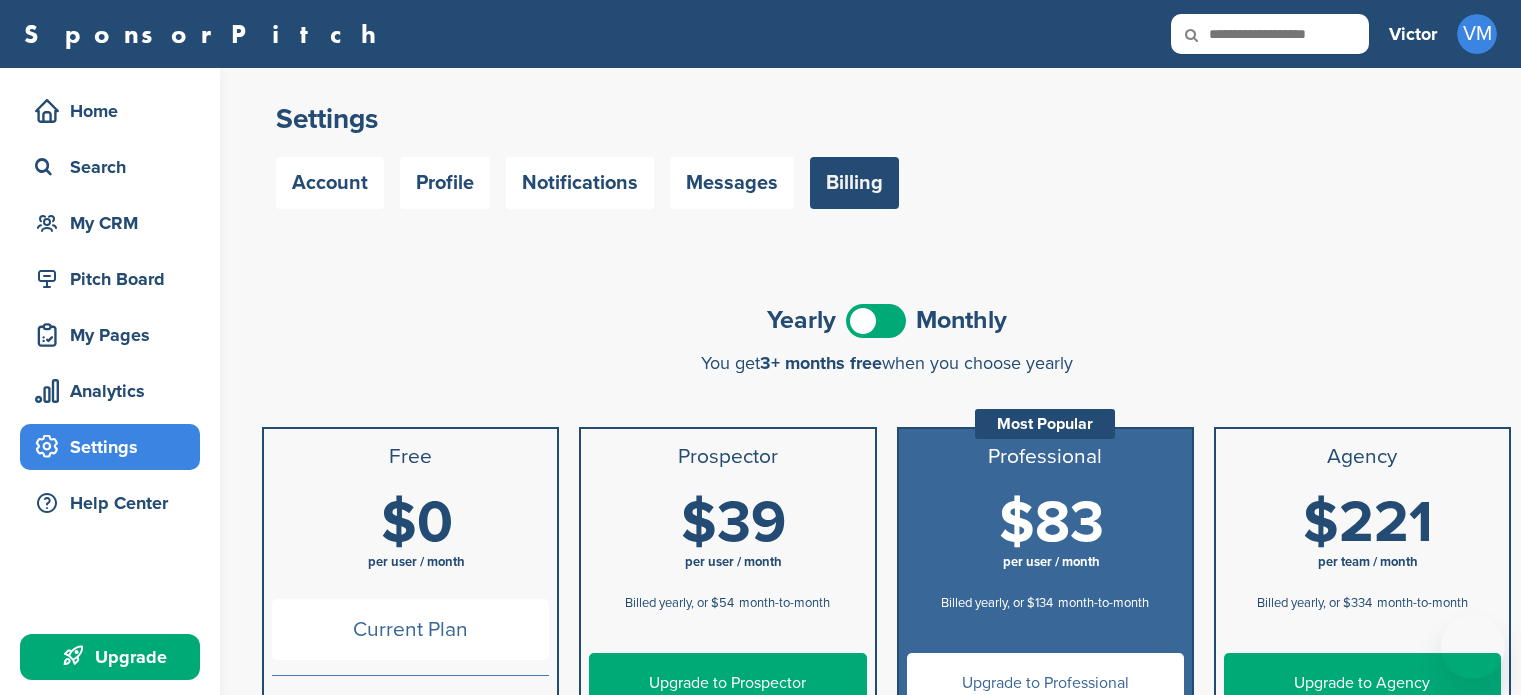 scroll, scrollTop: 0, scrollLeft: 0, axis: both 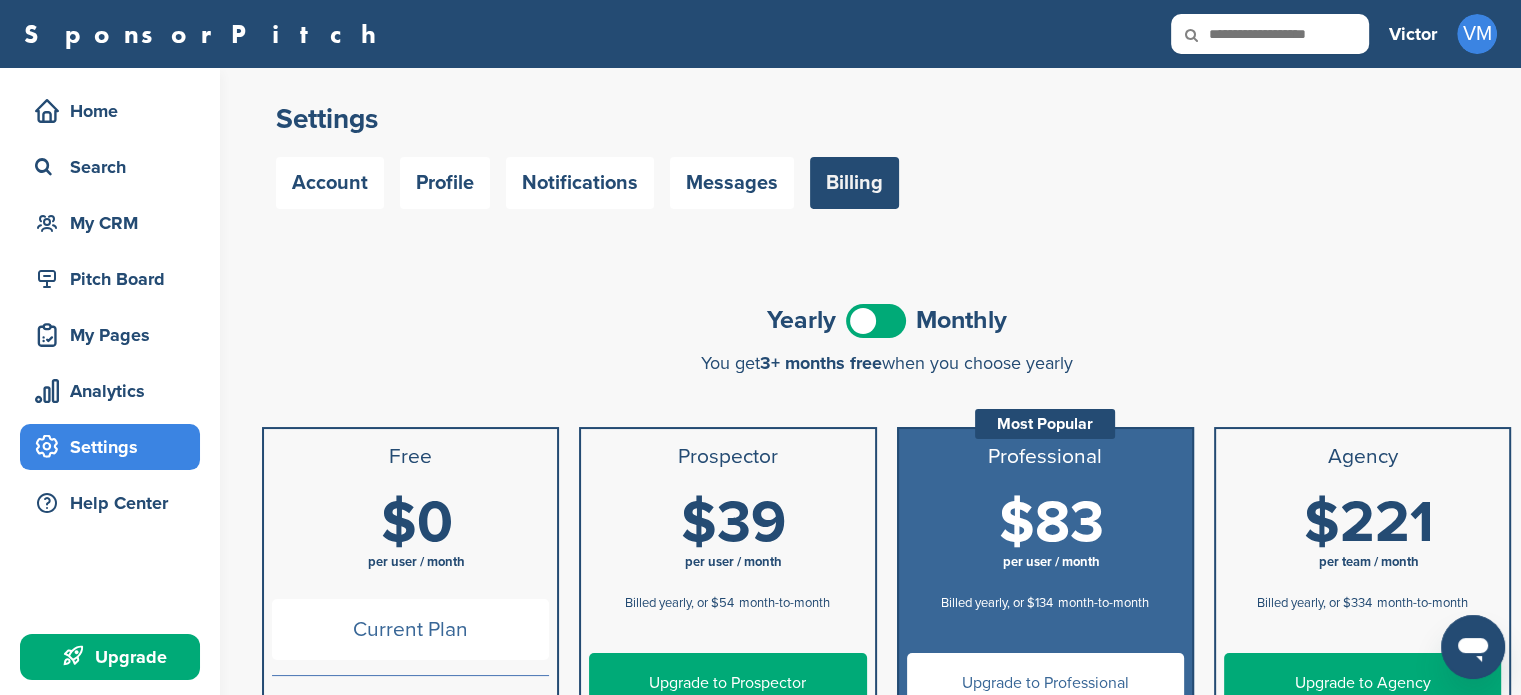 click on "Yearly
Monthly" at bounding box center [886, 320] 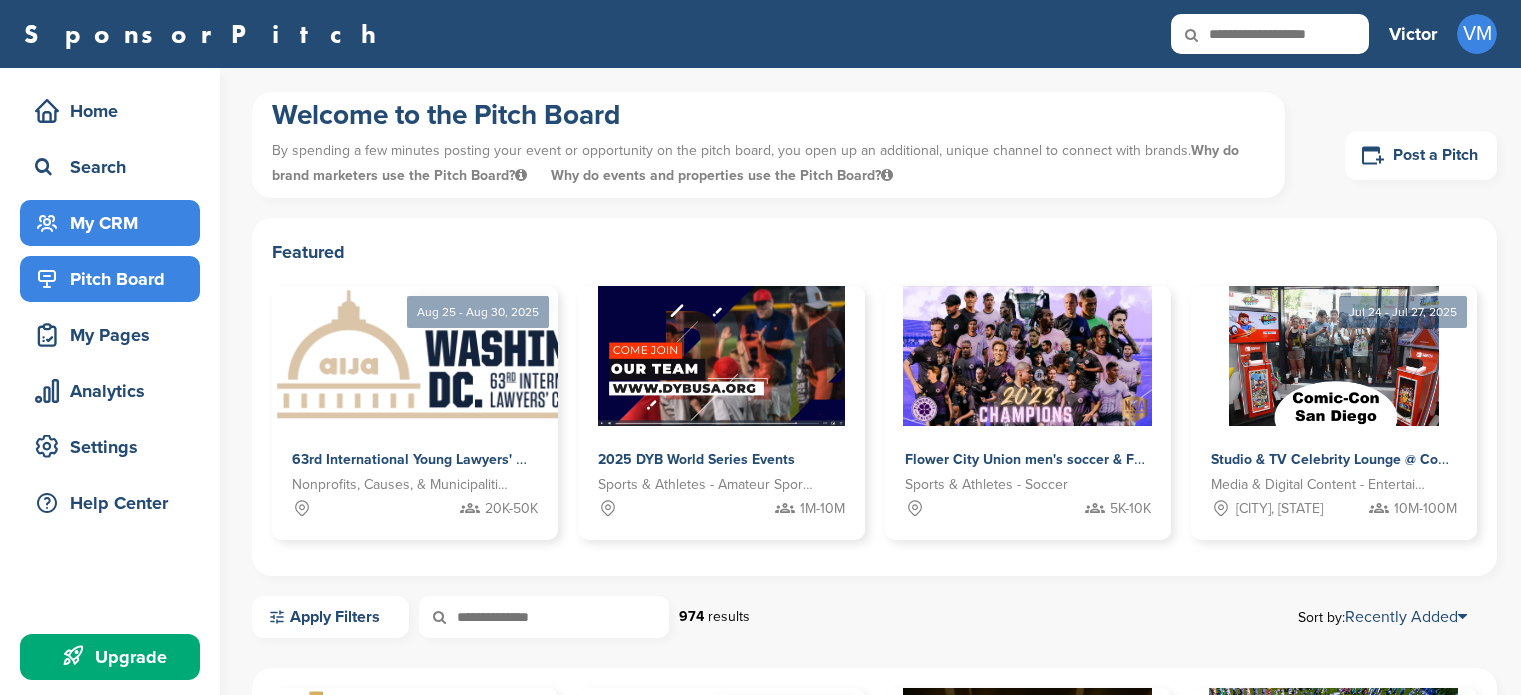 scroll, scrollTop: 0, scrollLeft: 0, axis: both 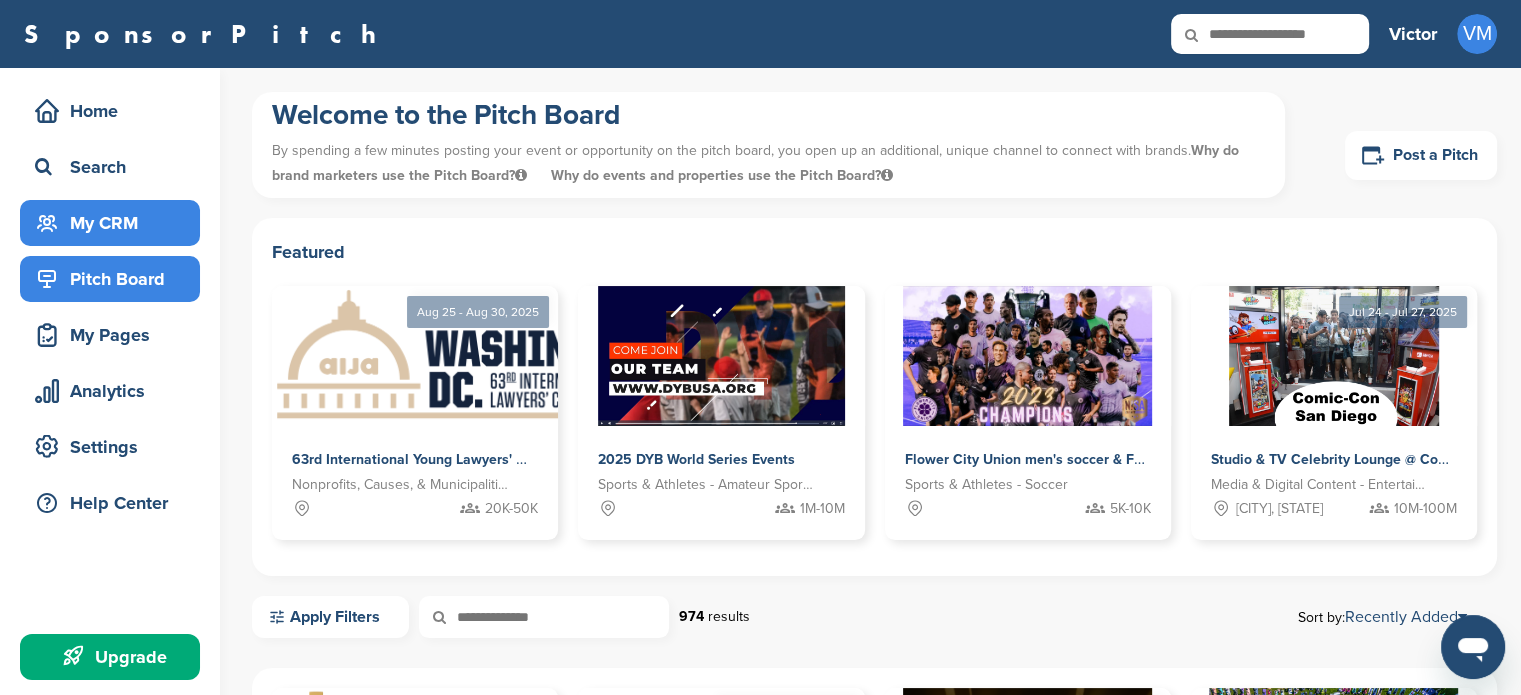 click on "My CRM" at bounding box center [115, 223] 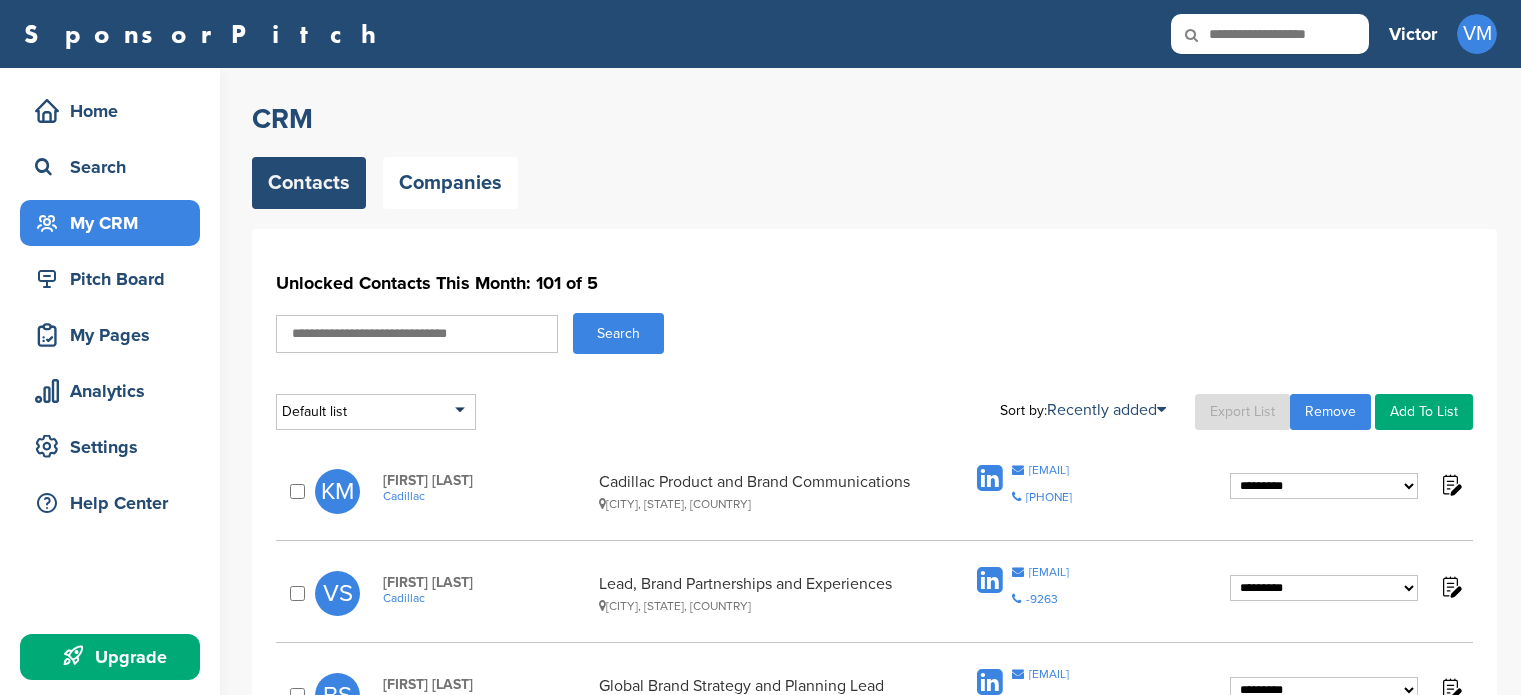 scroll, scrollTop: 0, scrollLeft: 0, axis: both 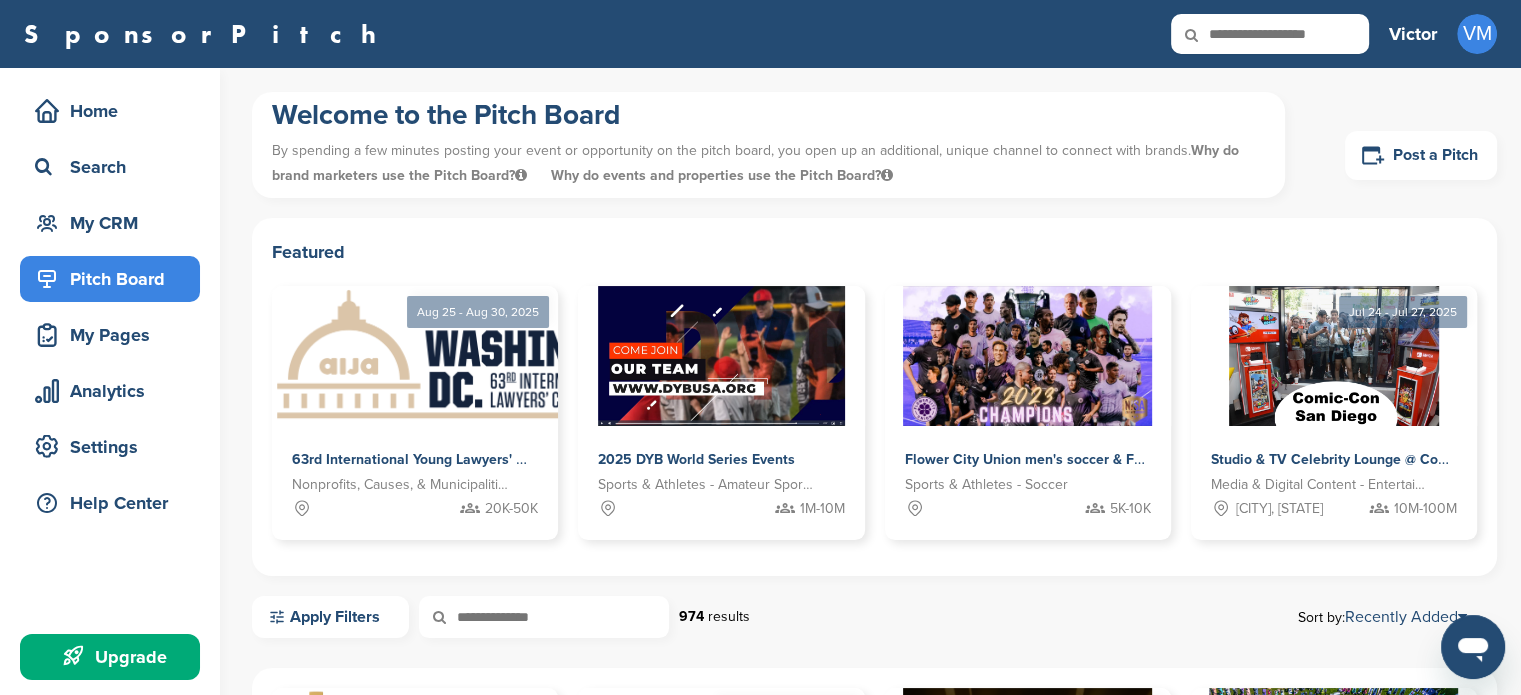 click on "Victor
VM
Getting Started
CRM
Settings
Profile
Messages
0
Plans & Pricing
Sign Out" at bounding box center (1443, 34) 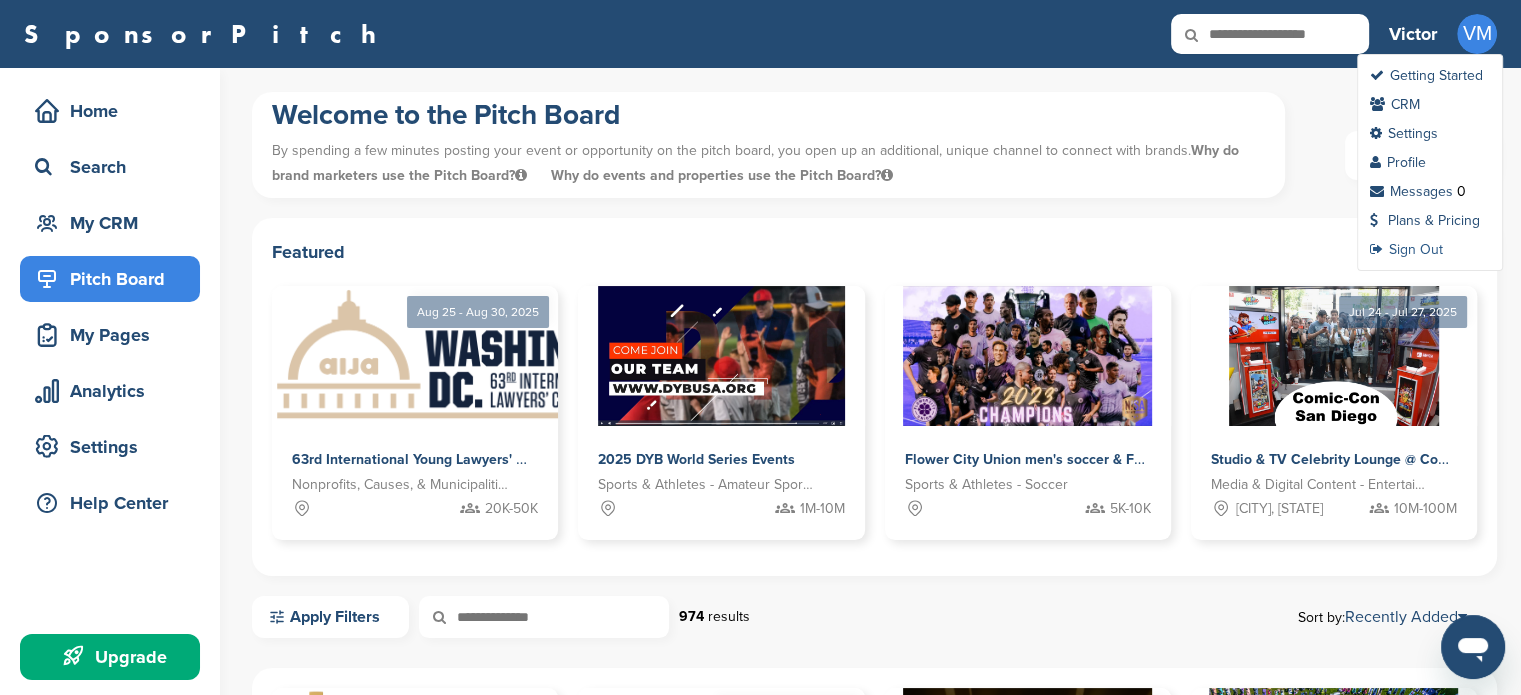 click on "Sign Out" at bounding box center [1406, 249] 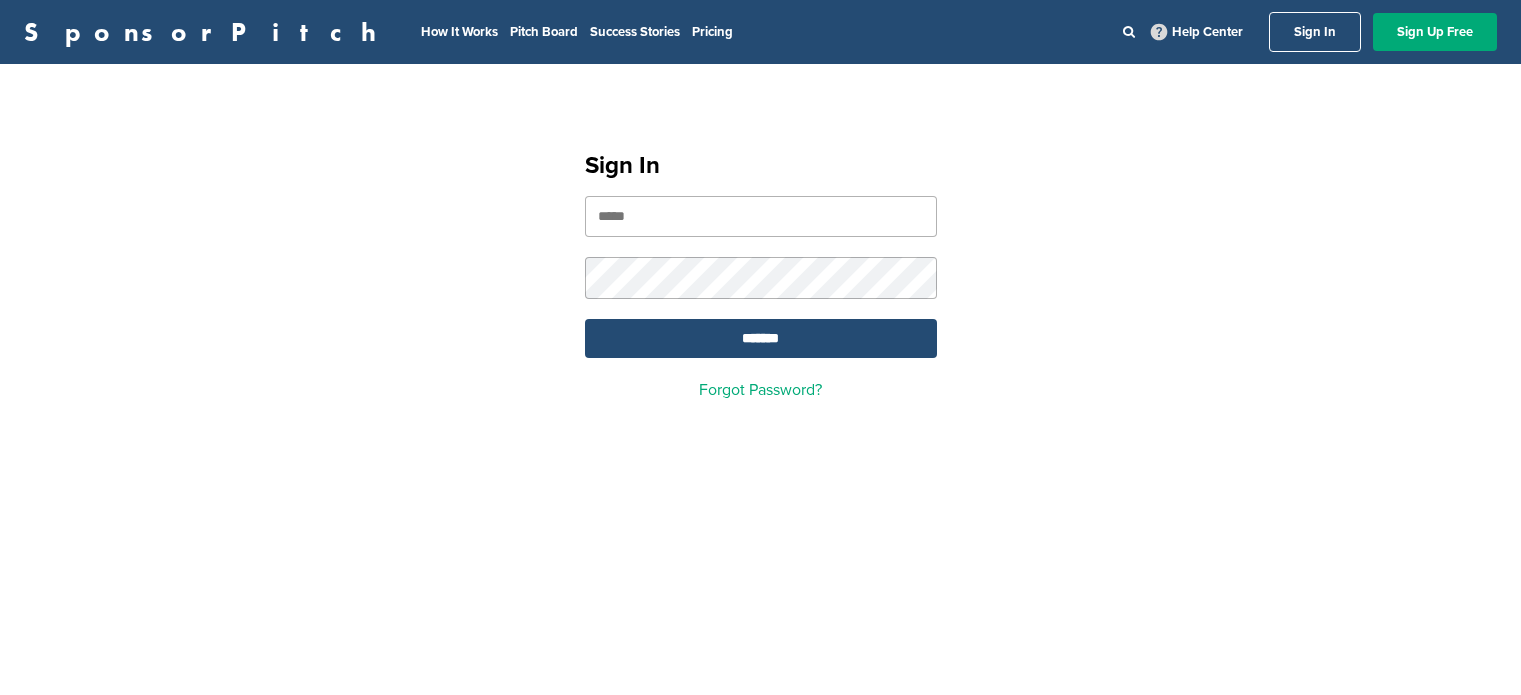 scroll, scrollTop: 0, scrollLeft: 0, axis: both 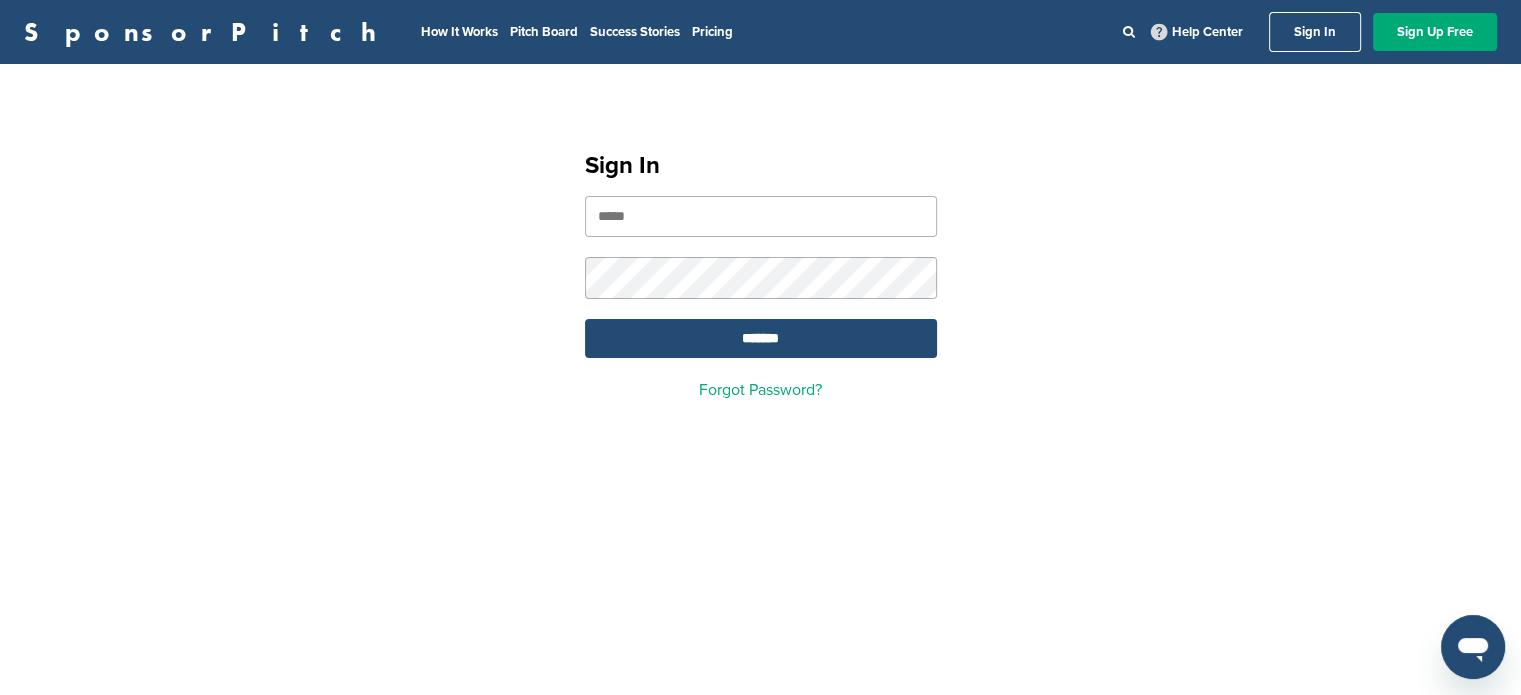 click at bounding box center [761, 216] 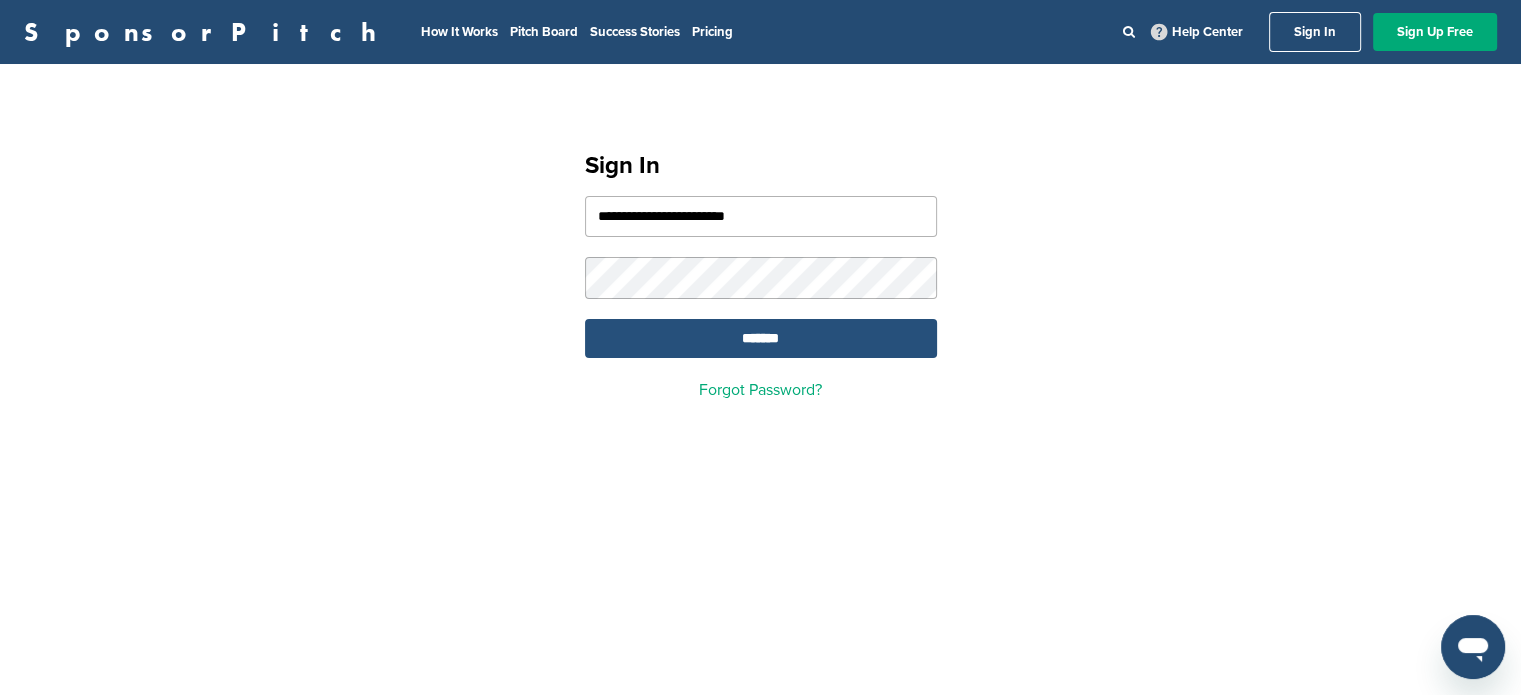 click on "*******" at bounding box center [761, 338] 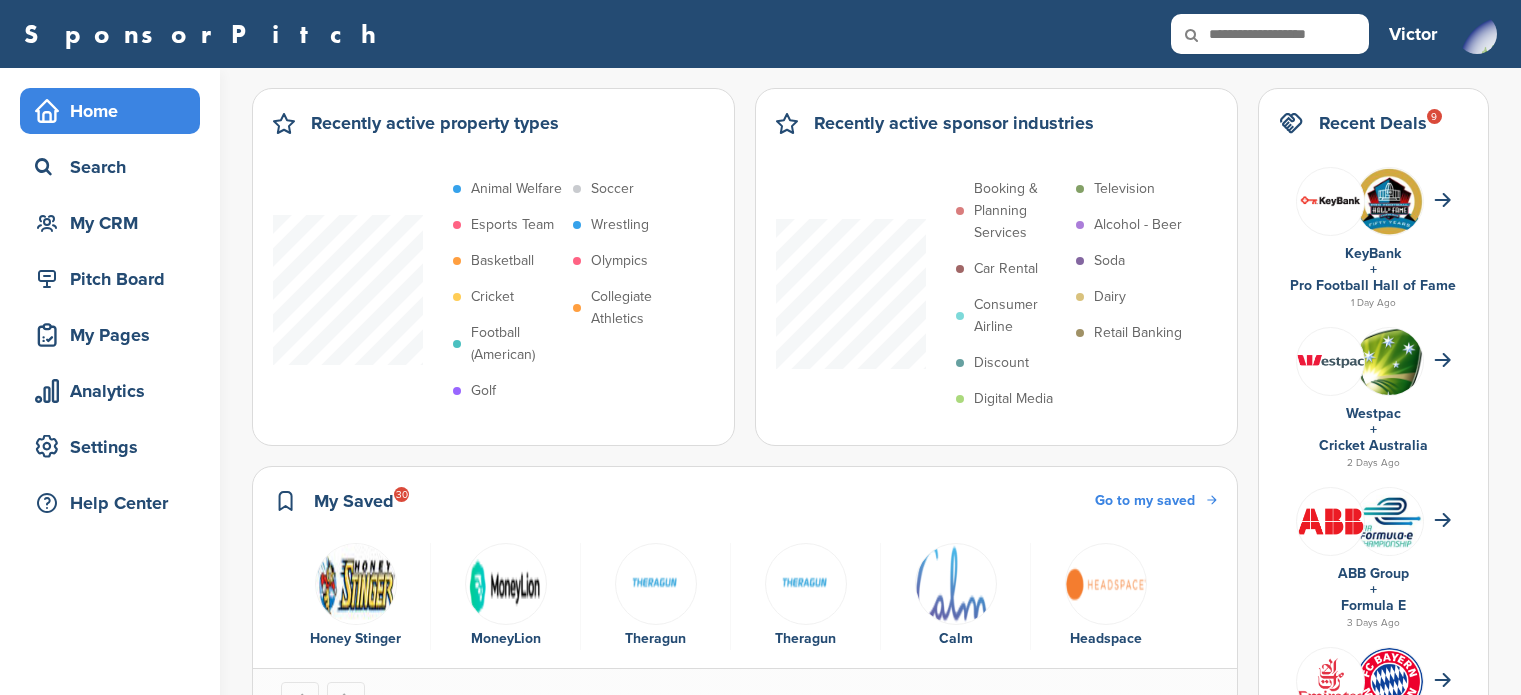 scroll, scrollTop: 0, scrollLeft: 0, axis: both 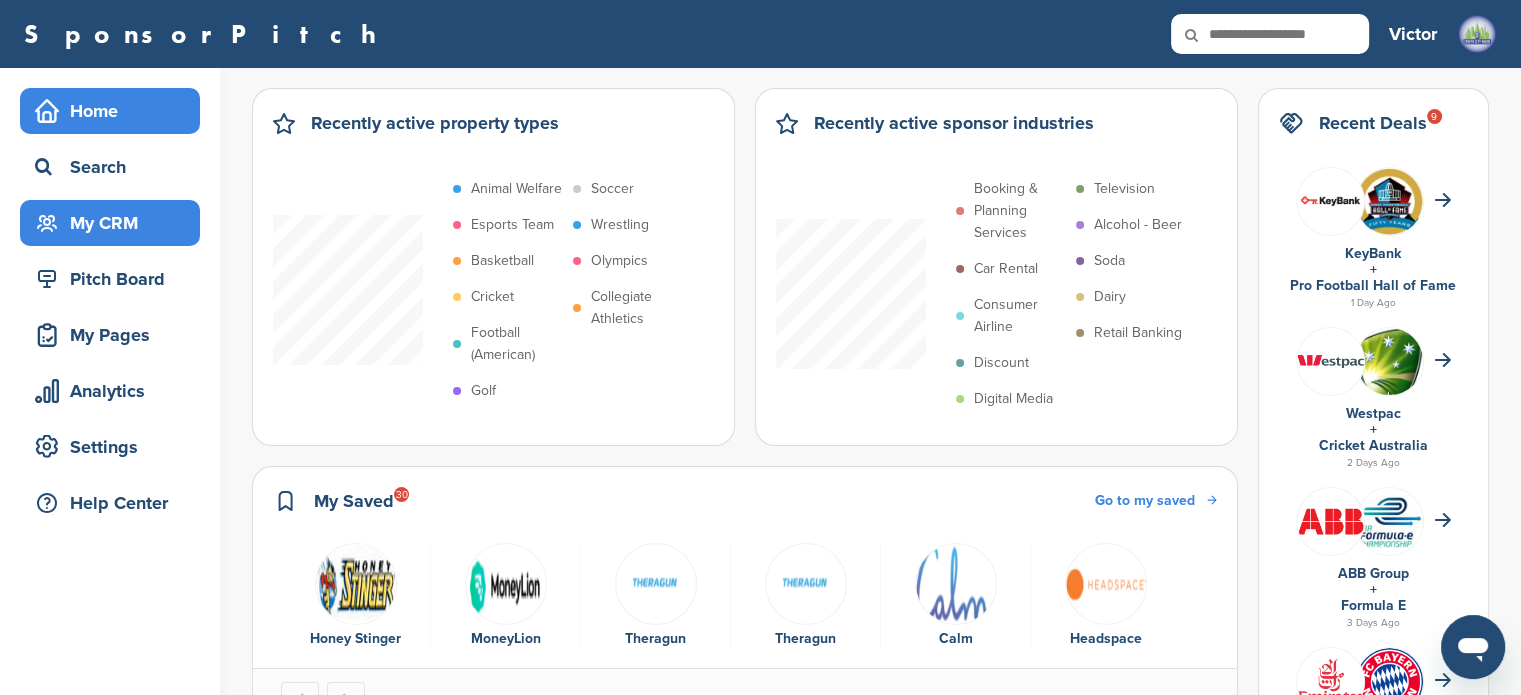 click on "My CRM" at bounding box center (115, 223) 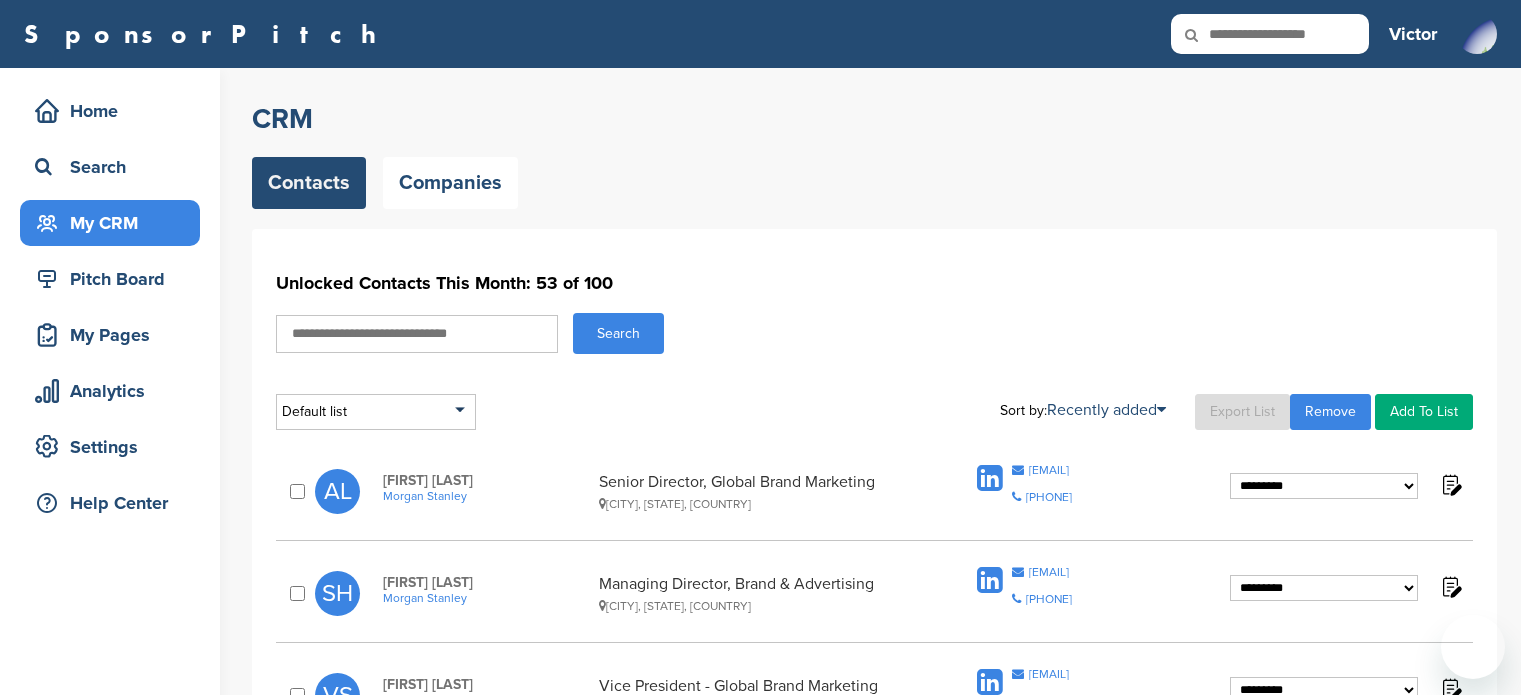 scroll, scrollTop: 0, scrollLeft: 0, axis: both 